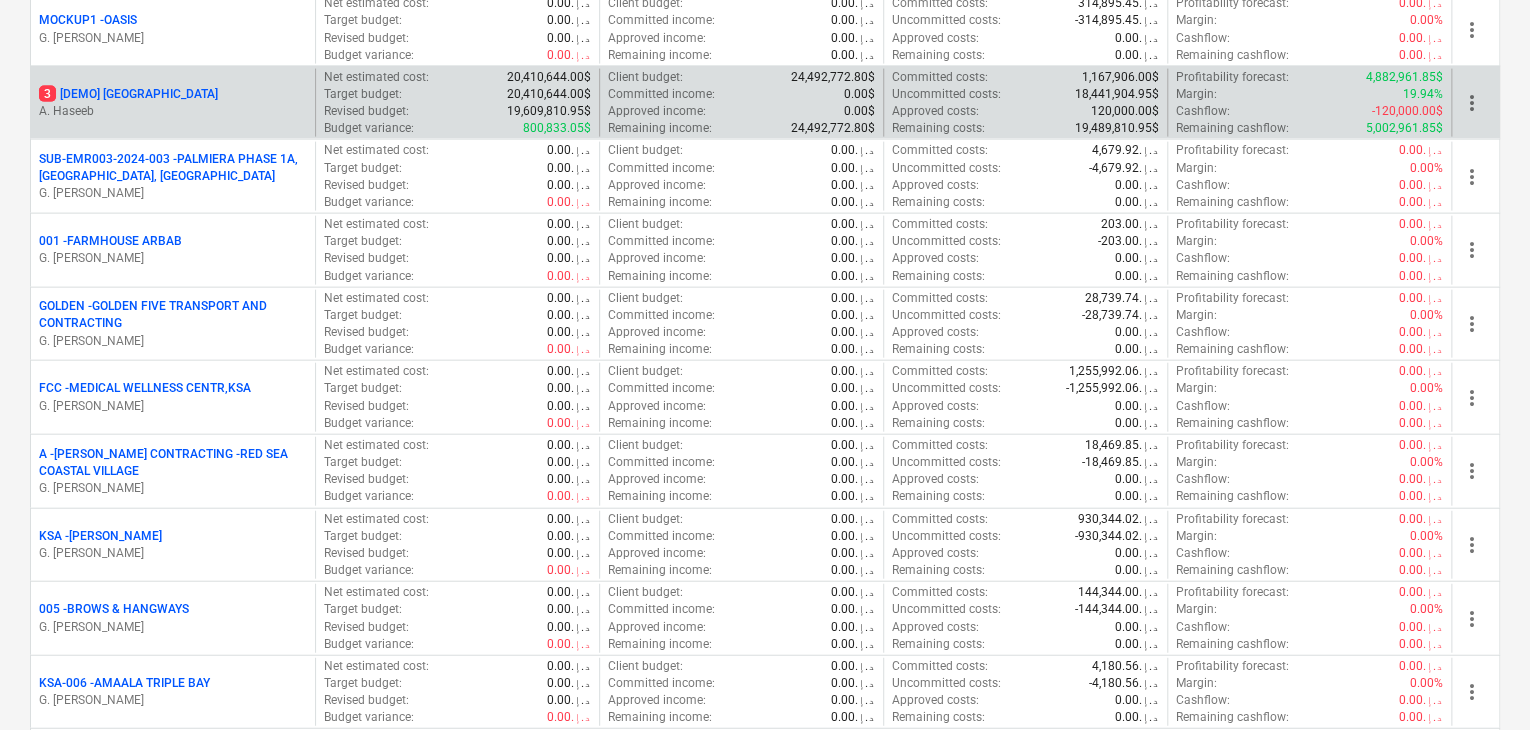 scroll, scrollTop: 2300, scrollLeft: 0, axis: vertical 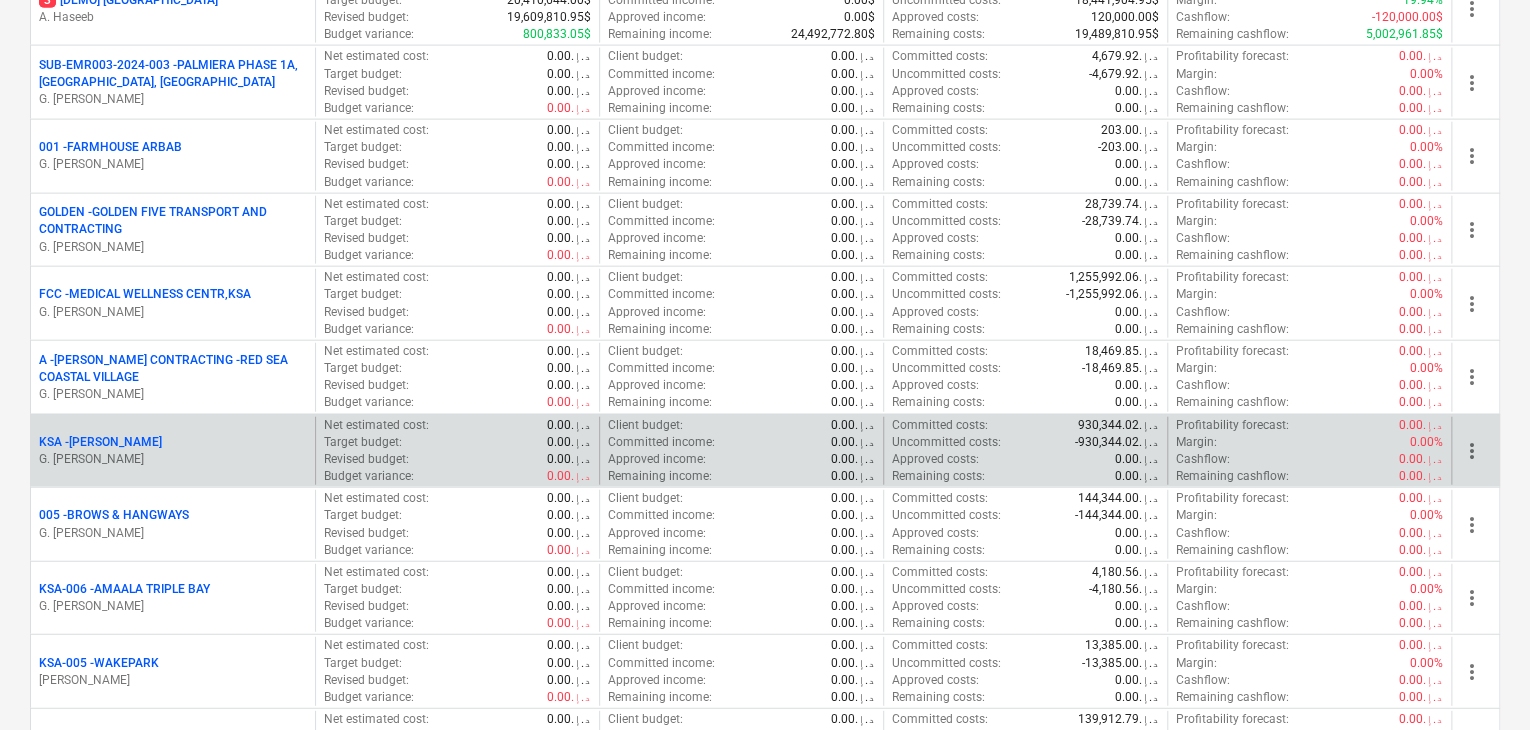click on "G. [PERSON_NAME]" at bounding box center [173, 459] 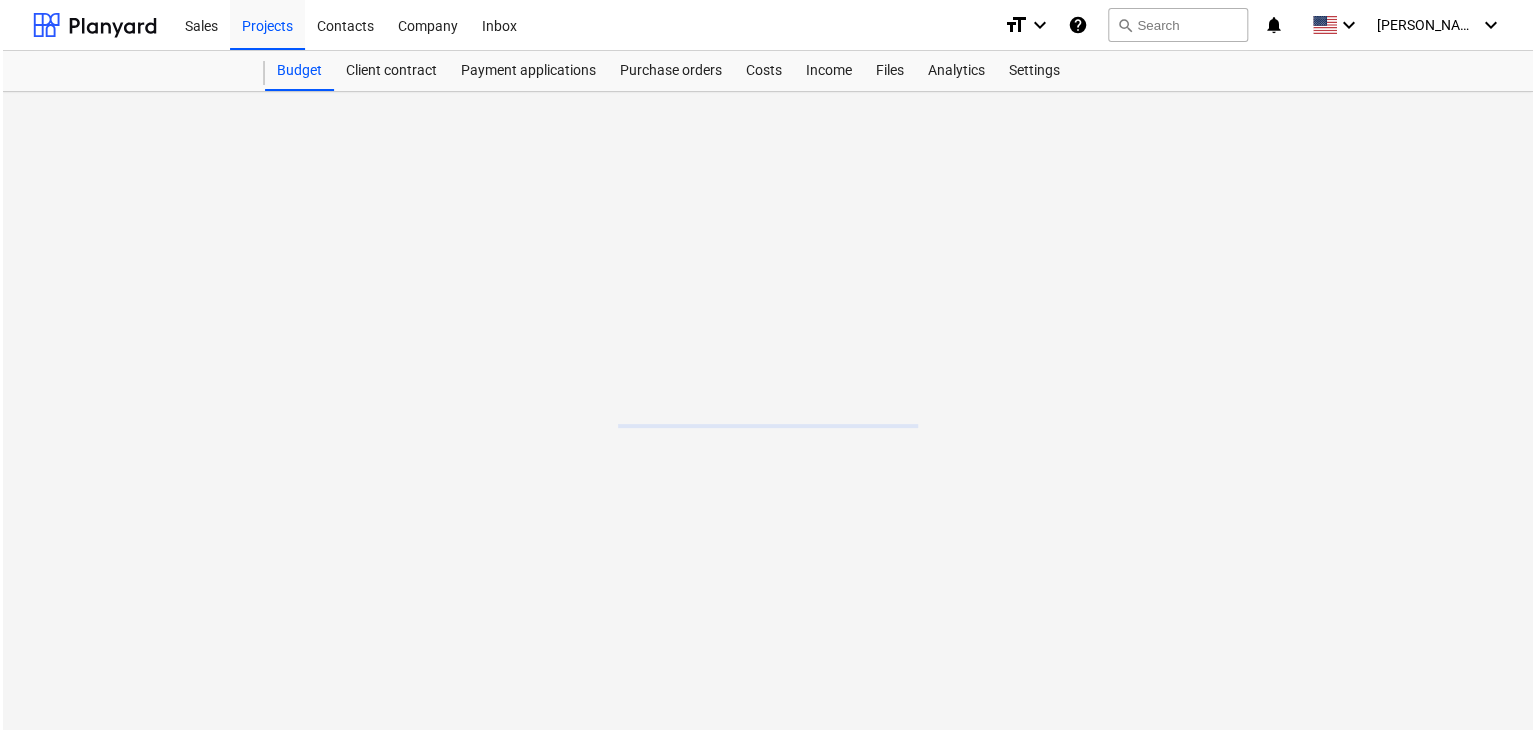 scroll, scrollTop: 0, scrollLeft: 0, axis: both 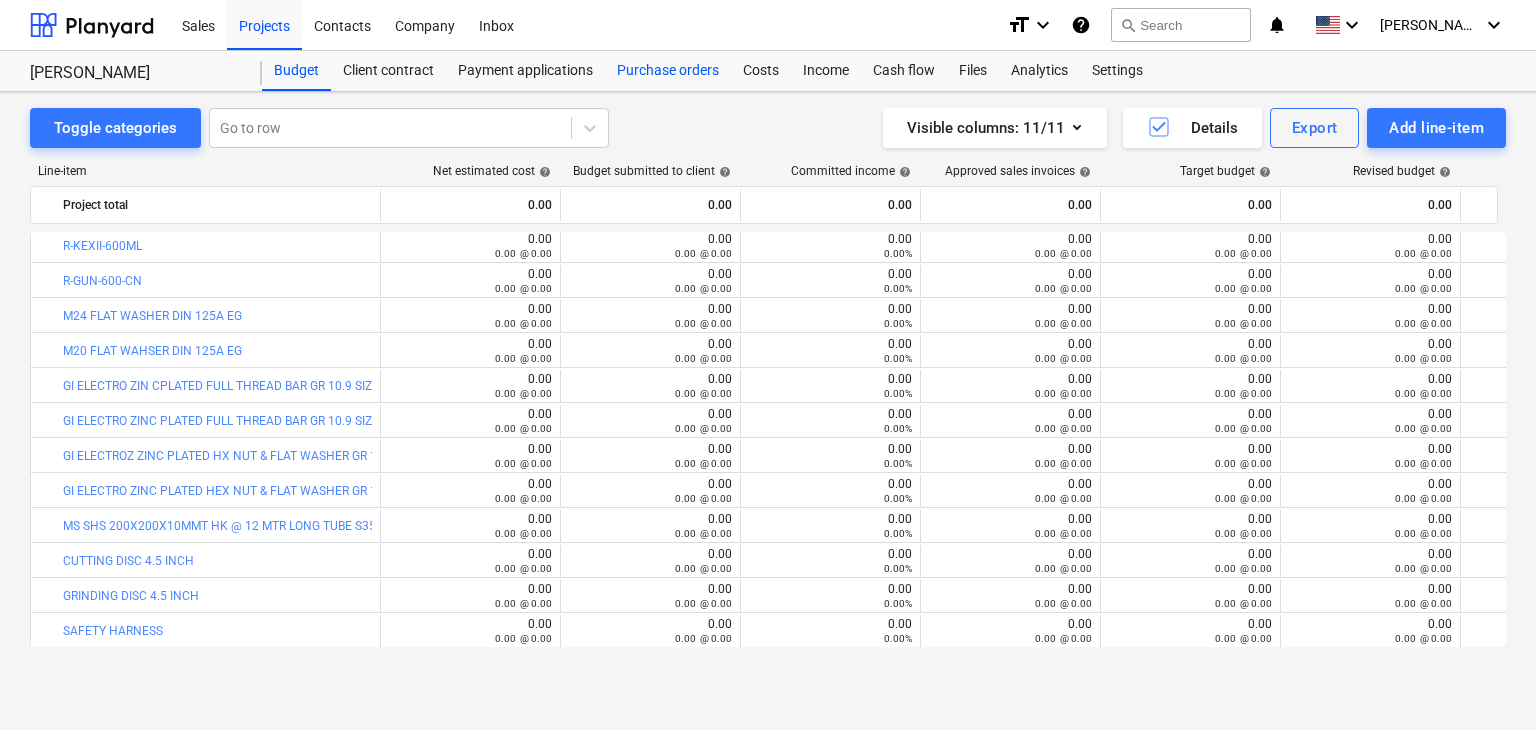 click on "Purchase orders" at bounding box center [668, 71] 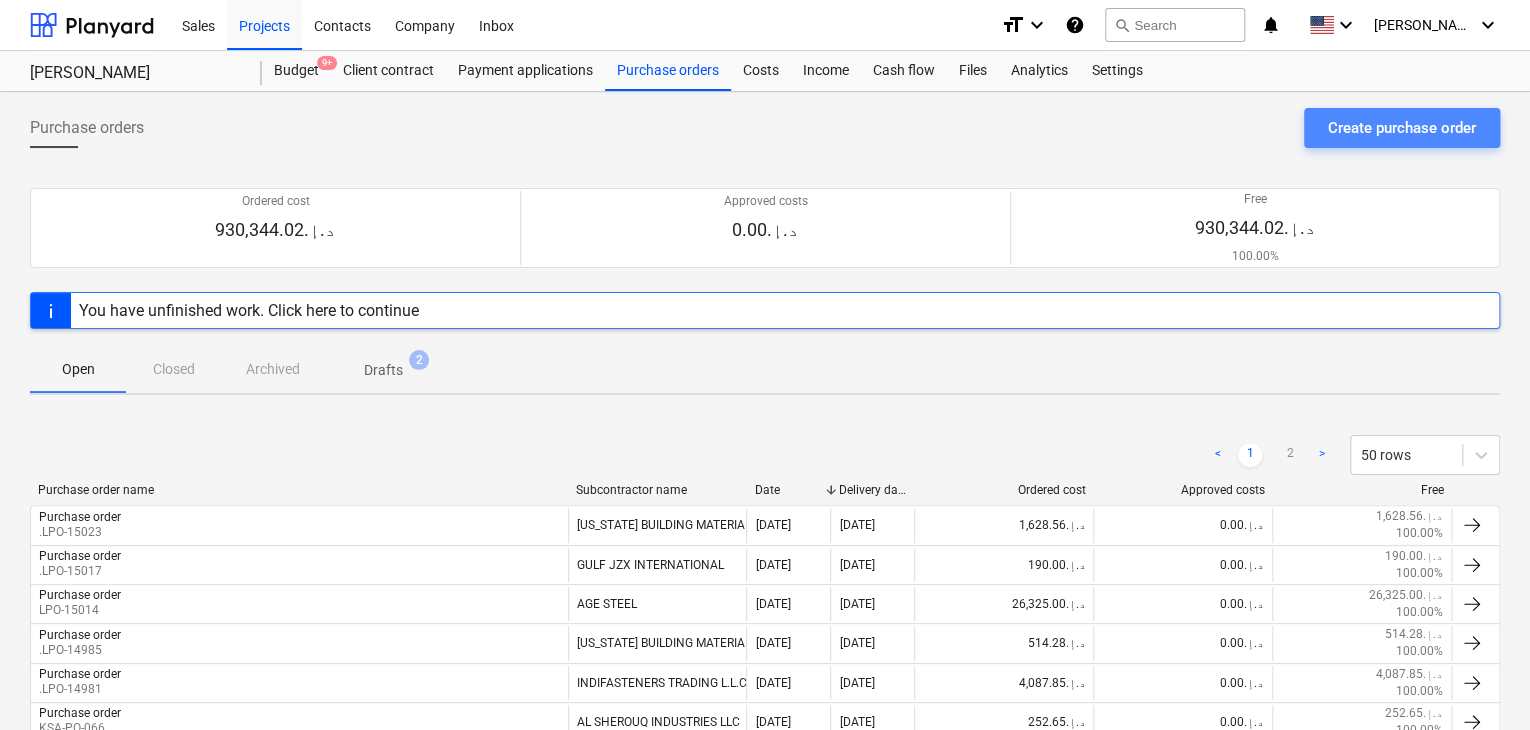 click on "Create purchase order" at bounding box center [1402, 128] 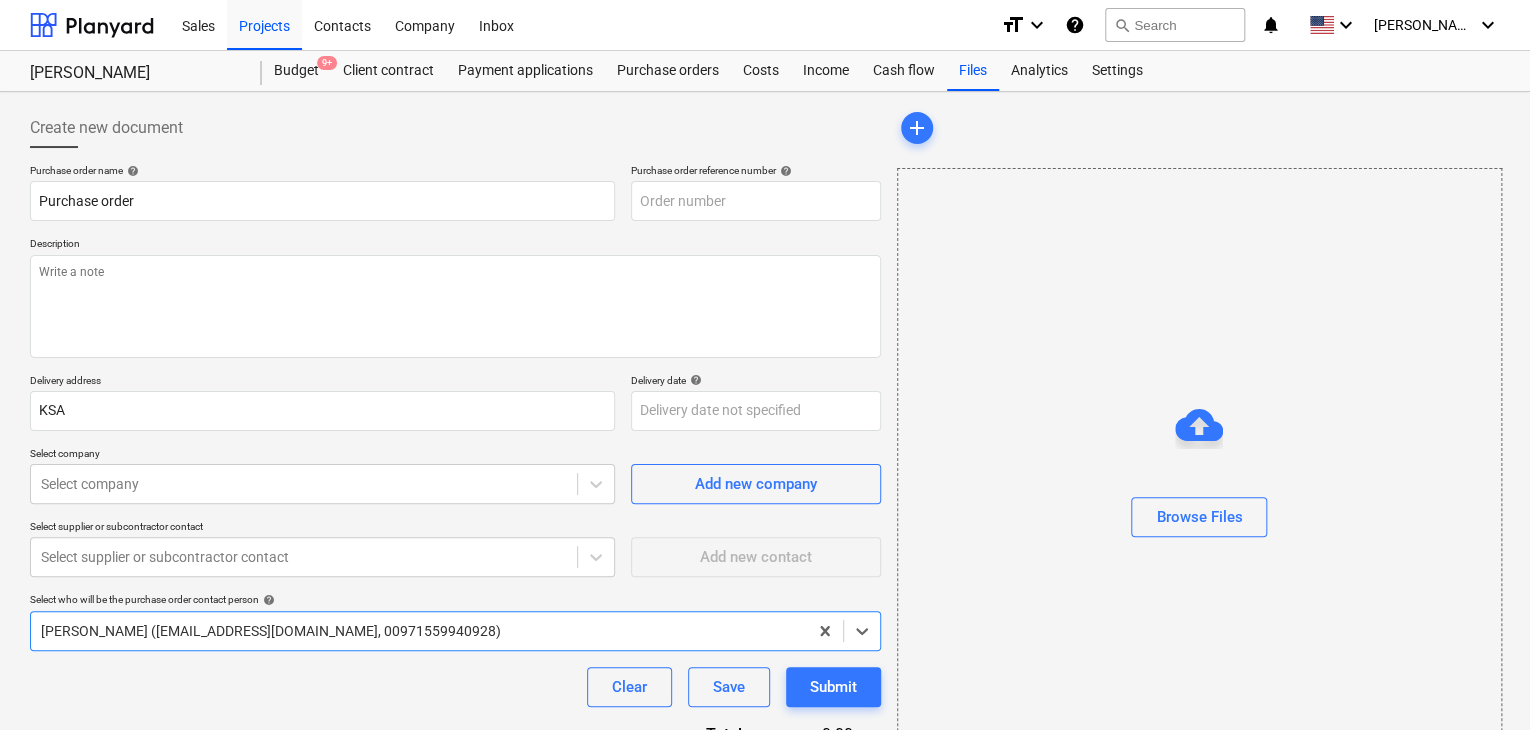 type on "x" 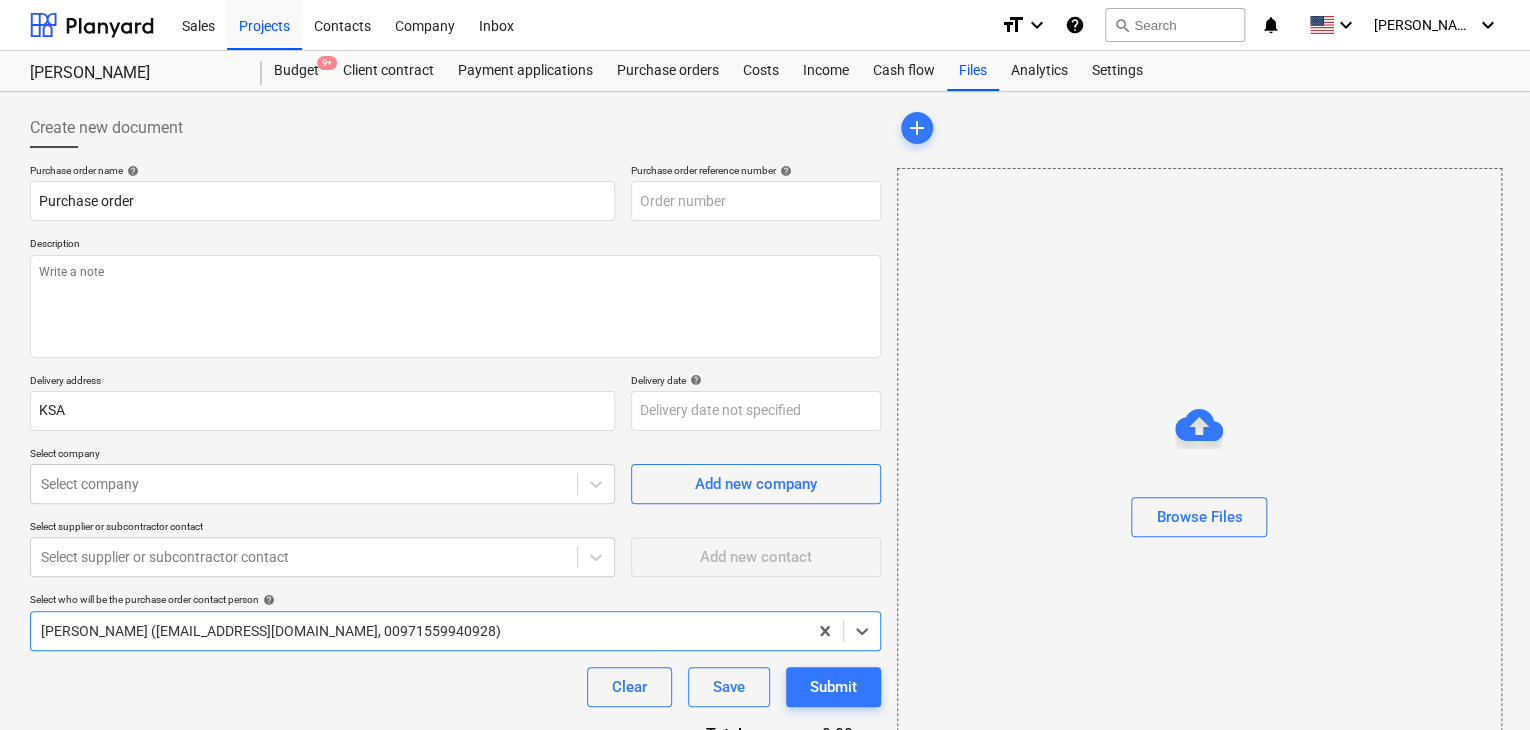 type on "KSA-PO-072" 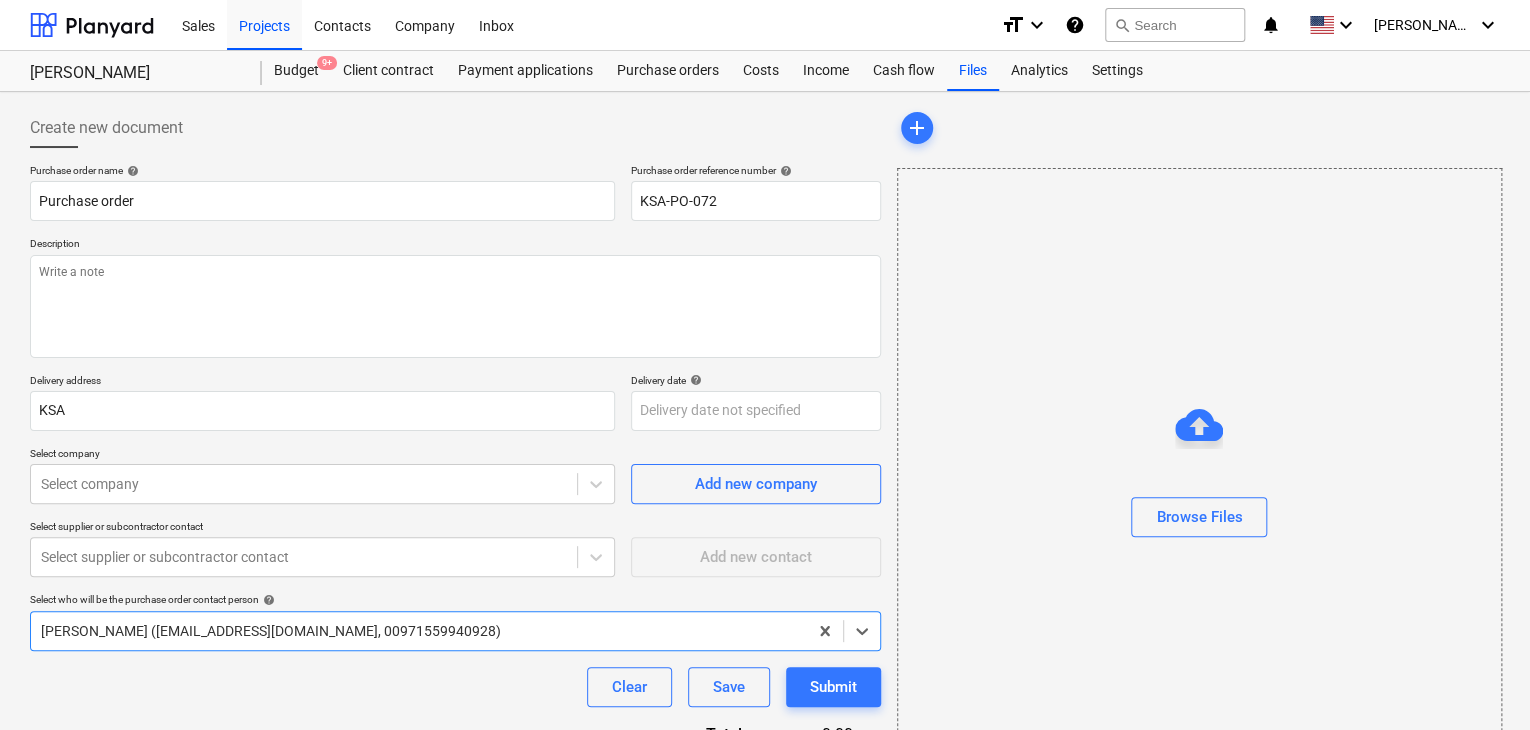 click on "Description" at bounding box center [455, 245] 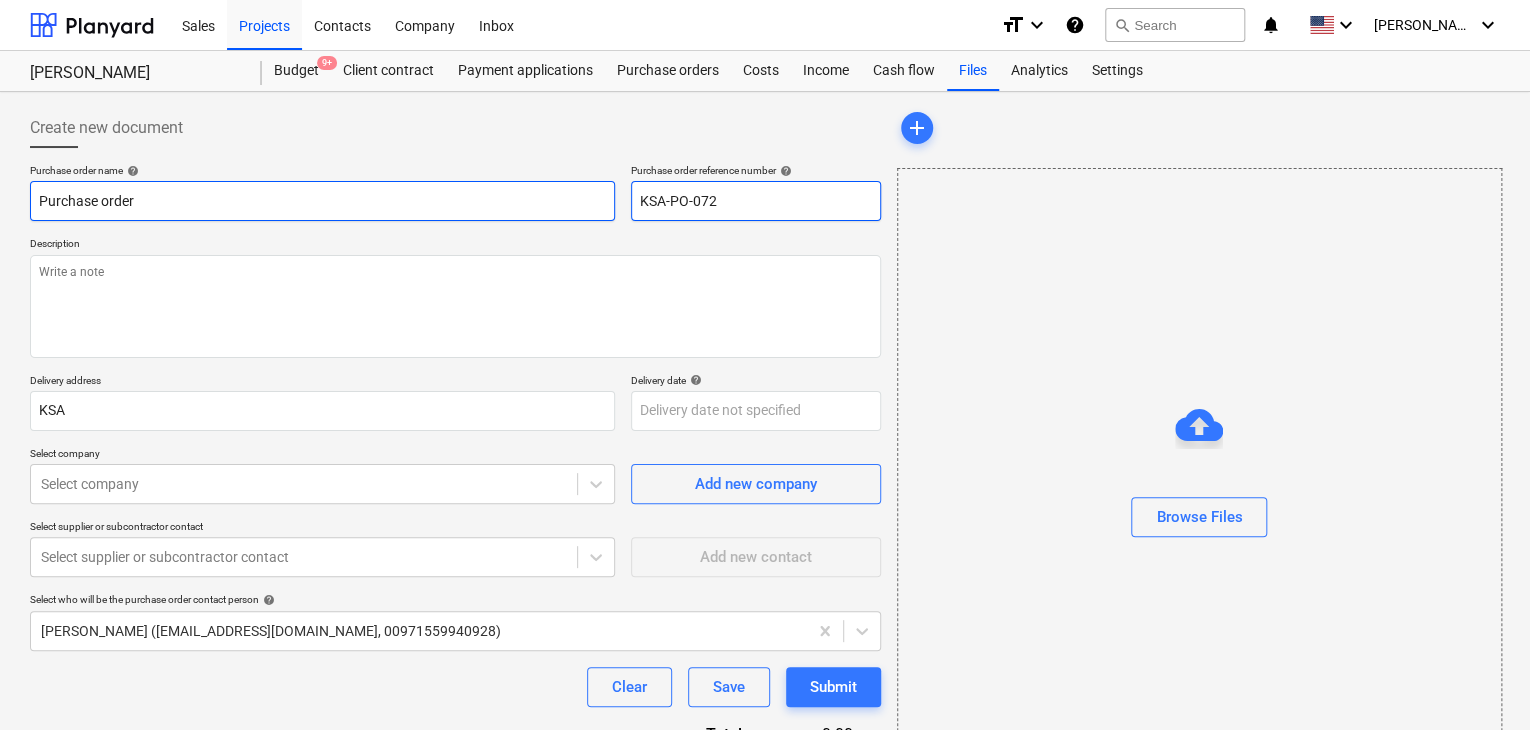 drag, startPoint x: 751, startPoint y: 206, endPoint x: 568, endPoint y: 204, distance: 183.01093 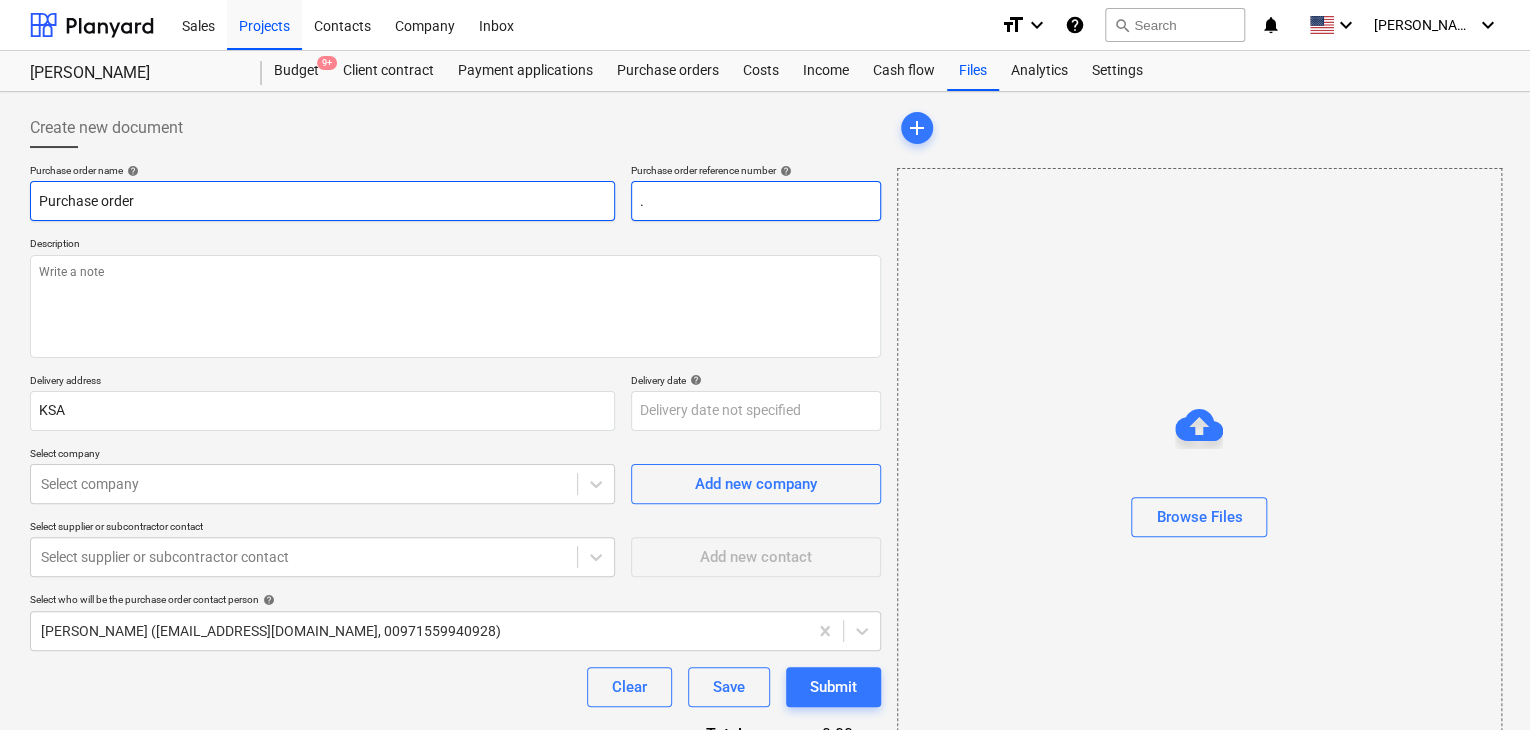 type on "x" 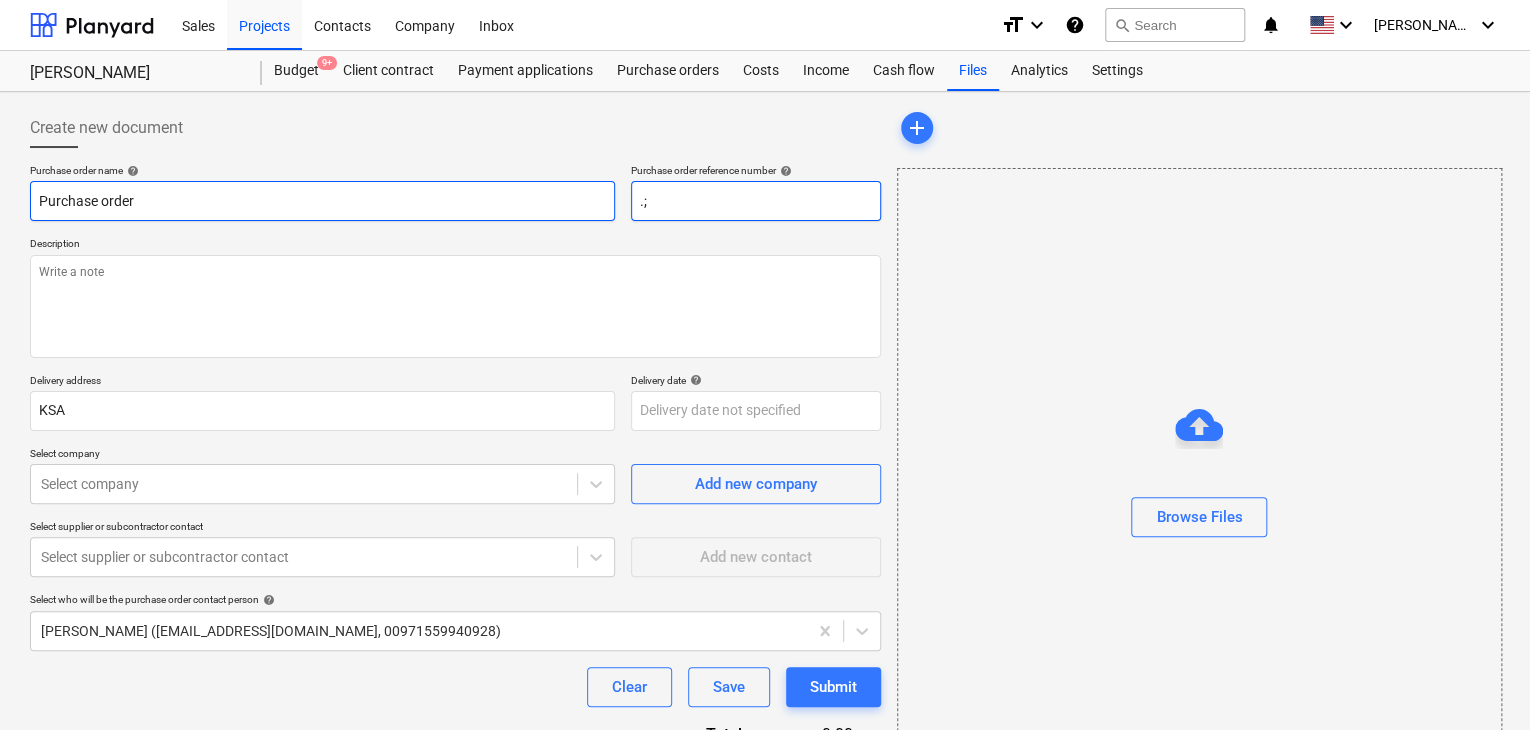 type on "x" 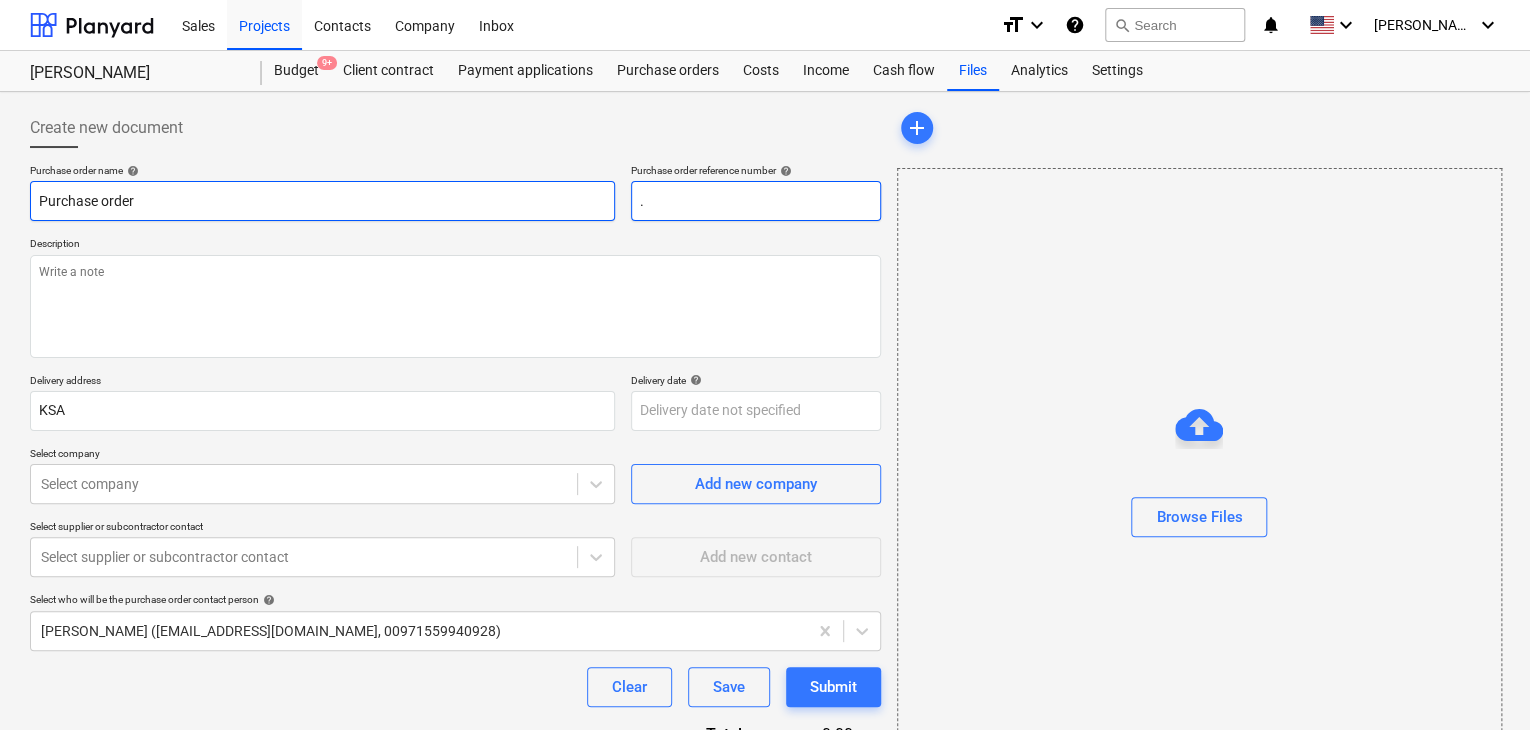 type on "x" 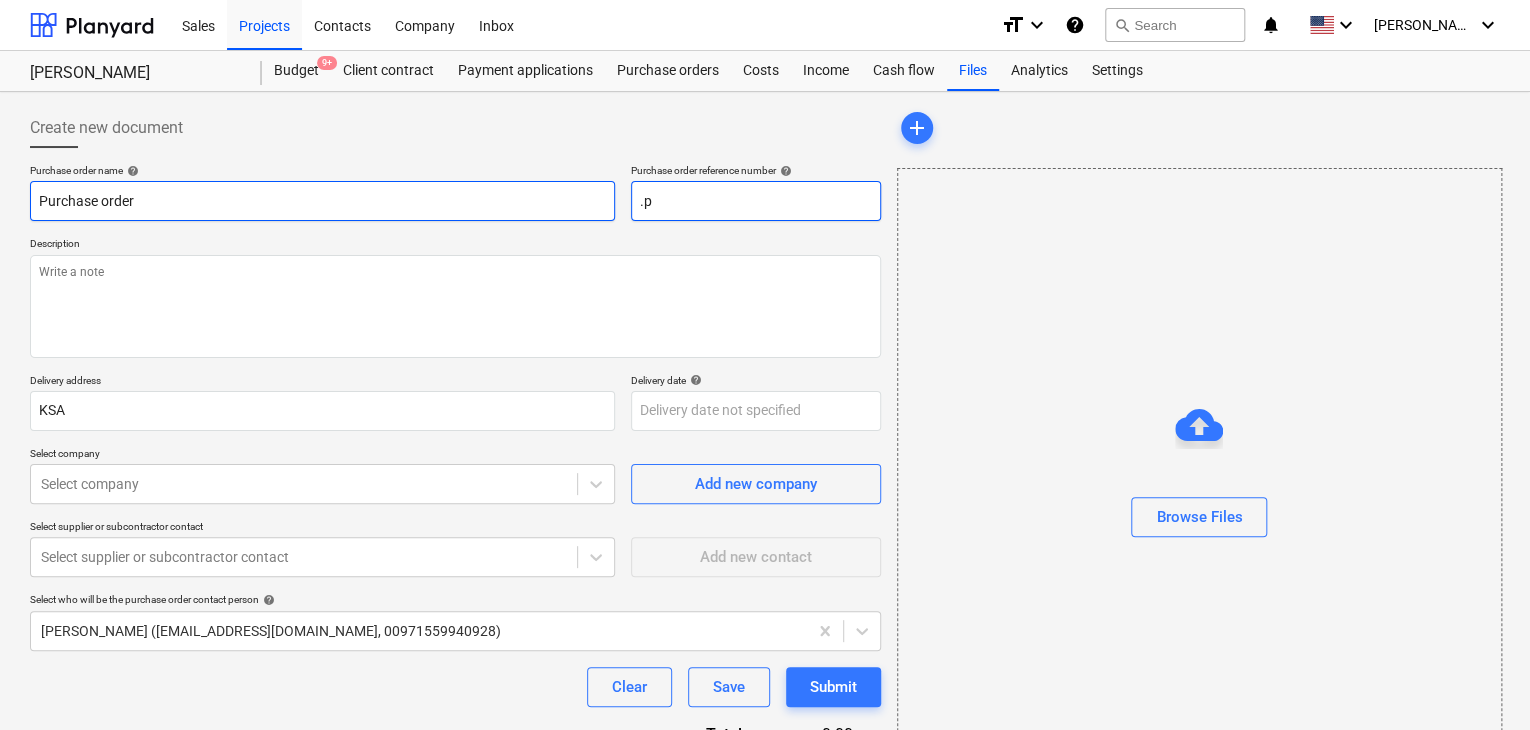 type on "x" 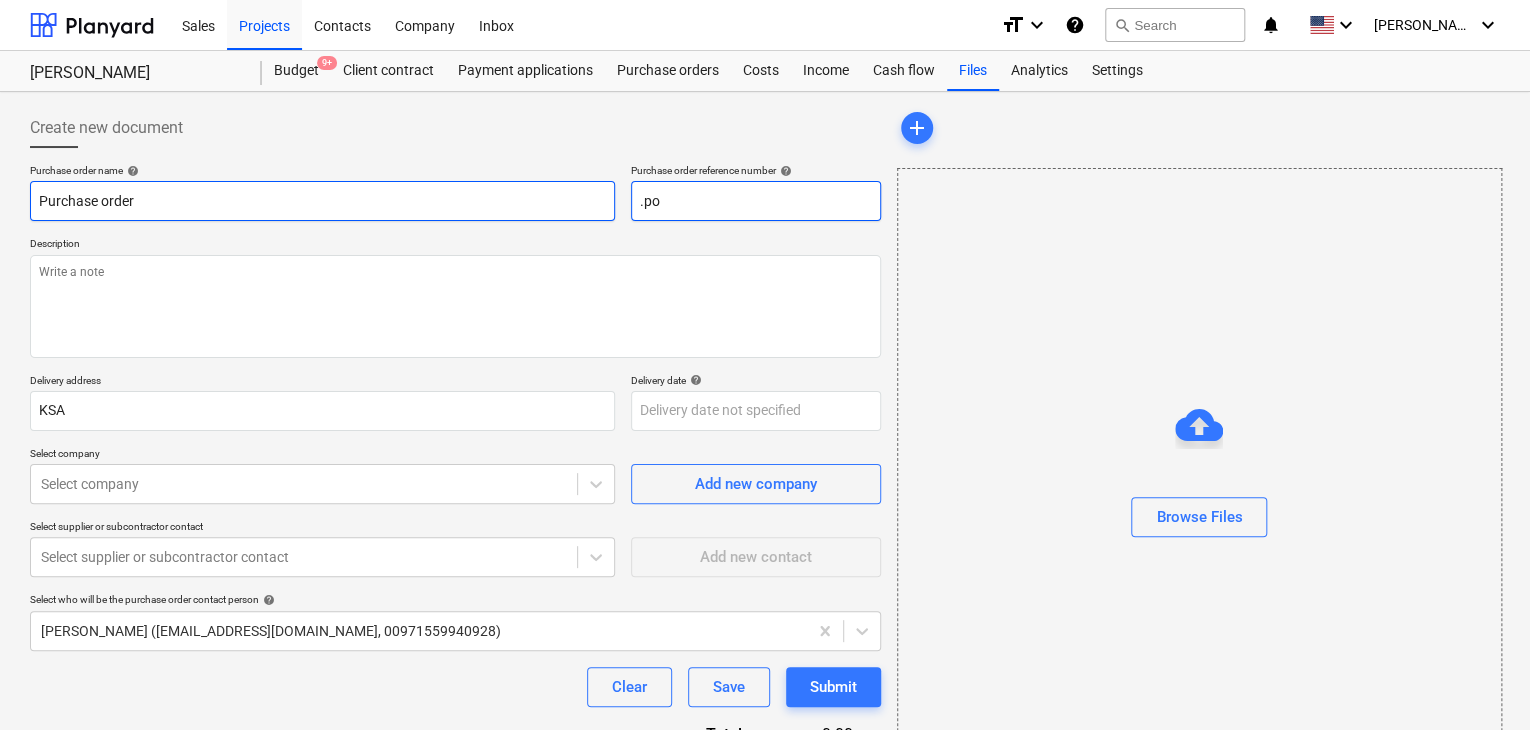 type on "x" 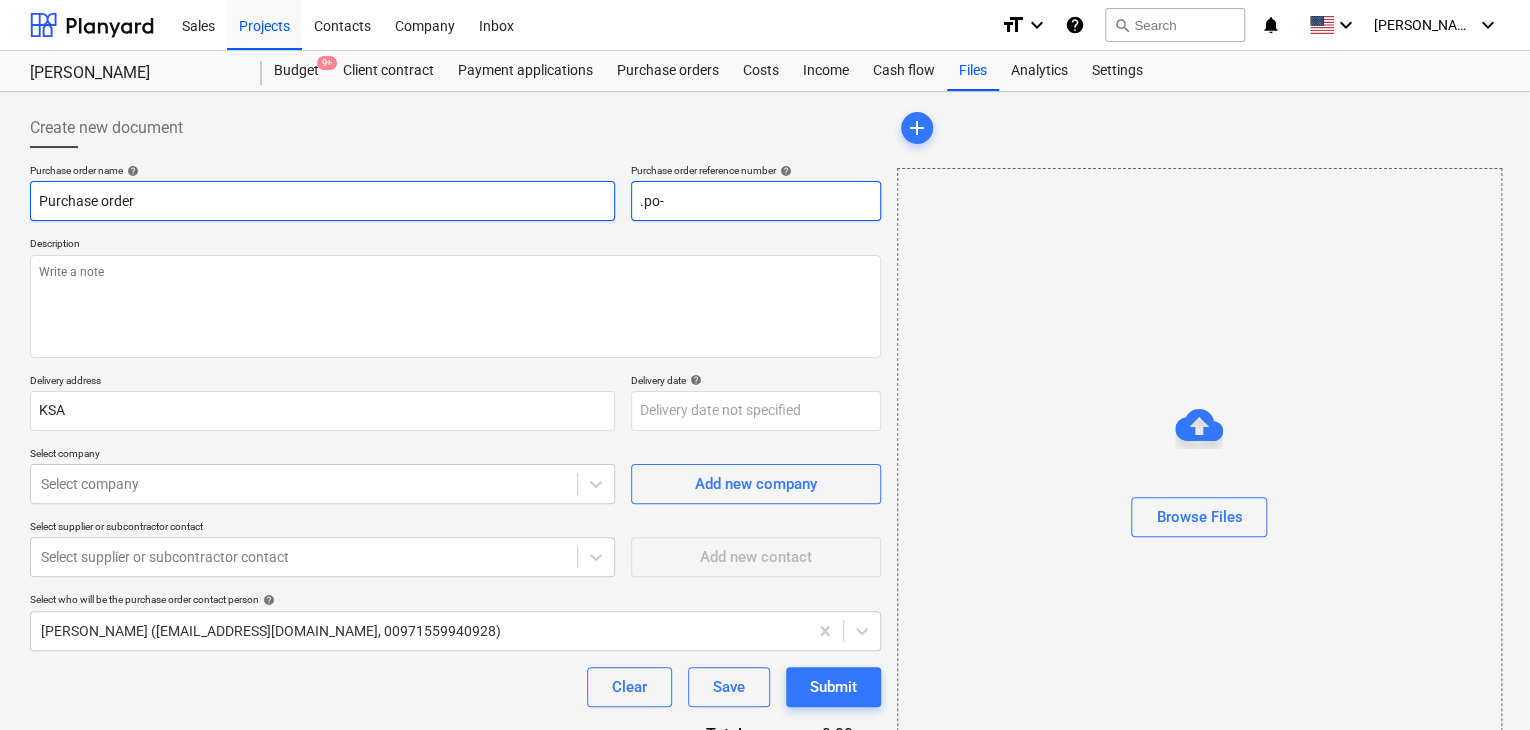 type on "x" 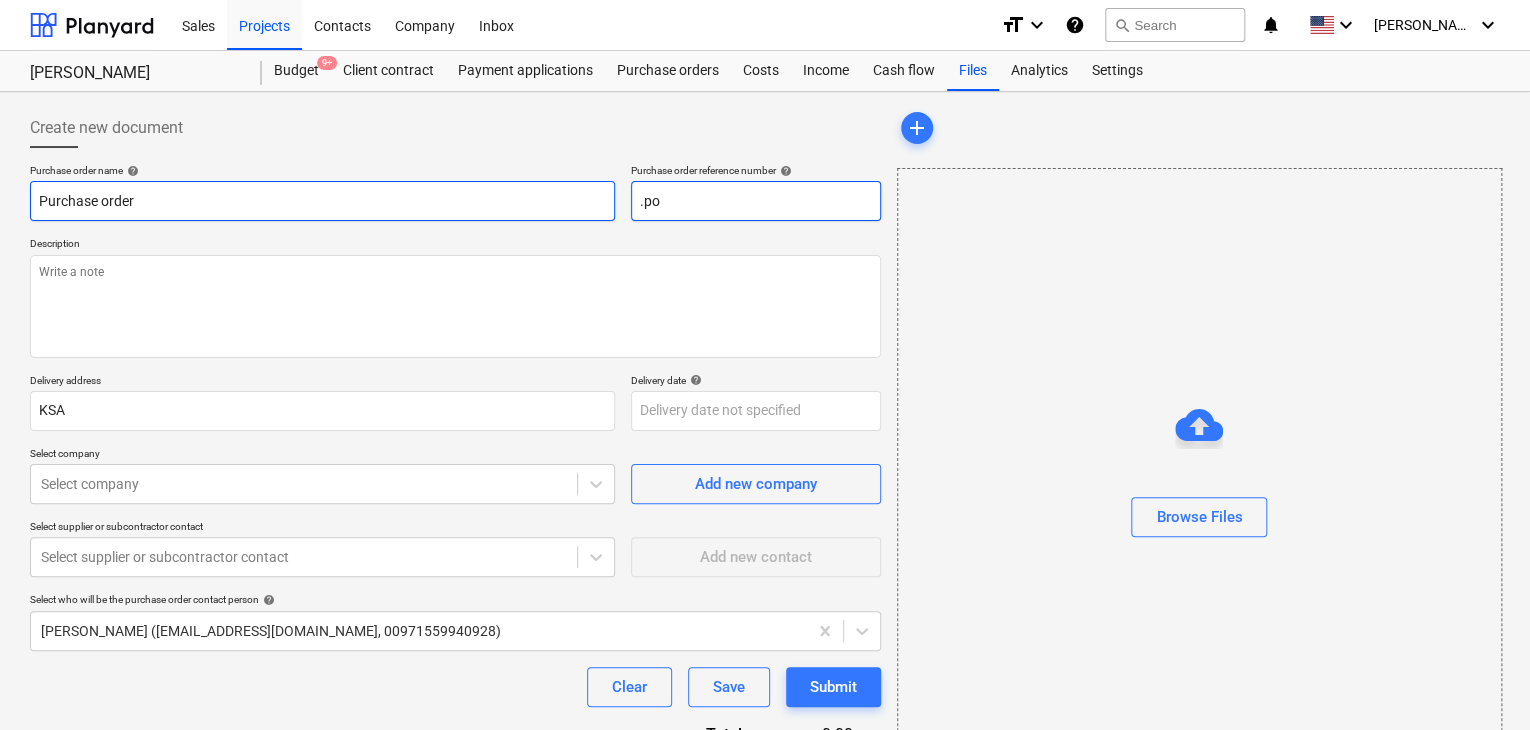 type on "x" 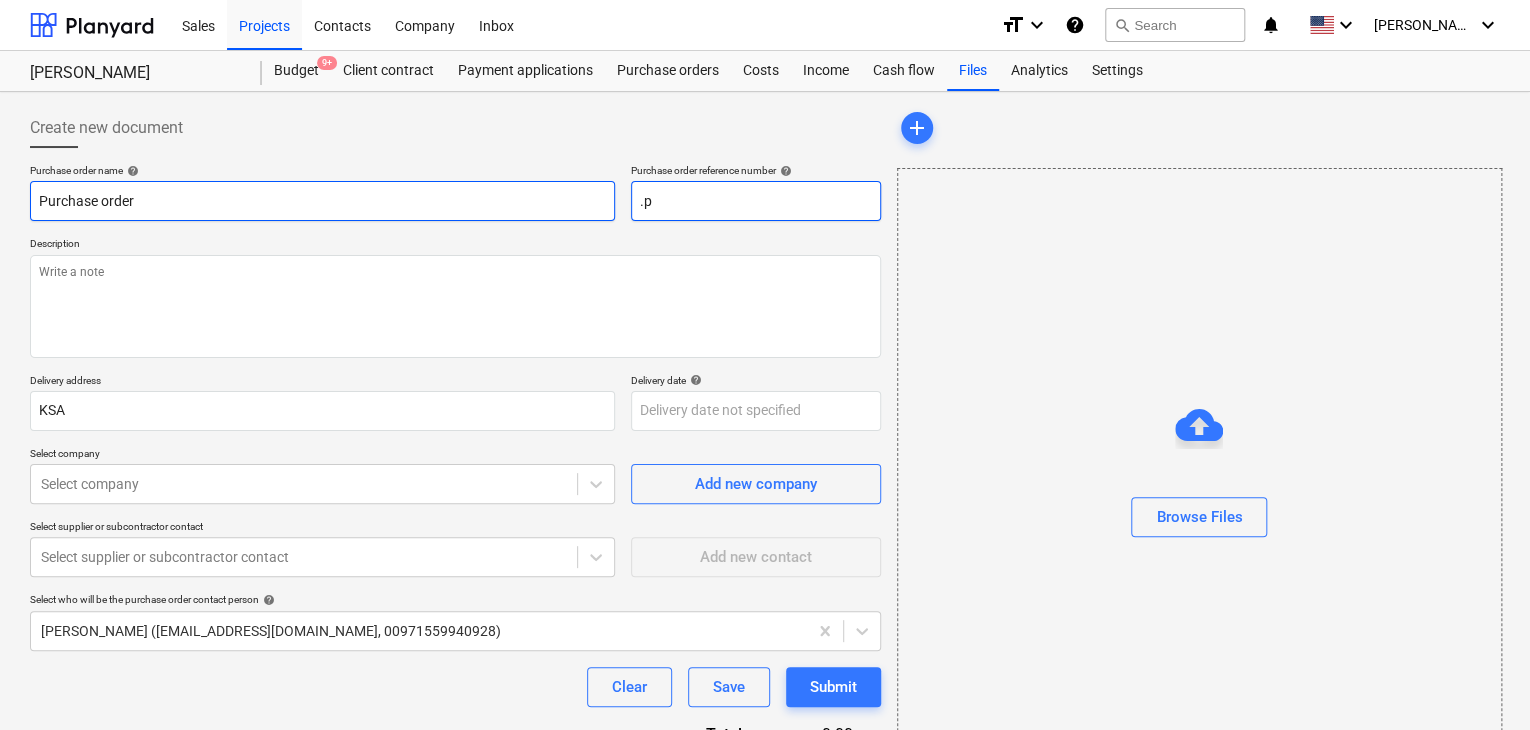 type on "x" 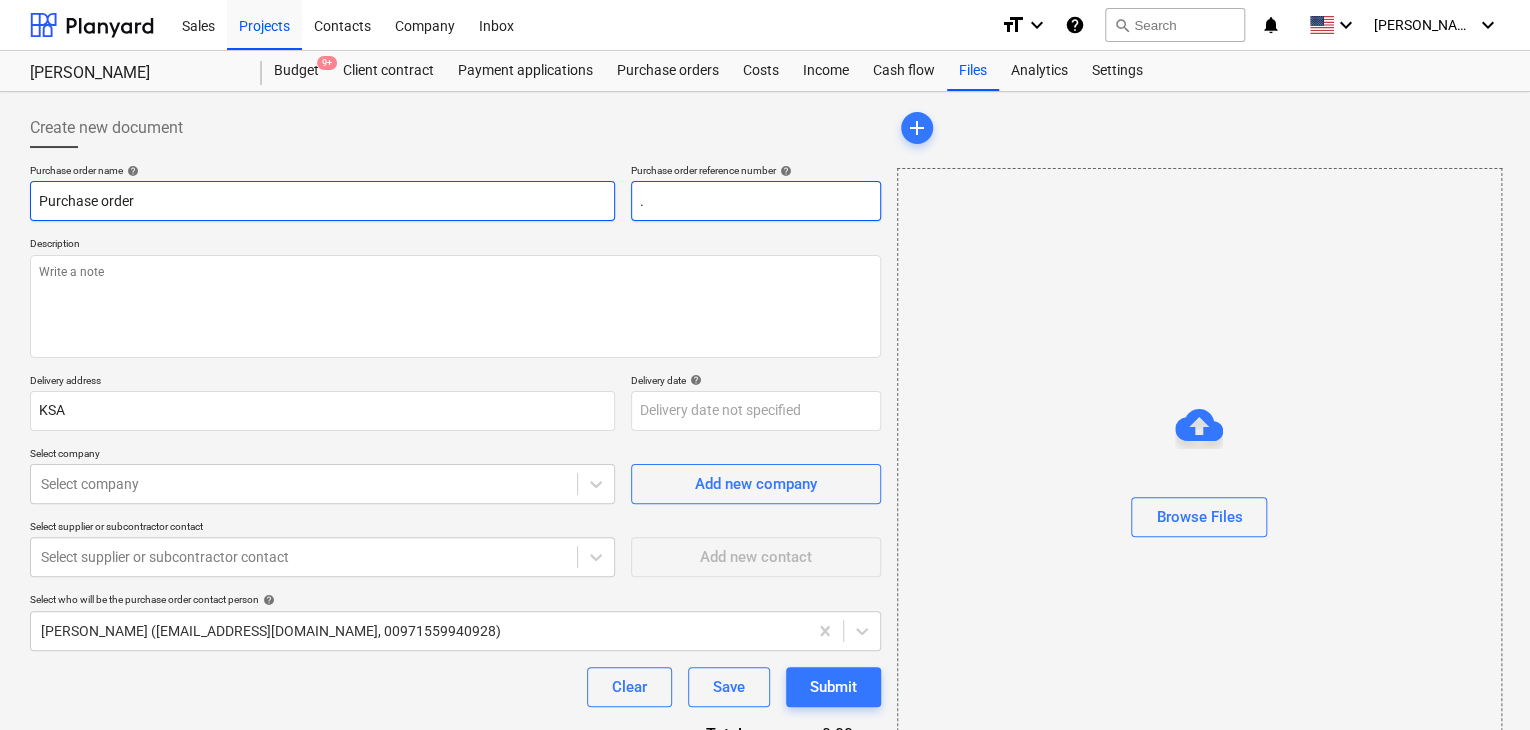 type on "x" 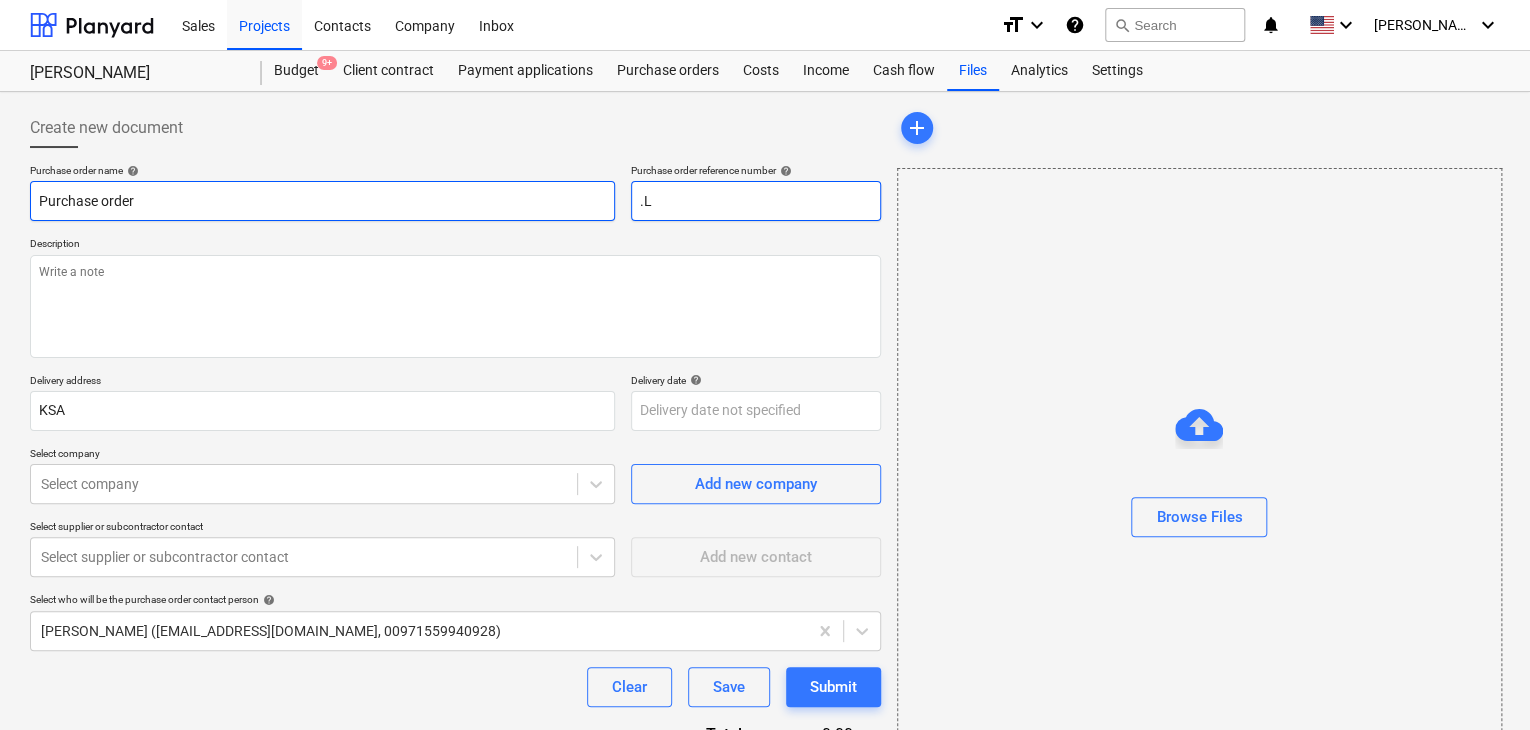 type on "x" 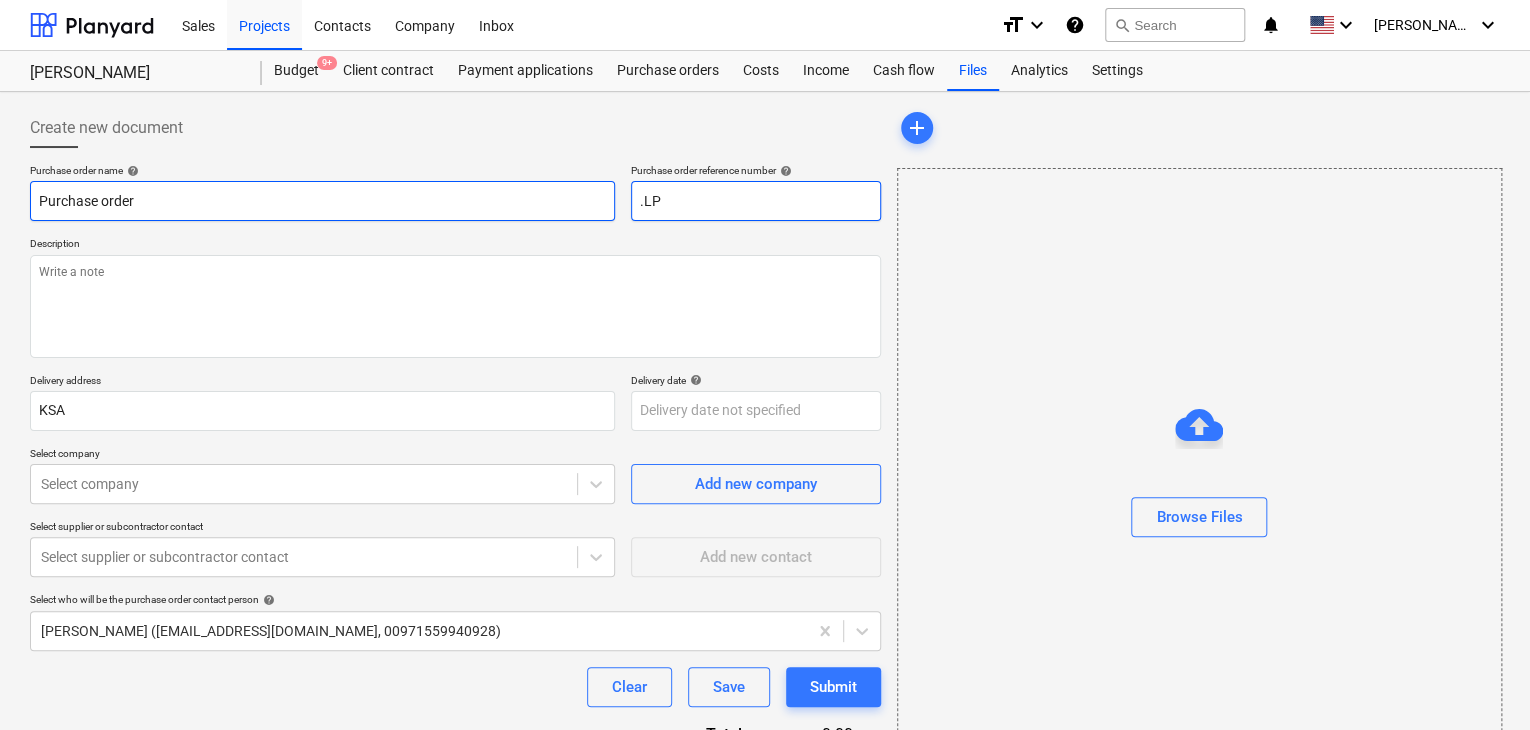 type on "x" 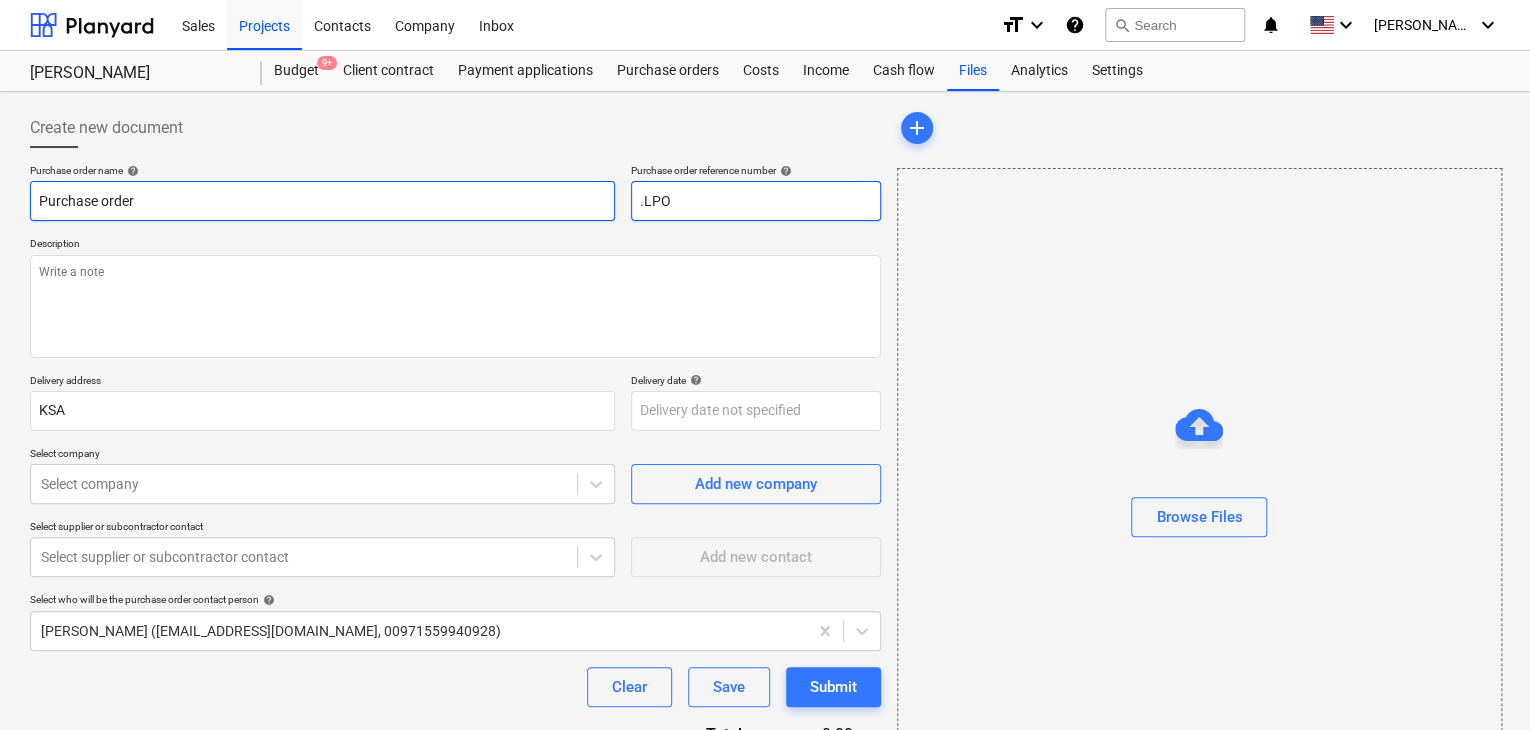 type on "x" 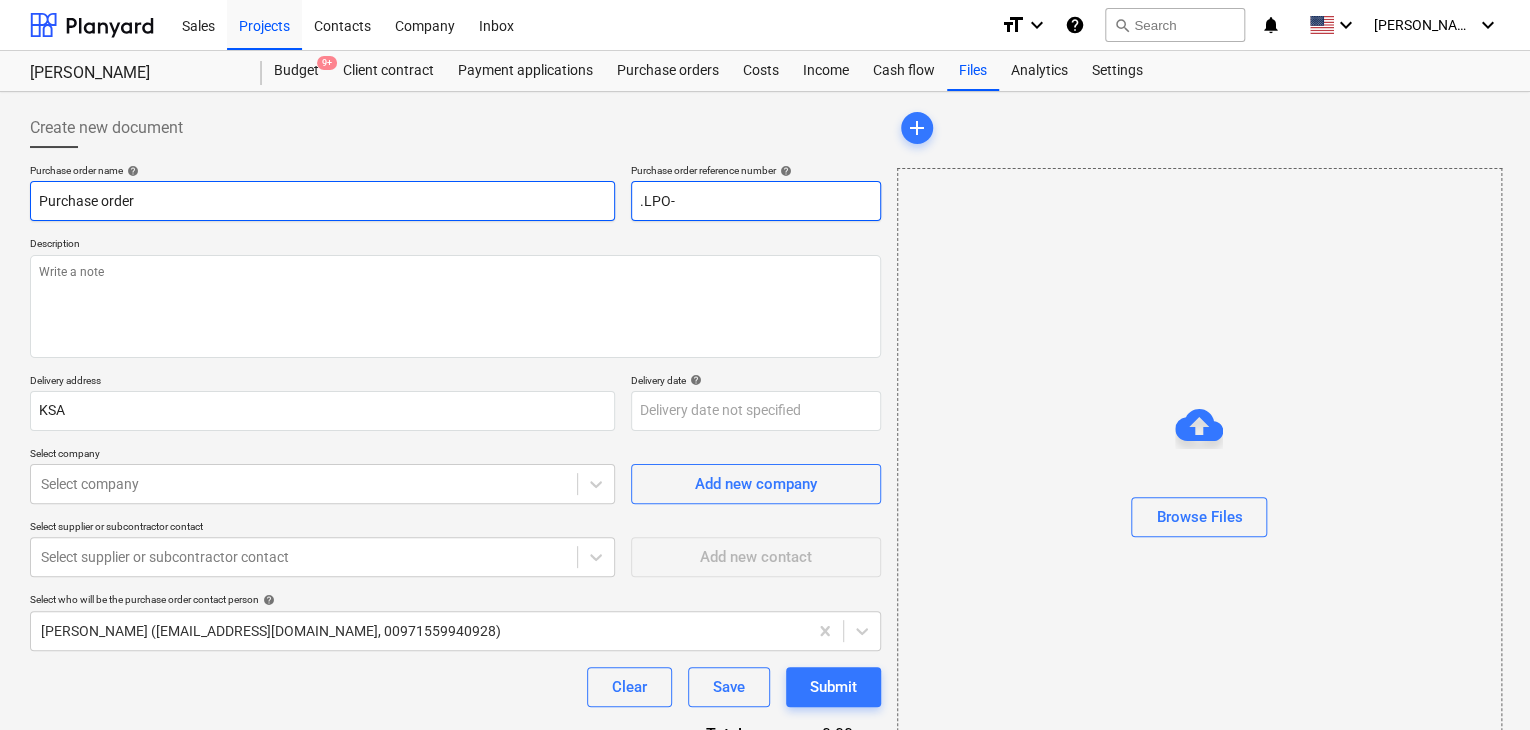 type on "x" 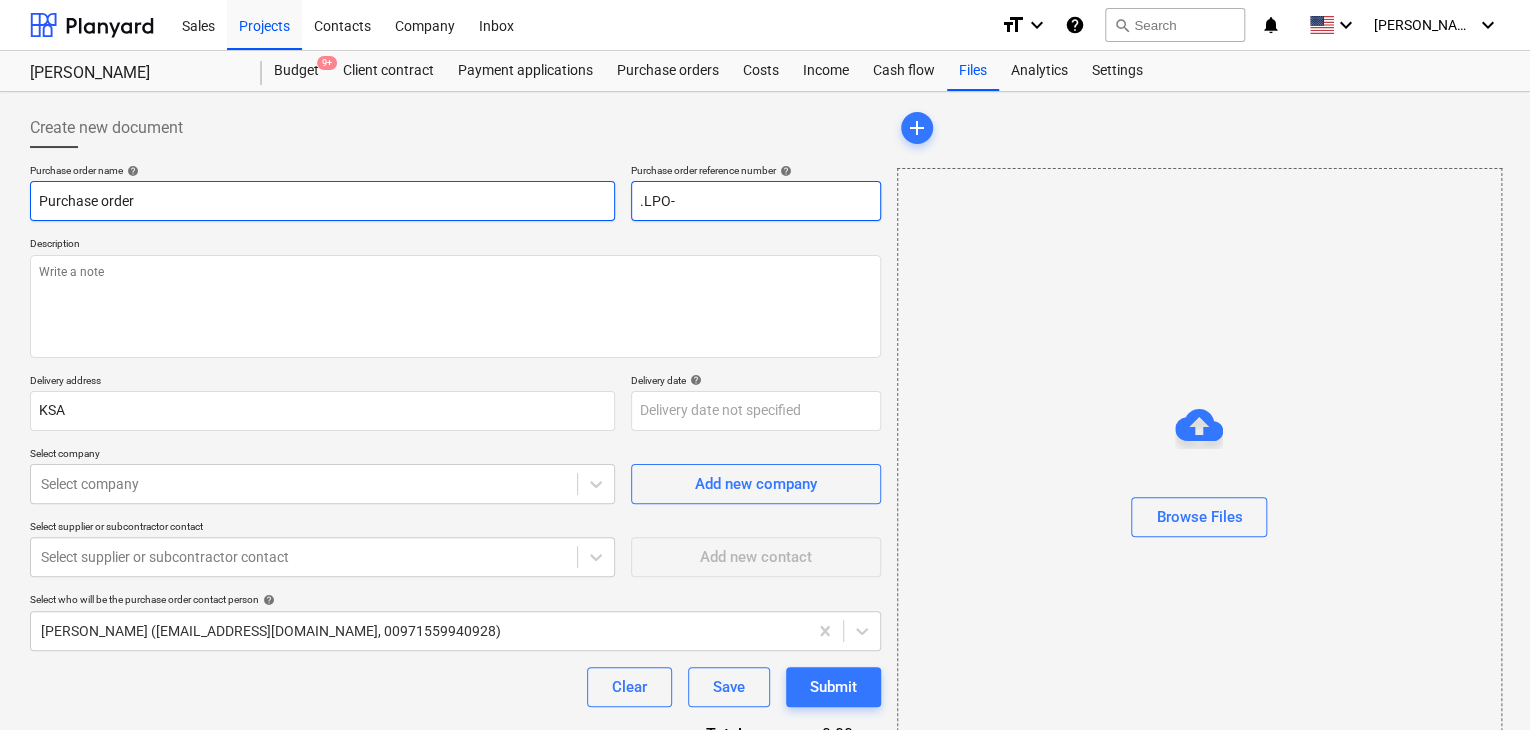 type on ".LPO-1" 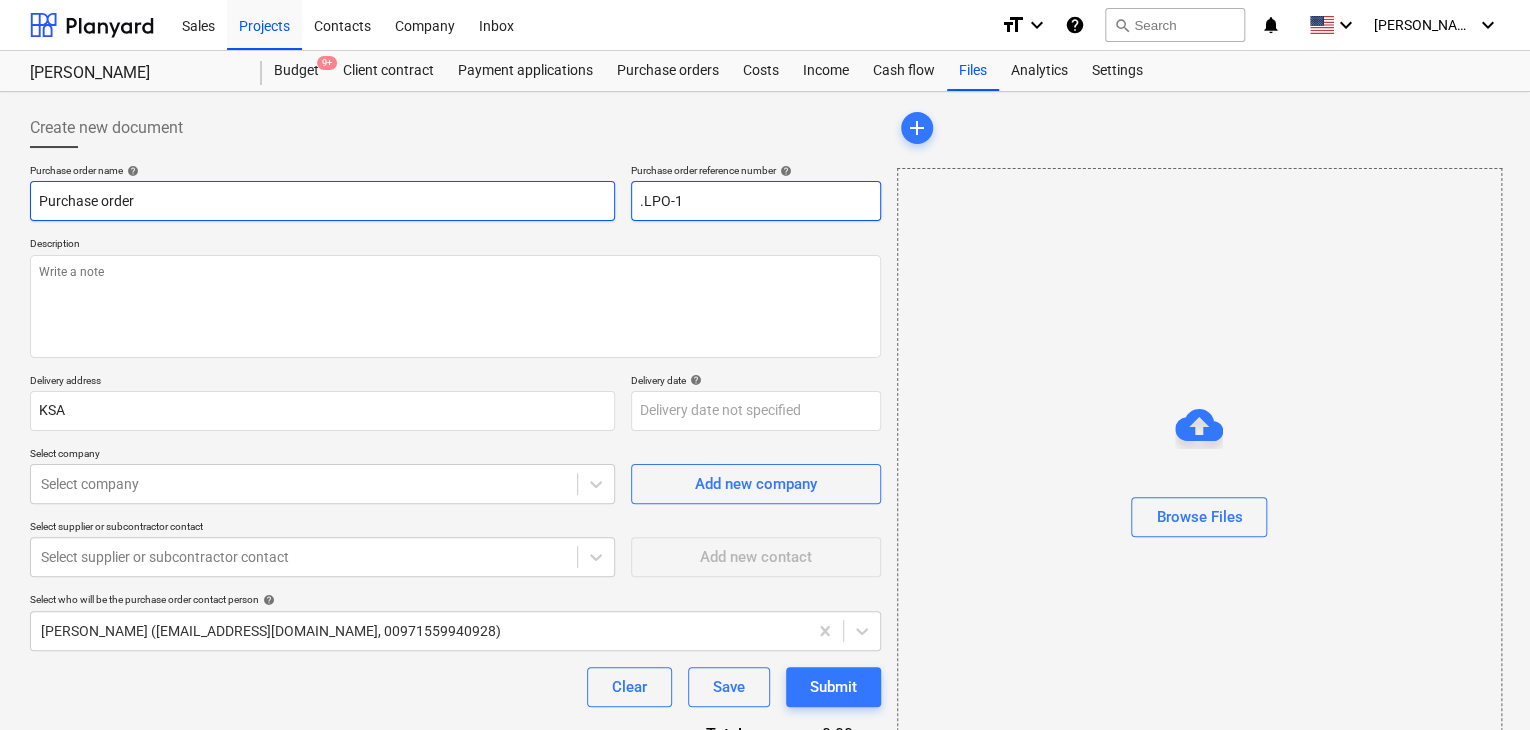type on "x" 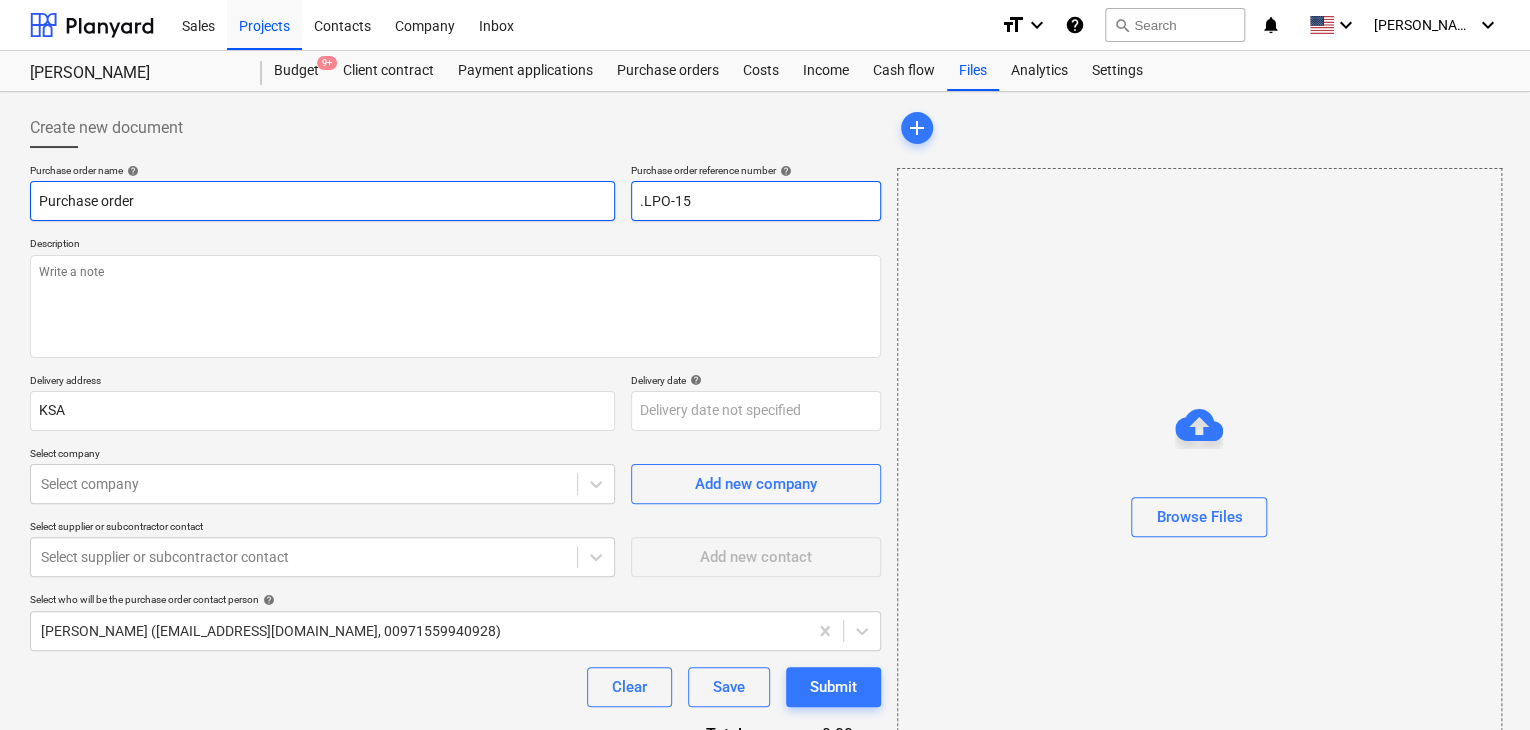 type on "x" 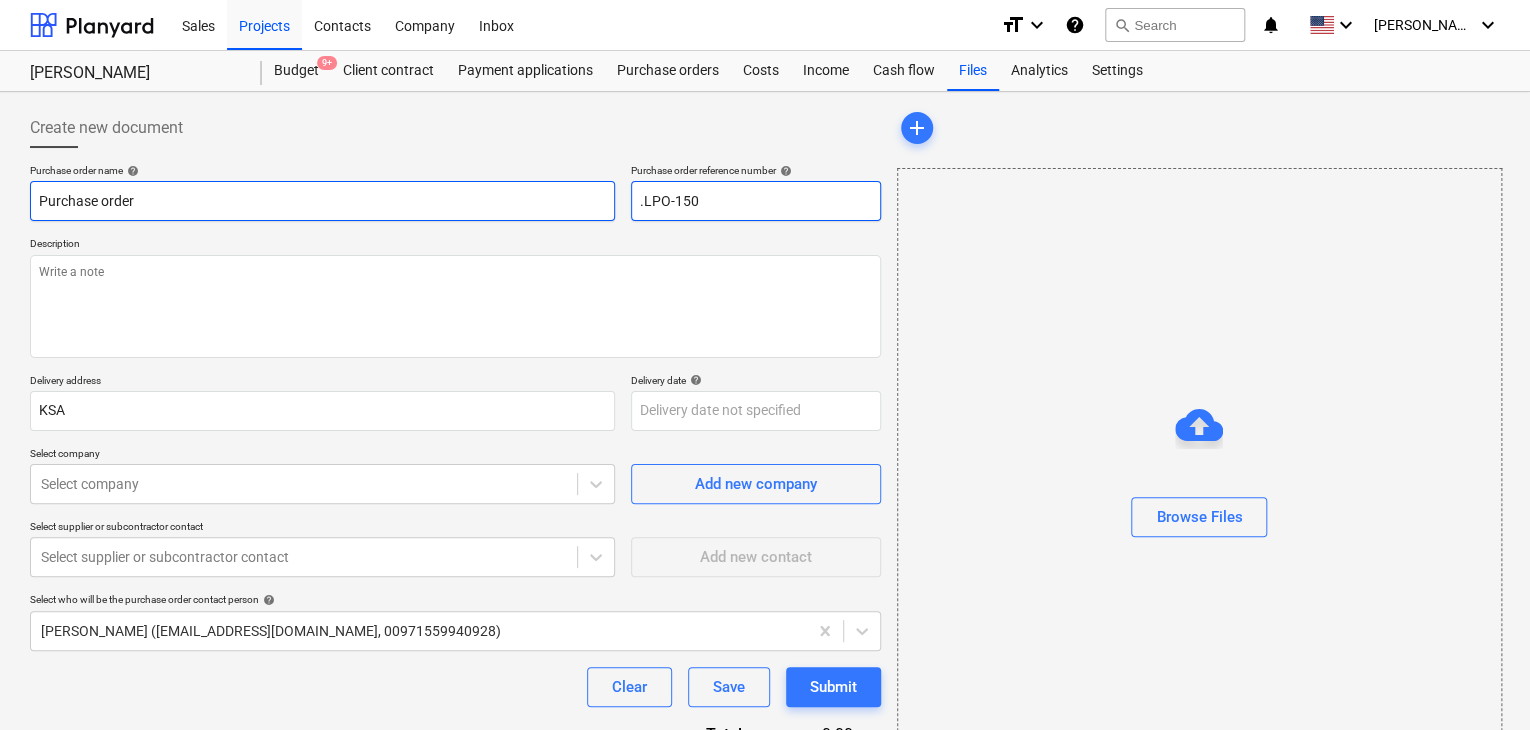 type on "x" 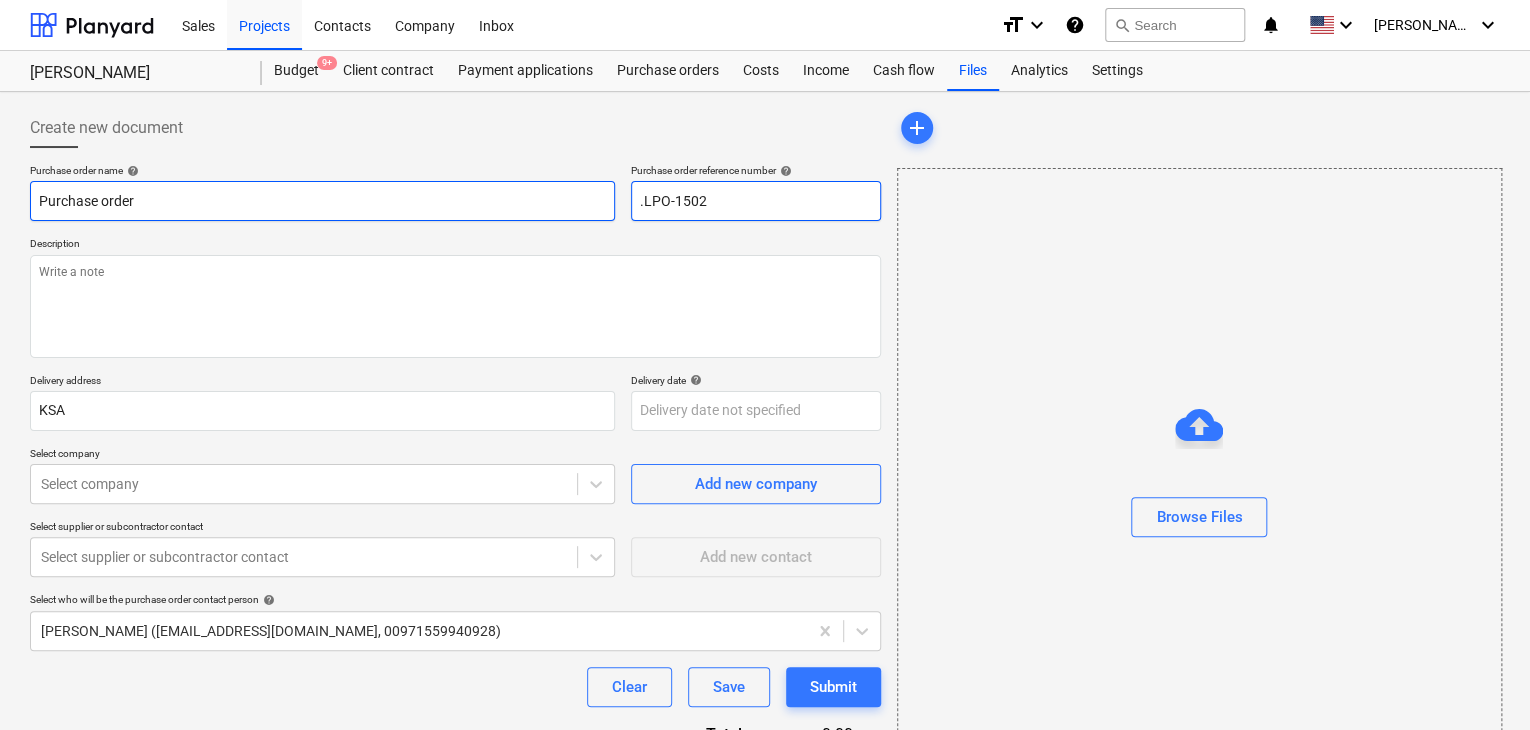 type on "x" 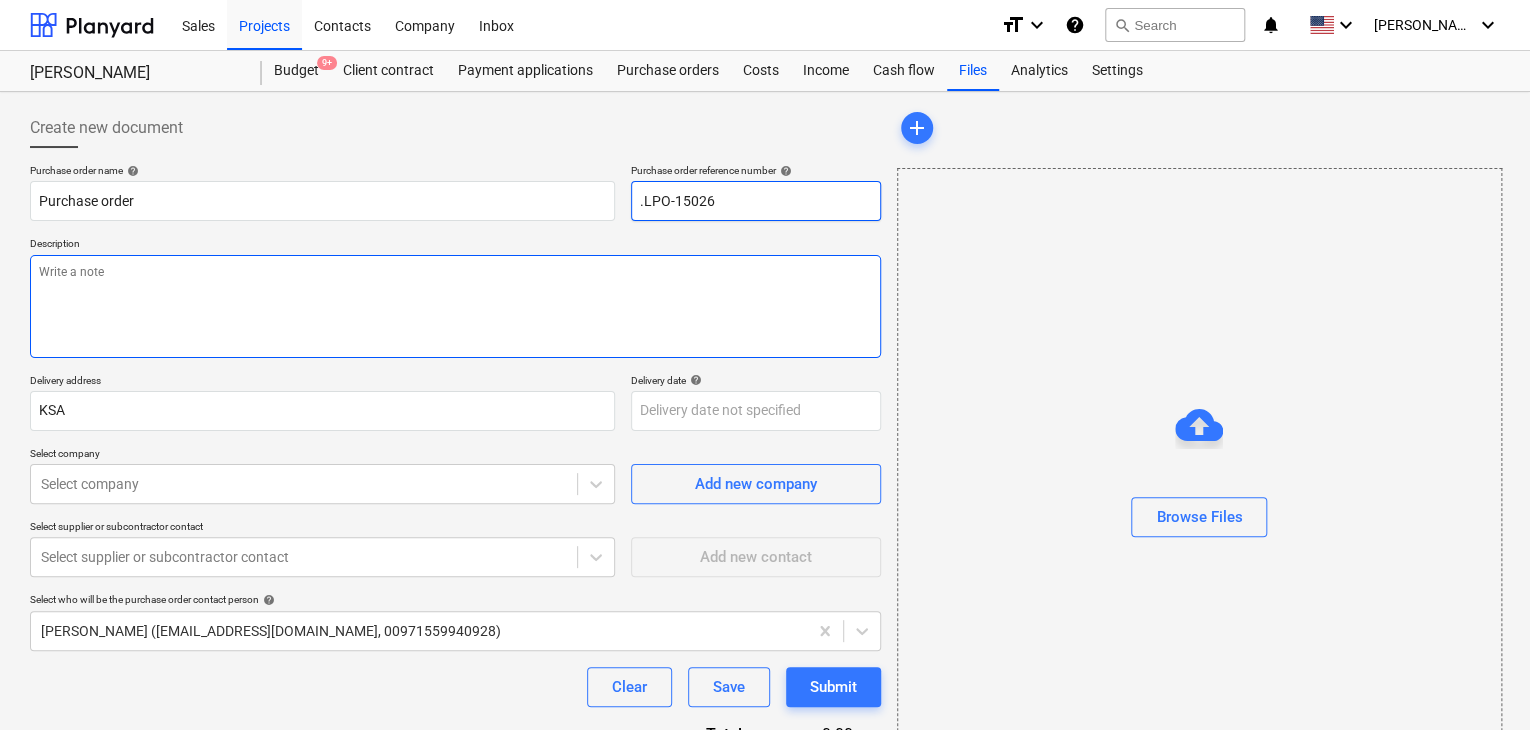 type on ".LPO-15026" 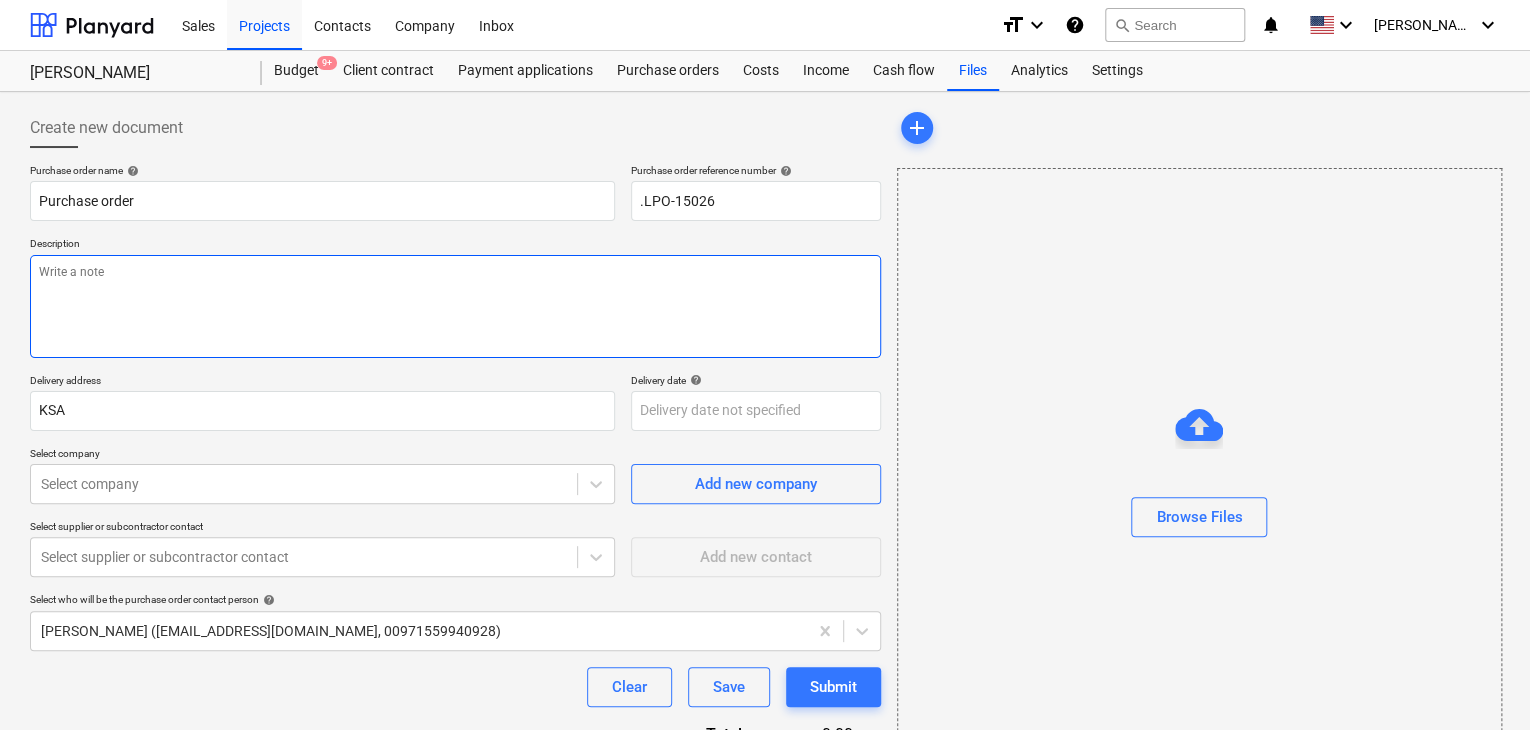 click at bounding box center (455, 306) 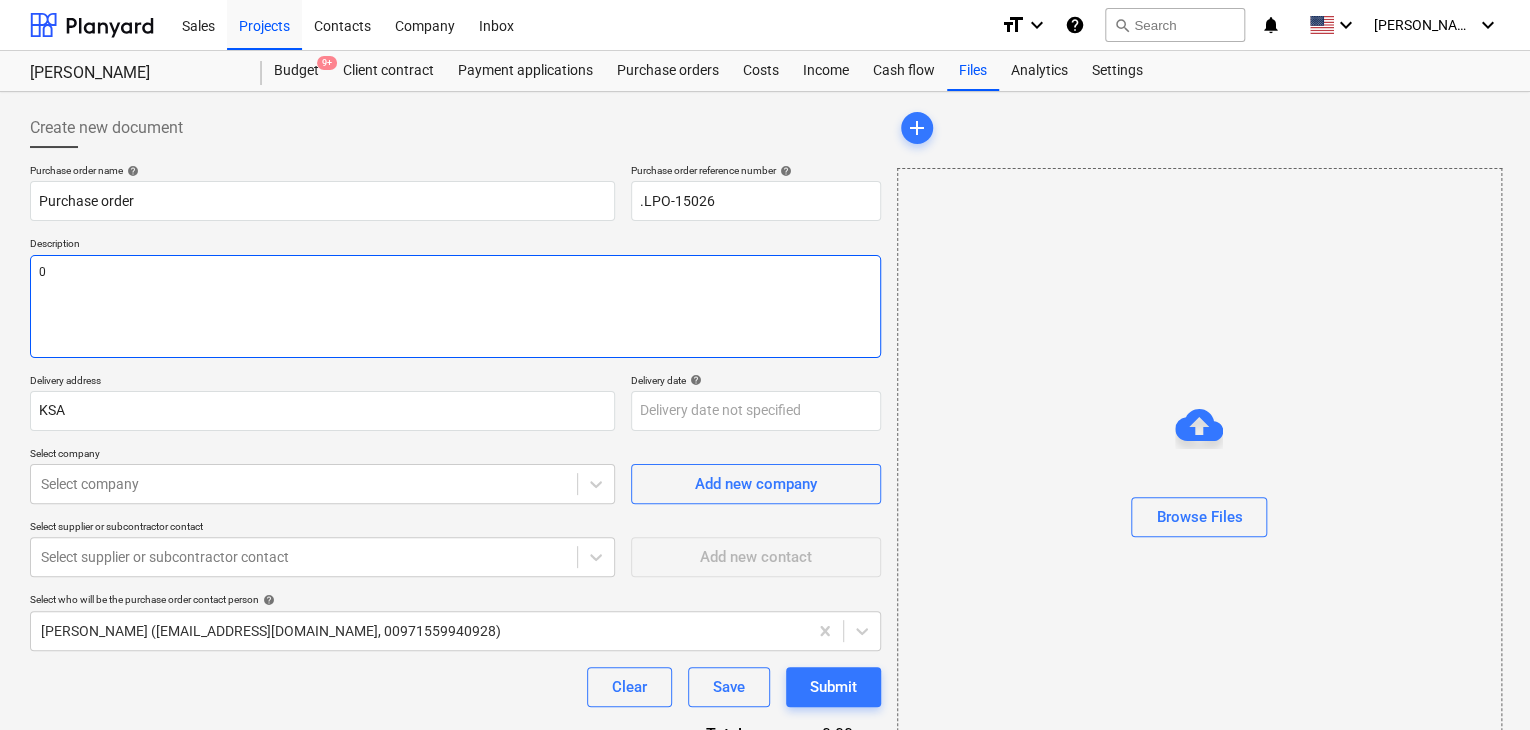 type on "x" 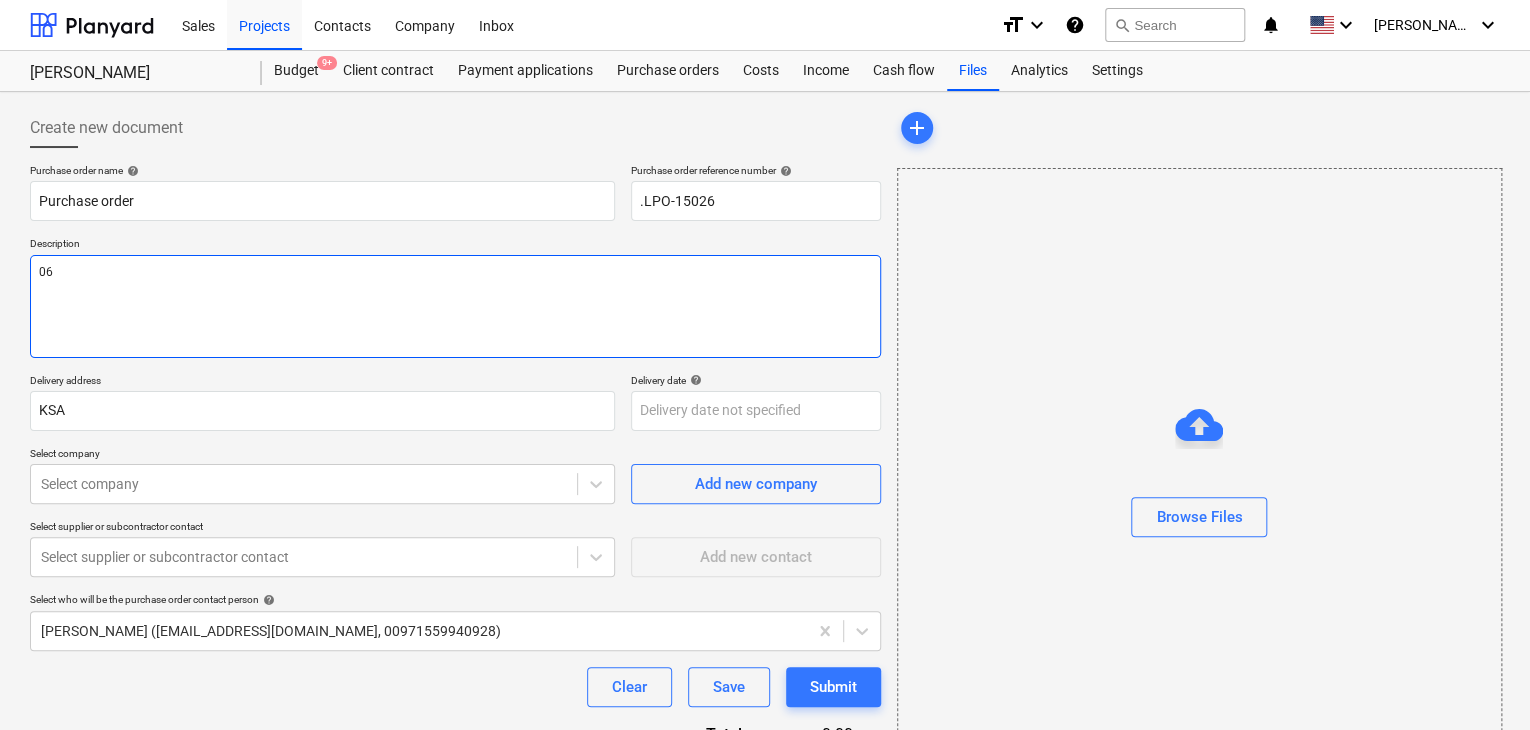 type on "x" 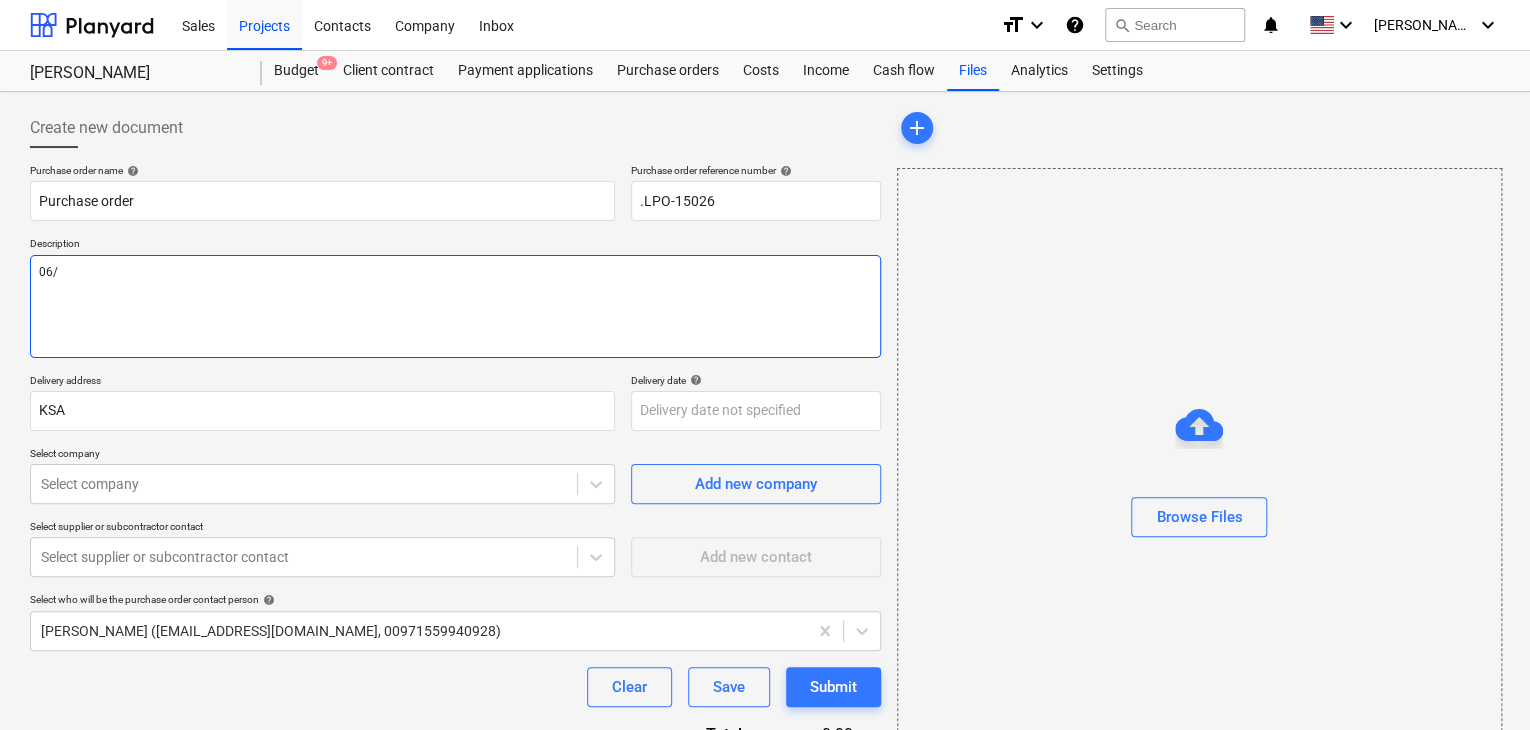 type on "x" 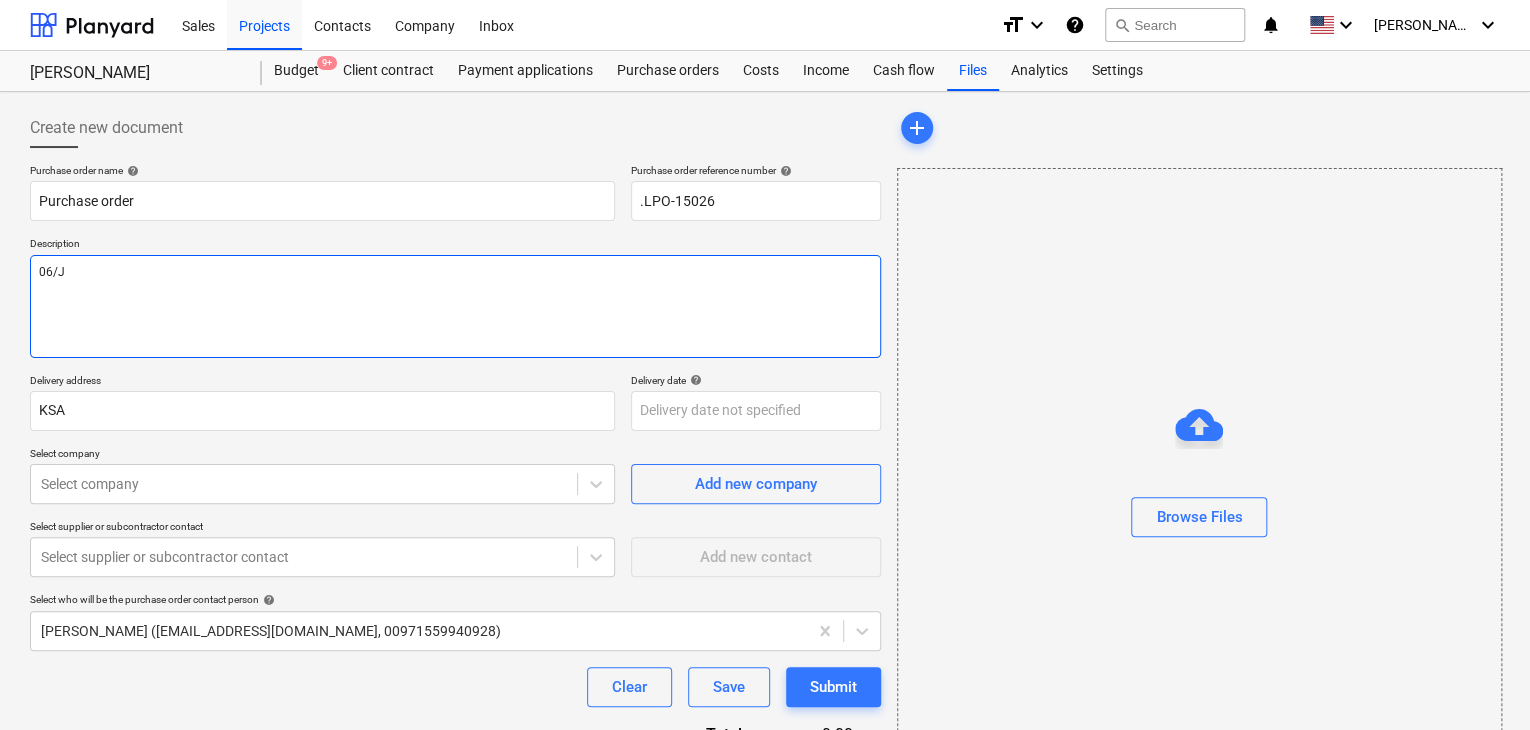 type on "x" 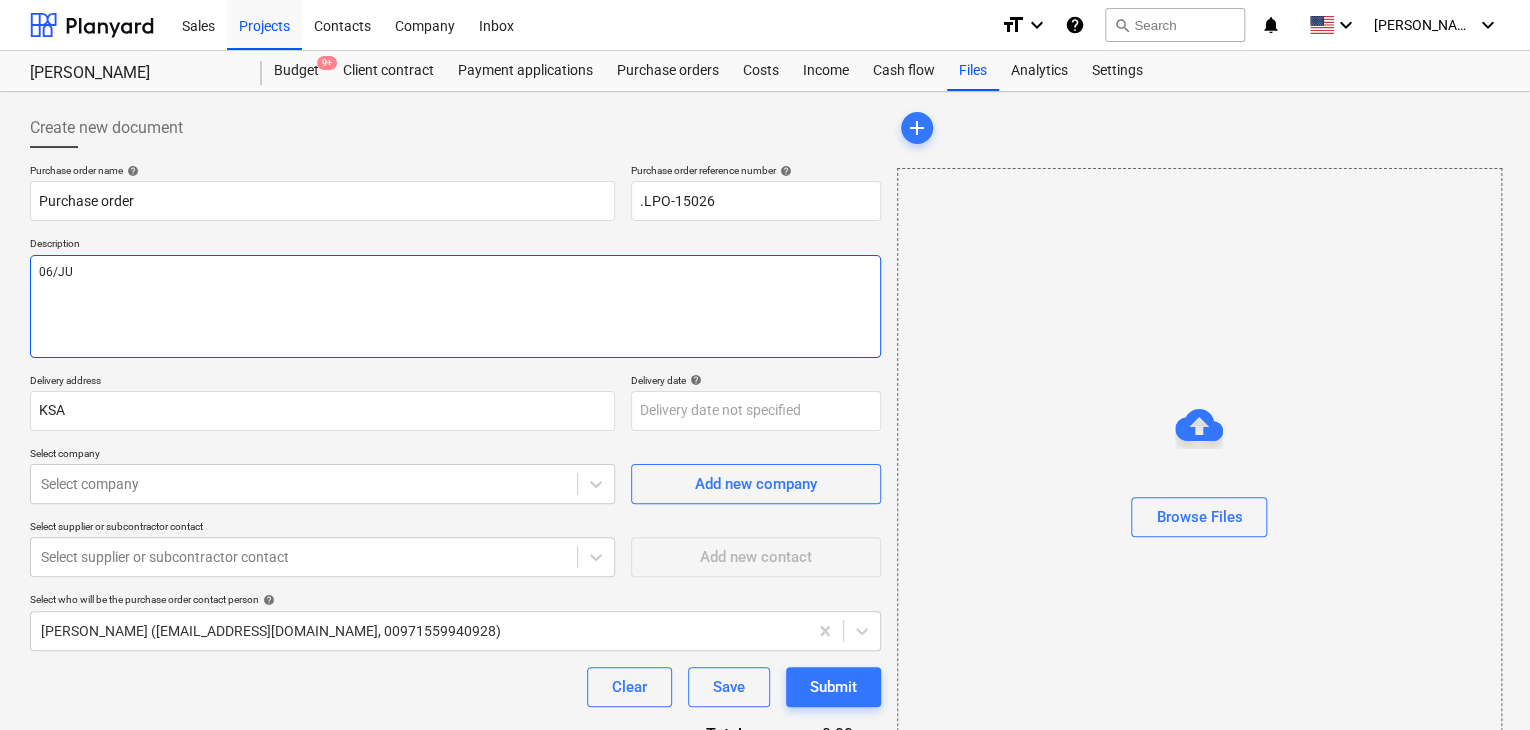 type on "x" 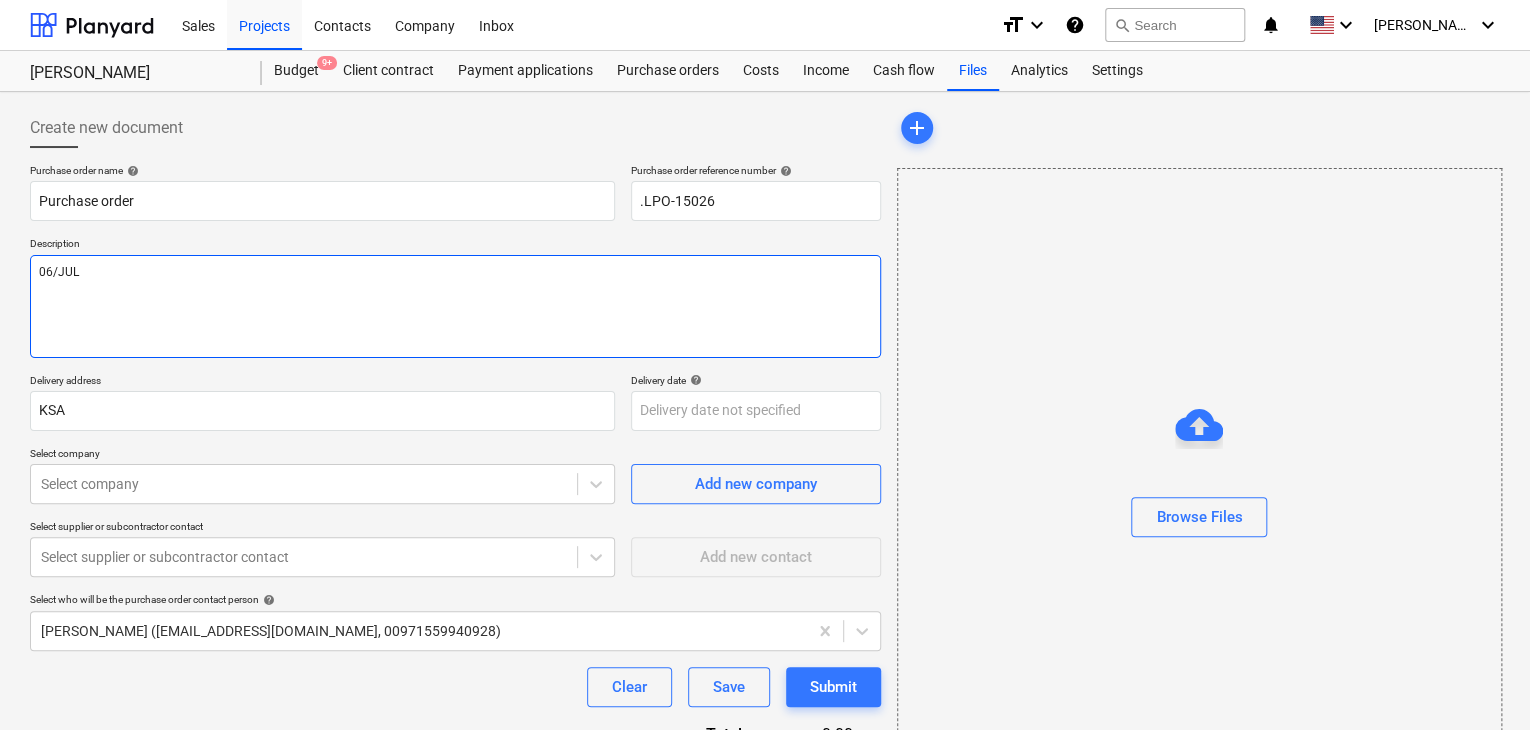 type on "06/JUL/" 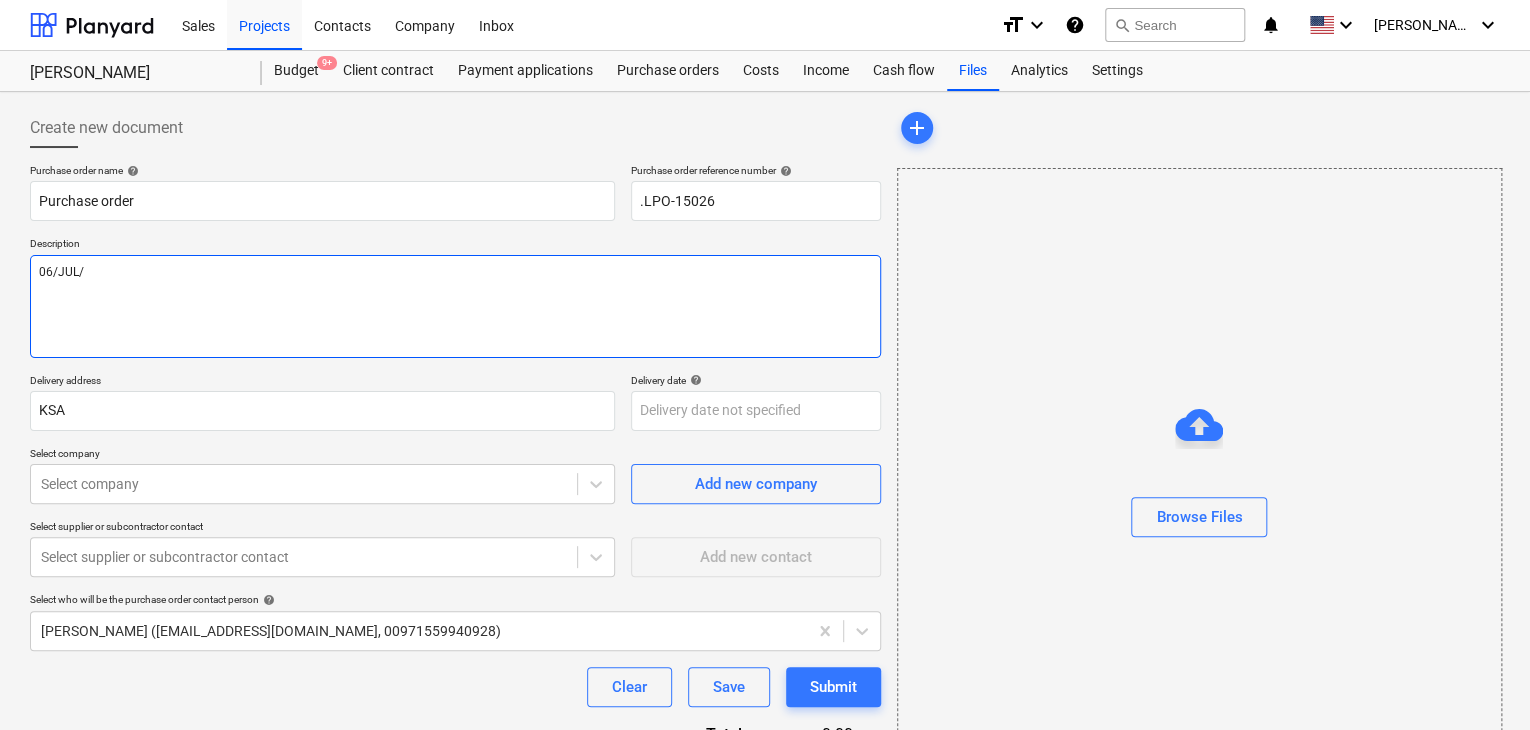 type on "x" 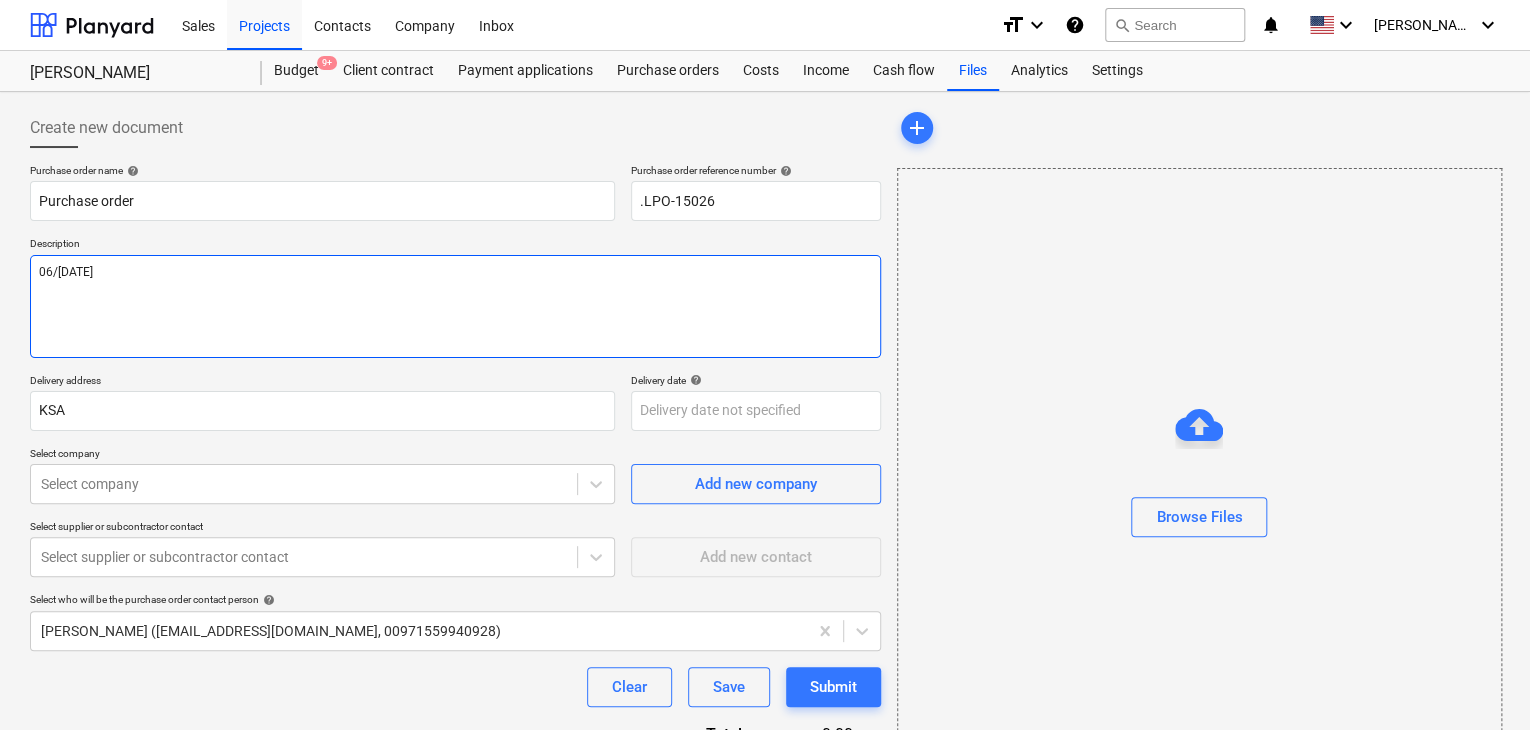 type on "x" 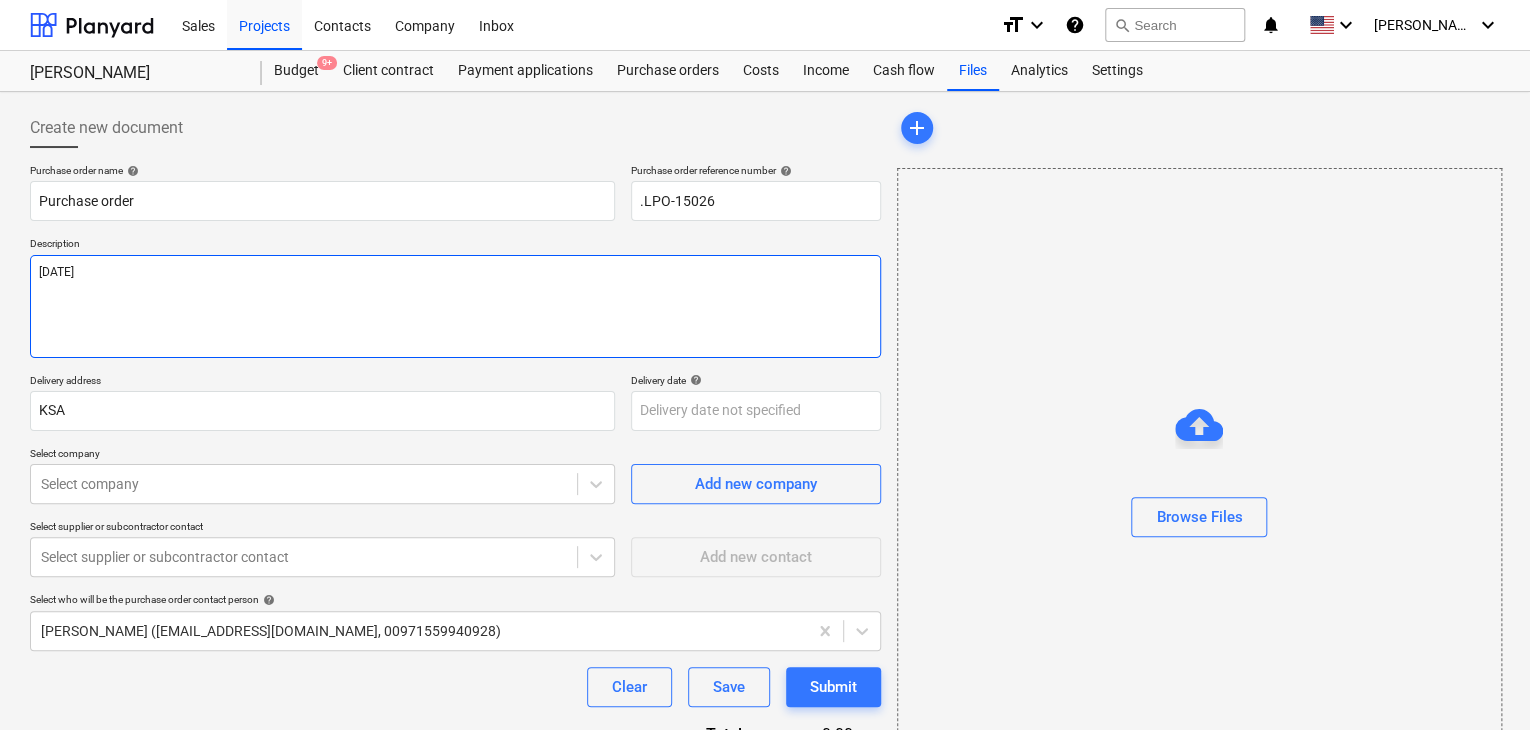 type on "x" 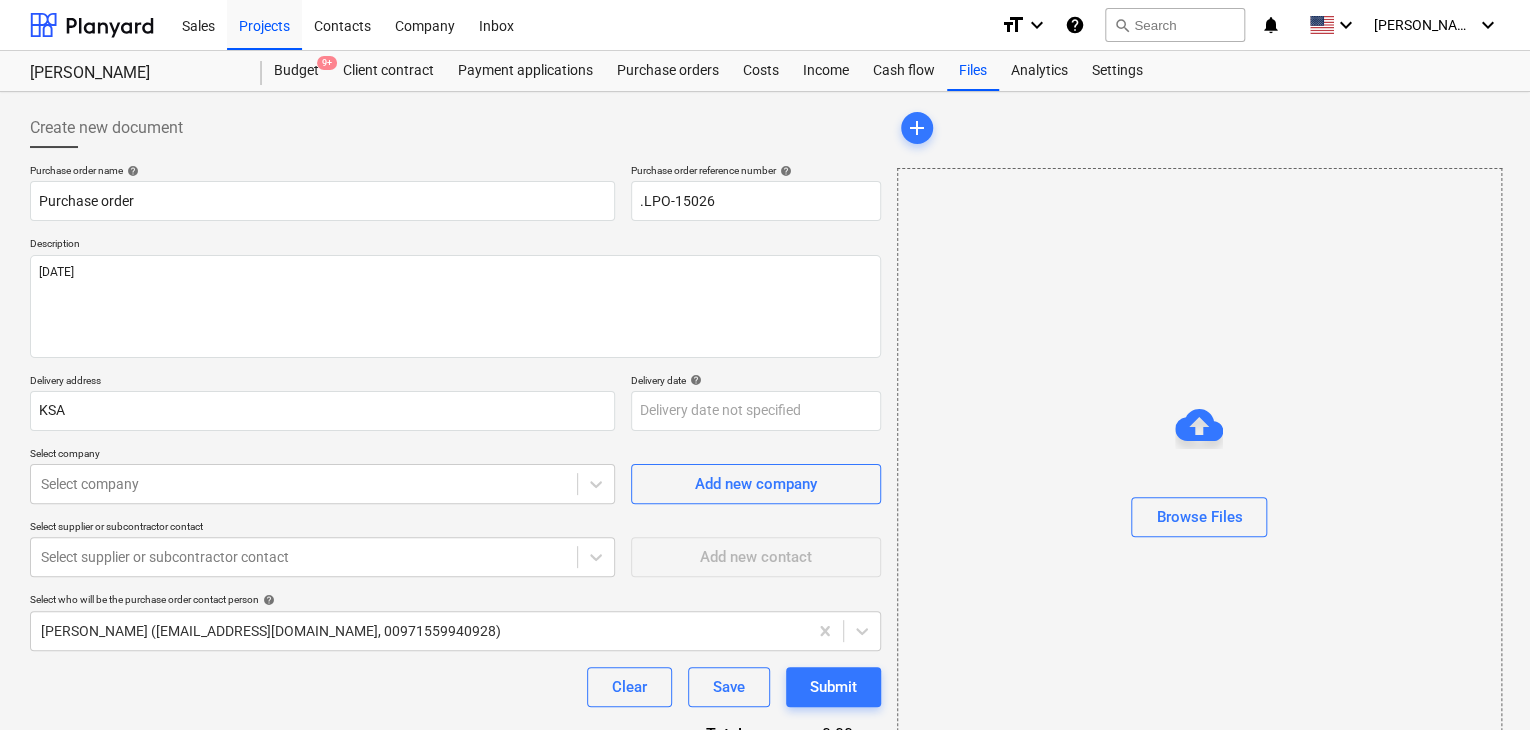 click on "Delivery address" at bounding box center [322, 382] 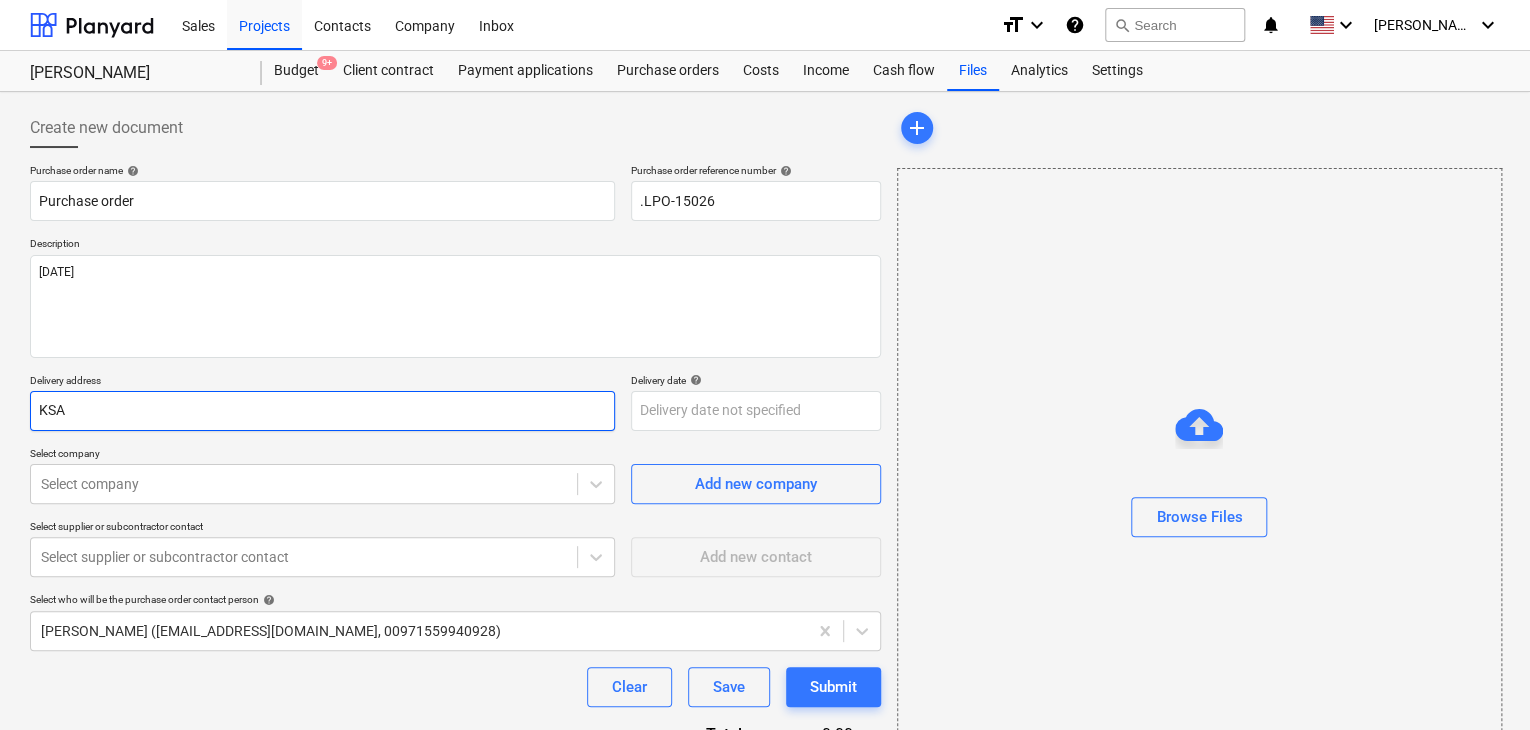 click on "KSA" at bounding box center (322, 411) 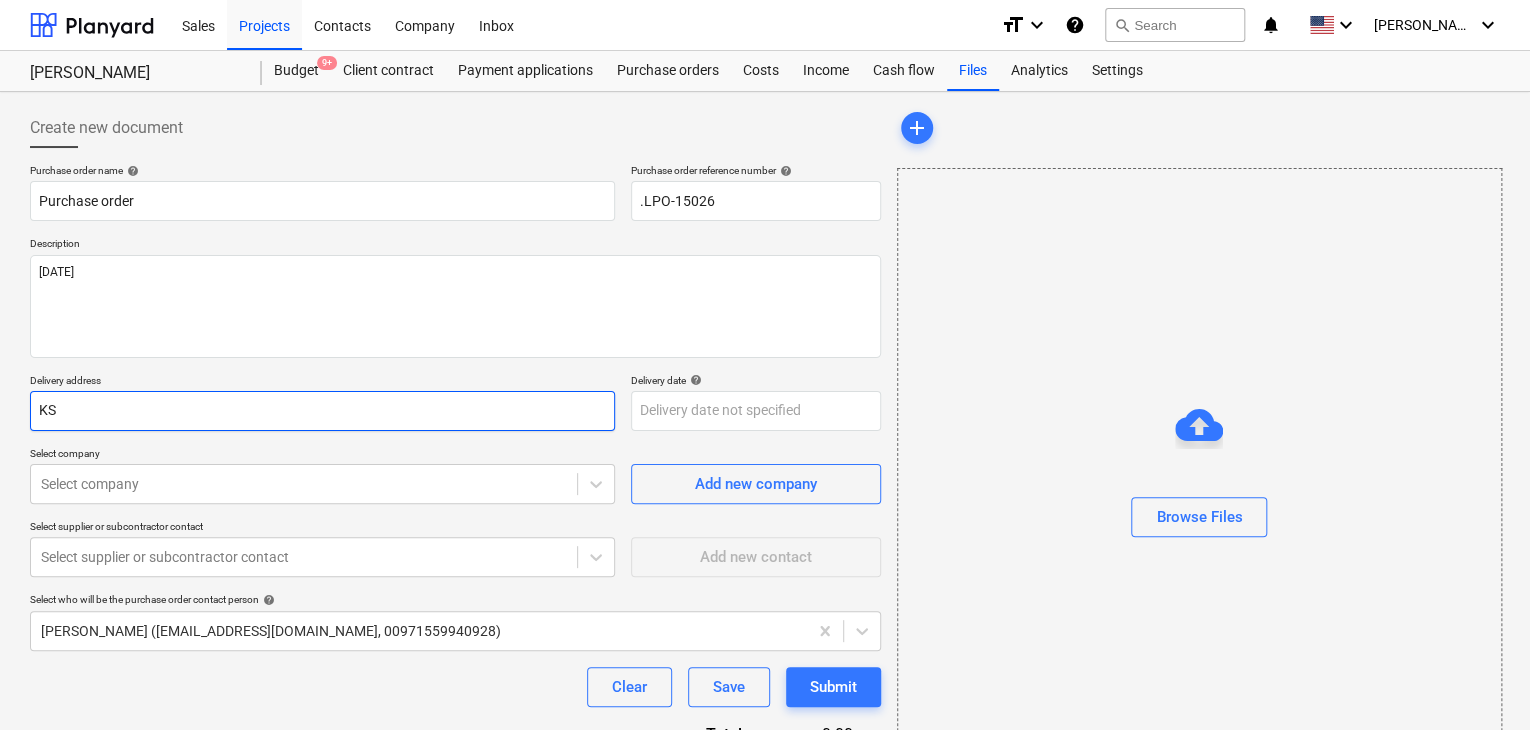 type on "x" 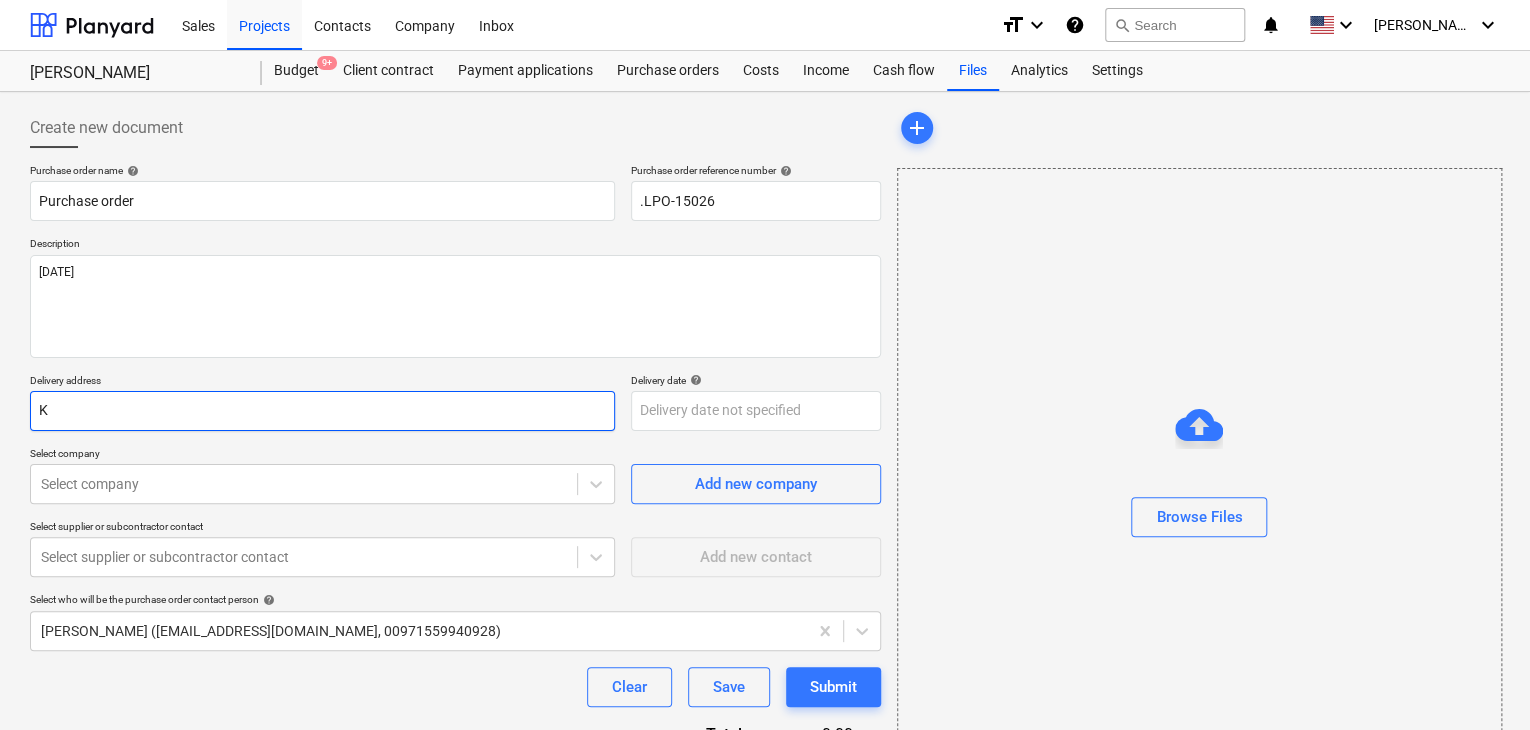 type on "x" 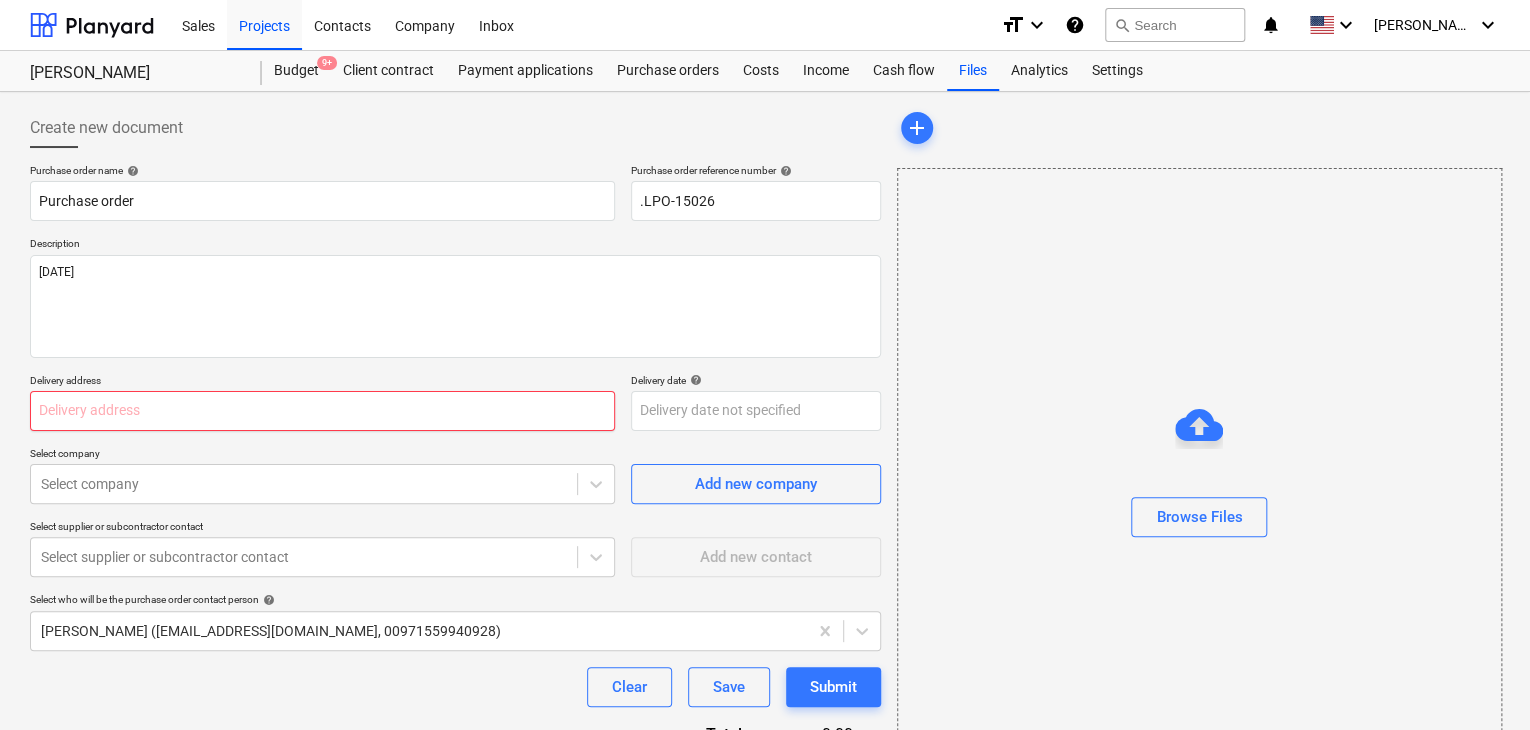 type on "x" 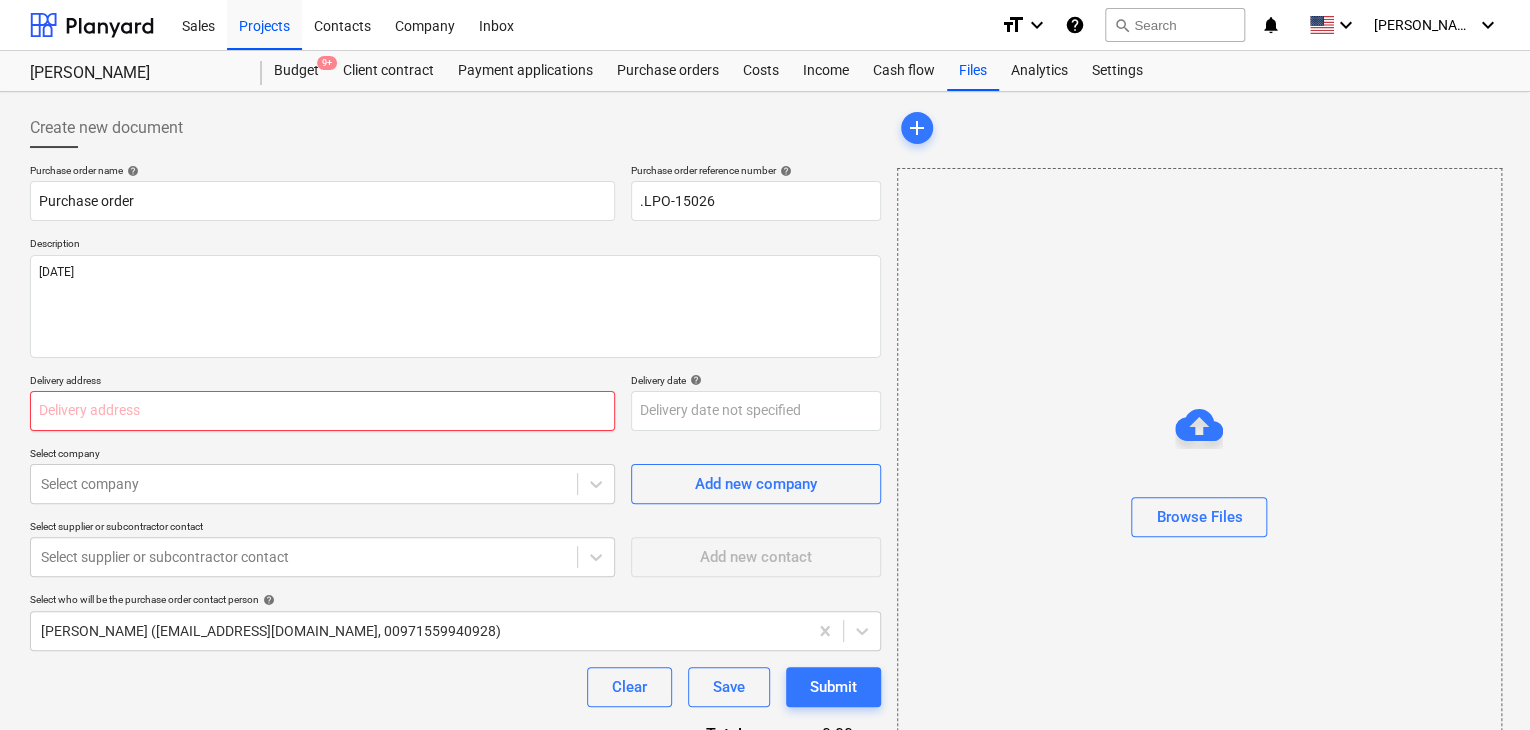type on "L" 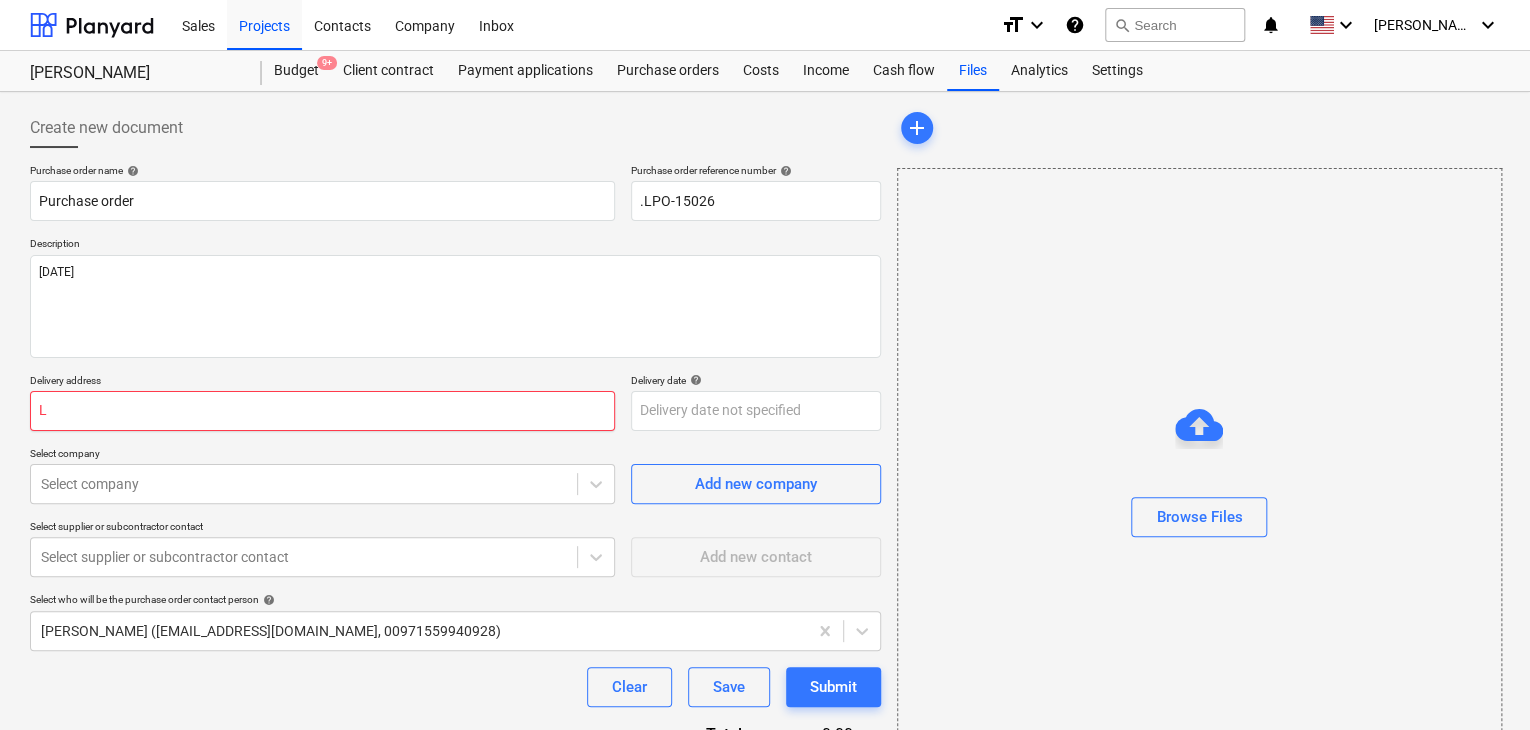 type on "x" 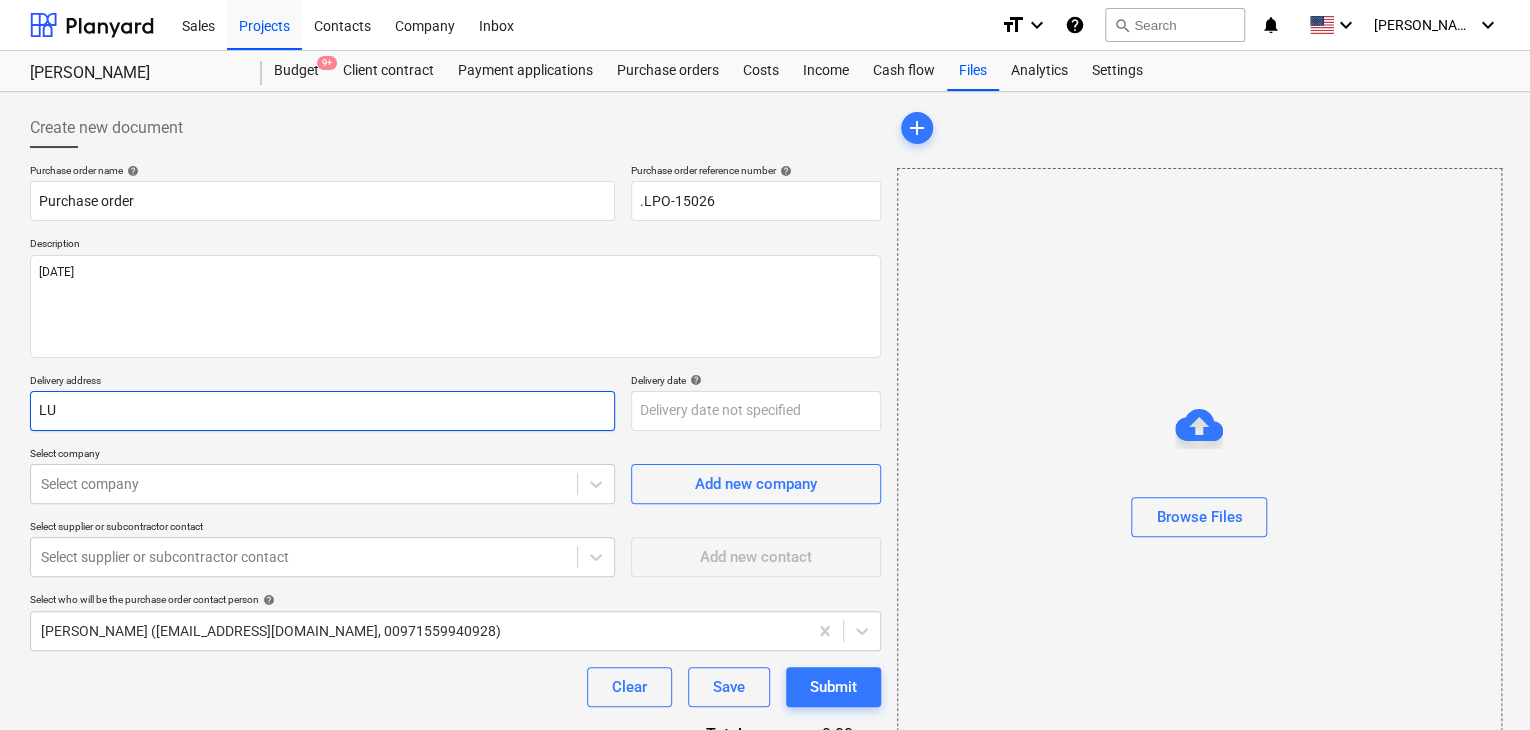 type on "x" 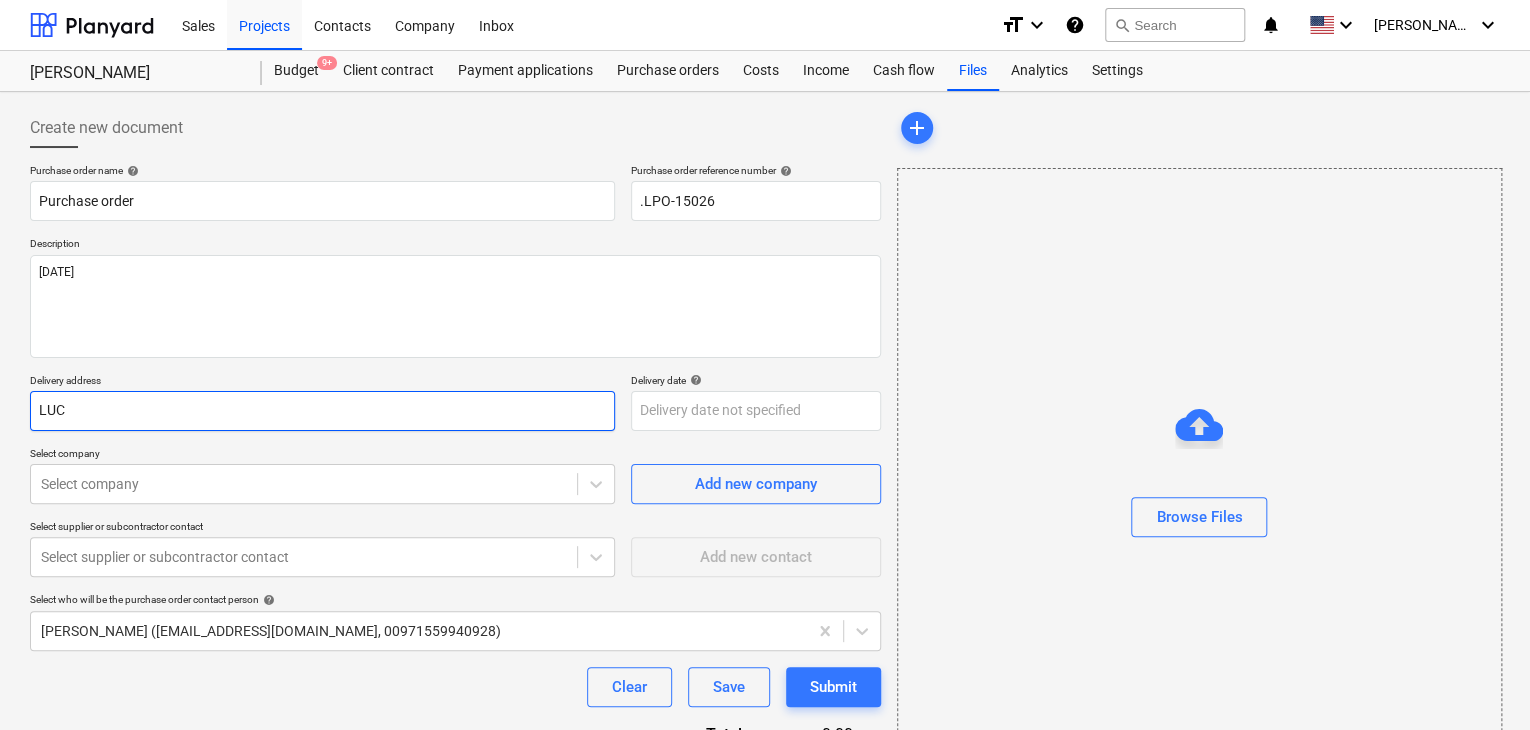 type on "LUCK" 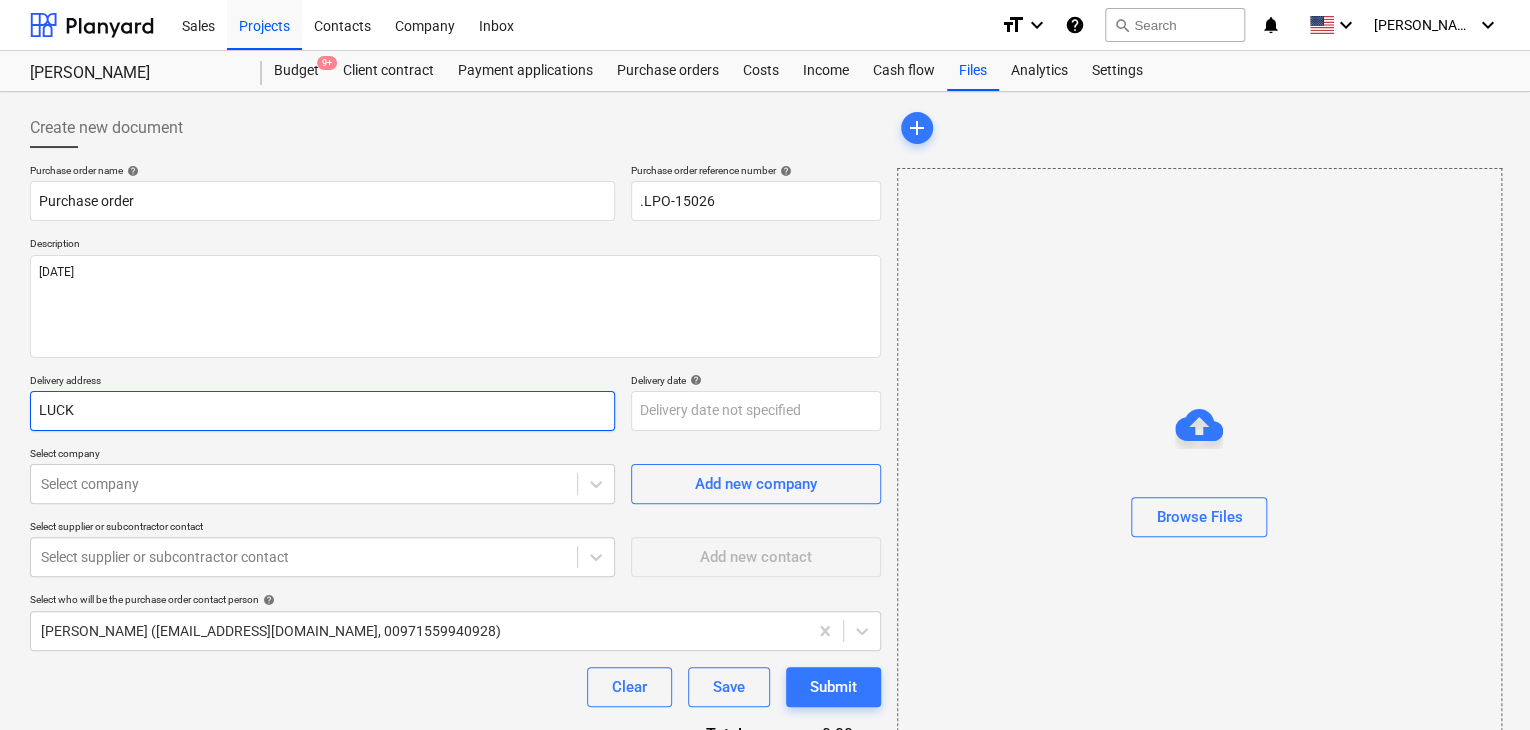 type on "x" 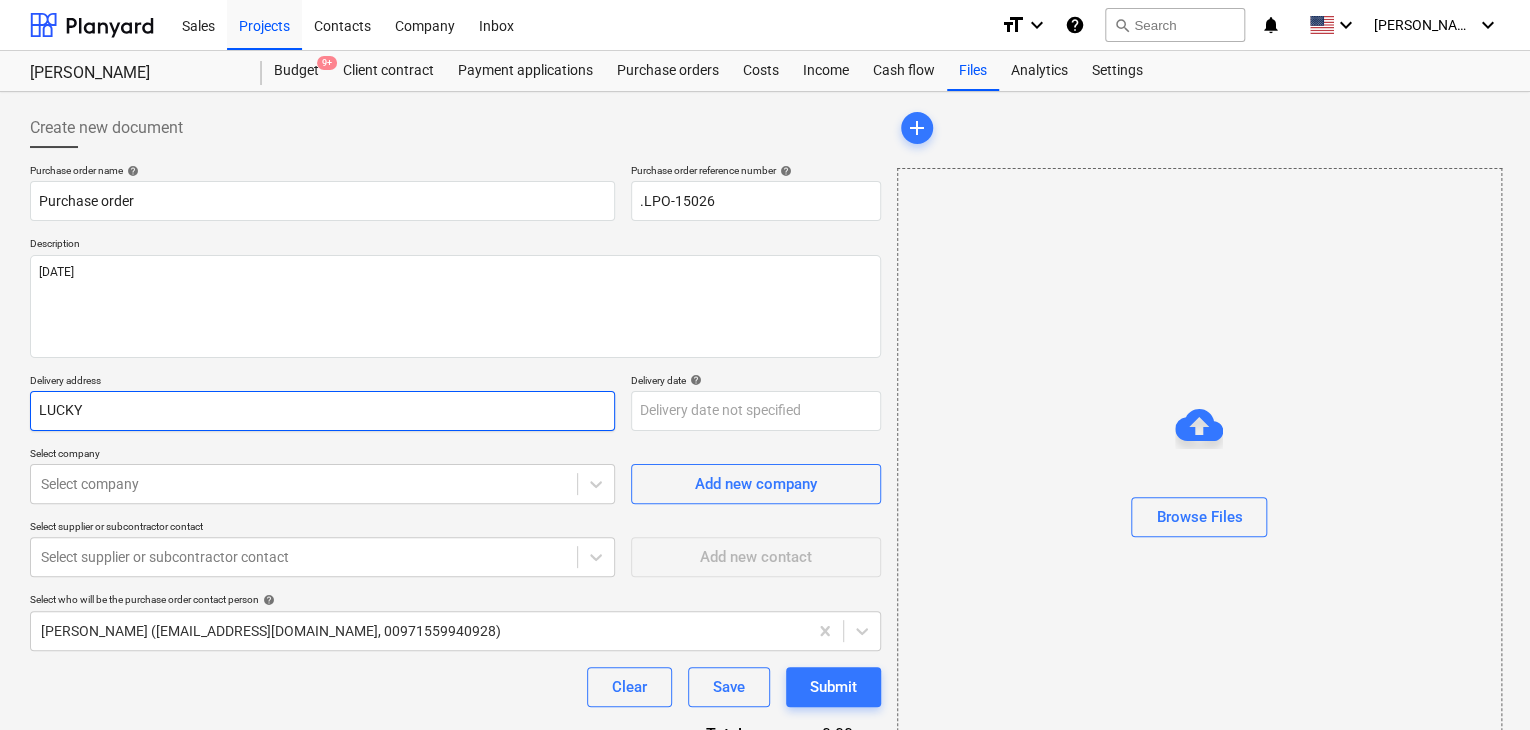 type on "x" 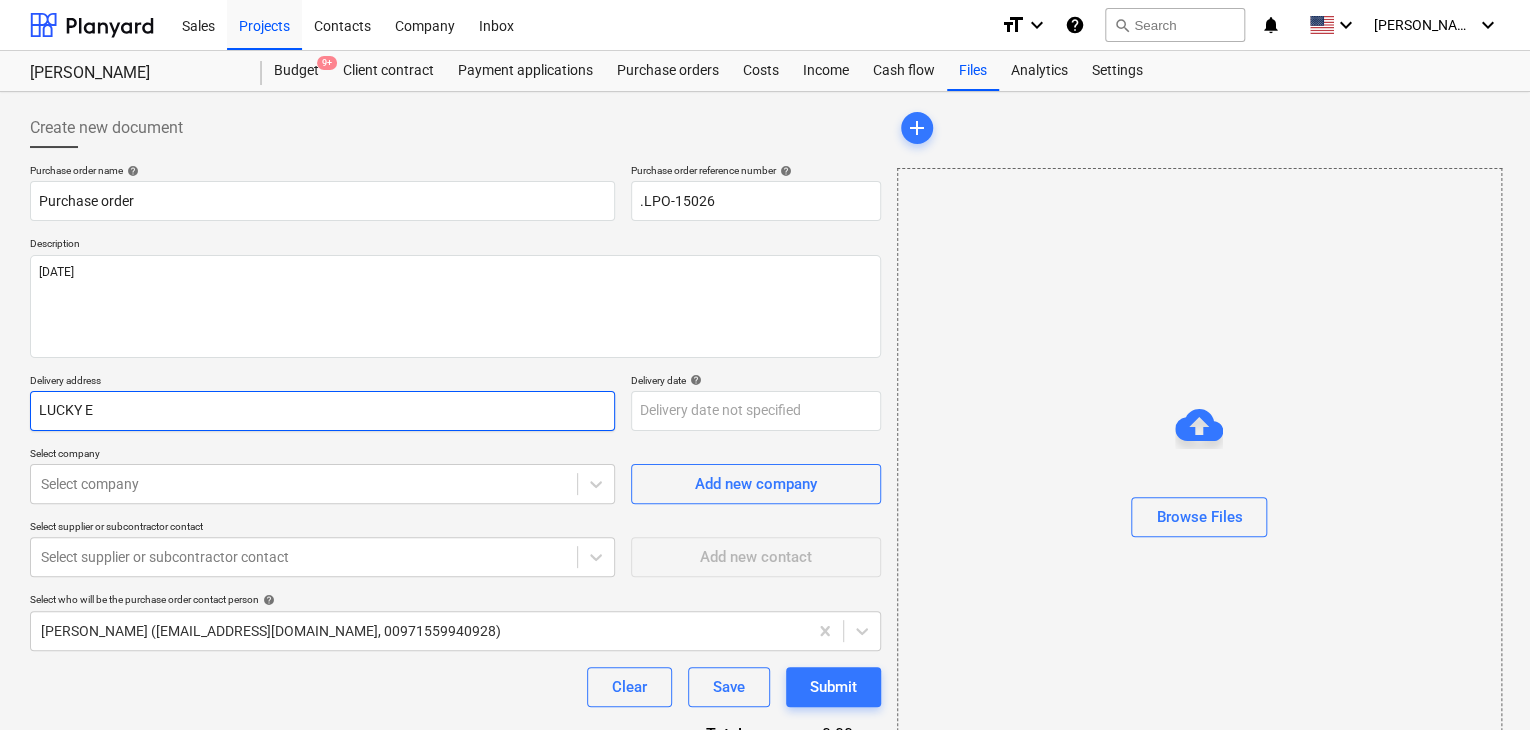 type on "x" 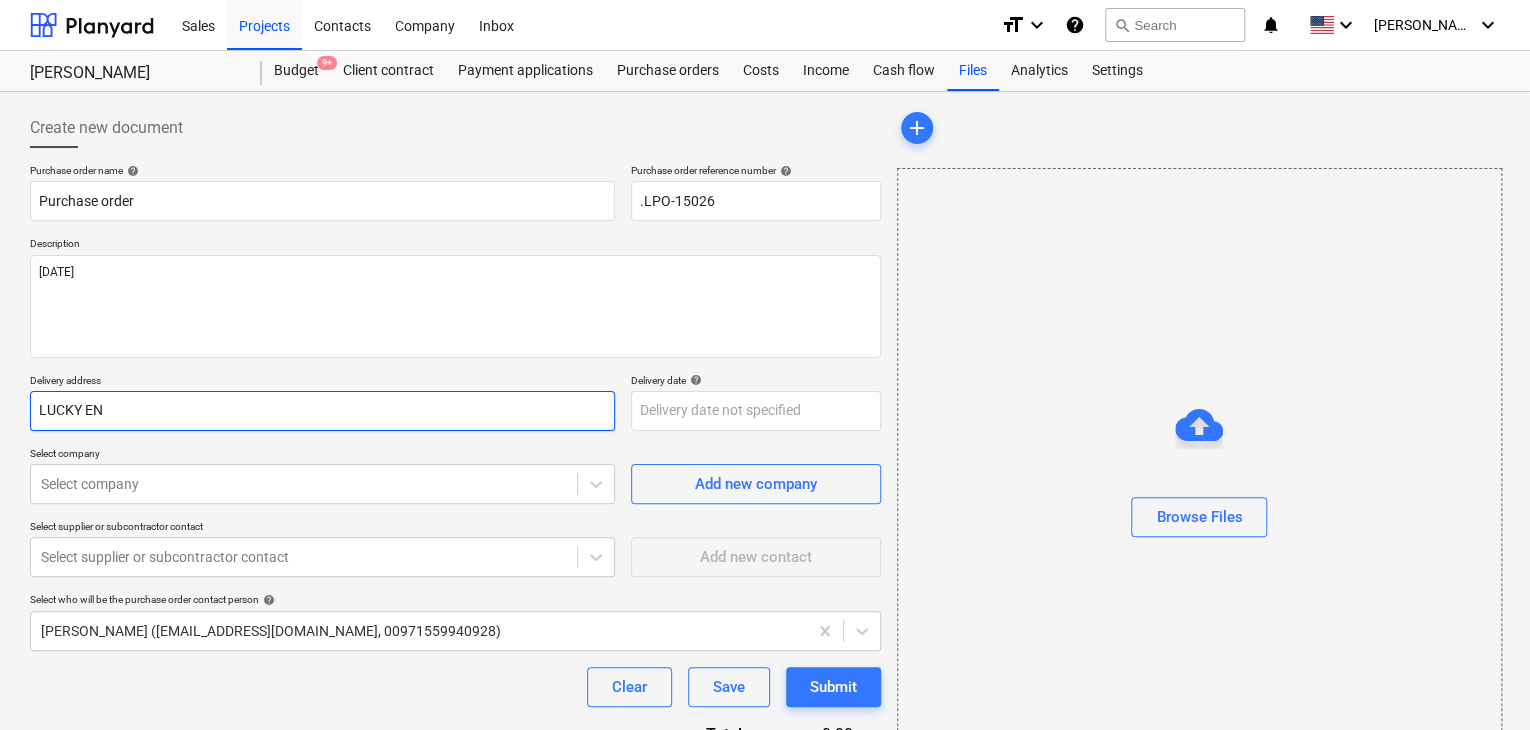 type on "x" 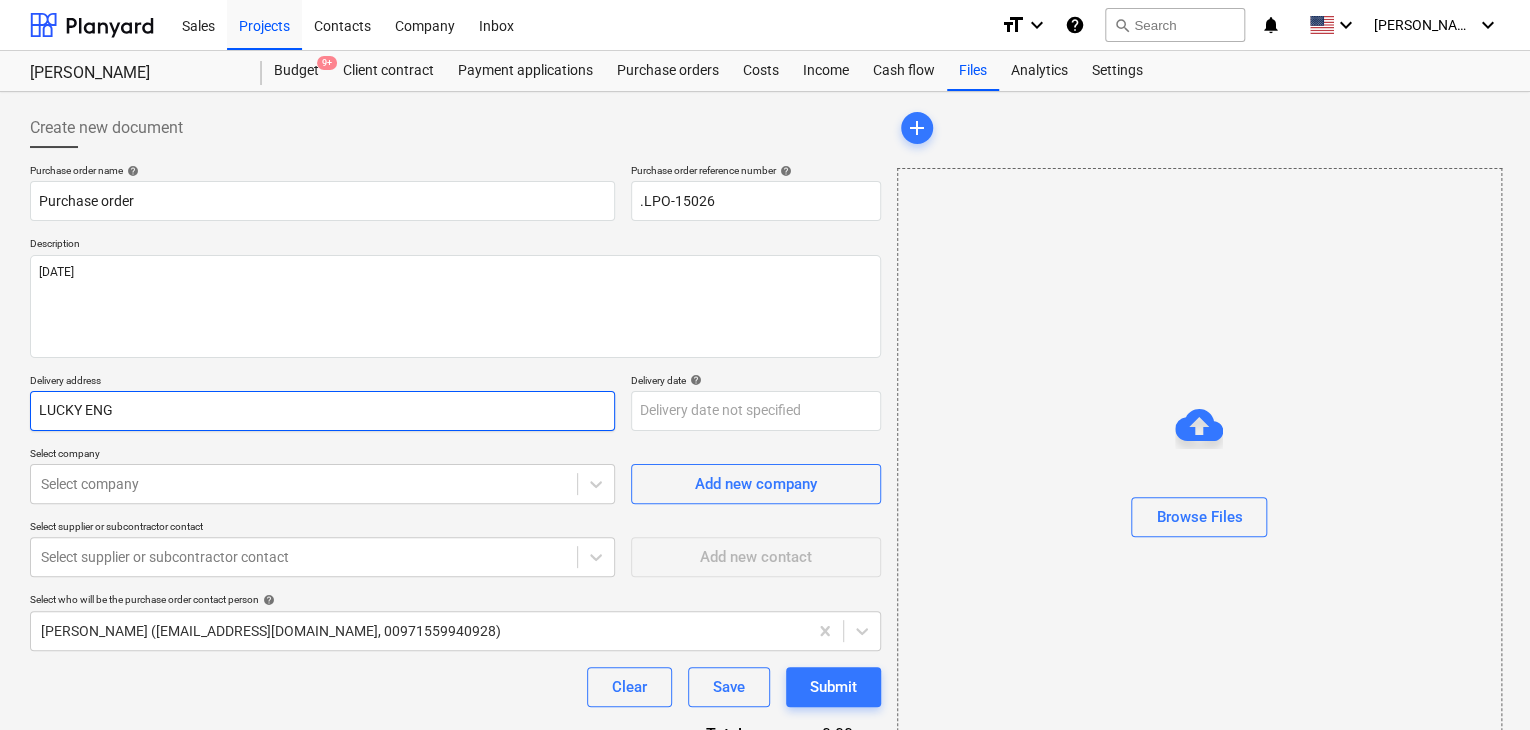 type on "x" 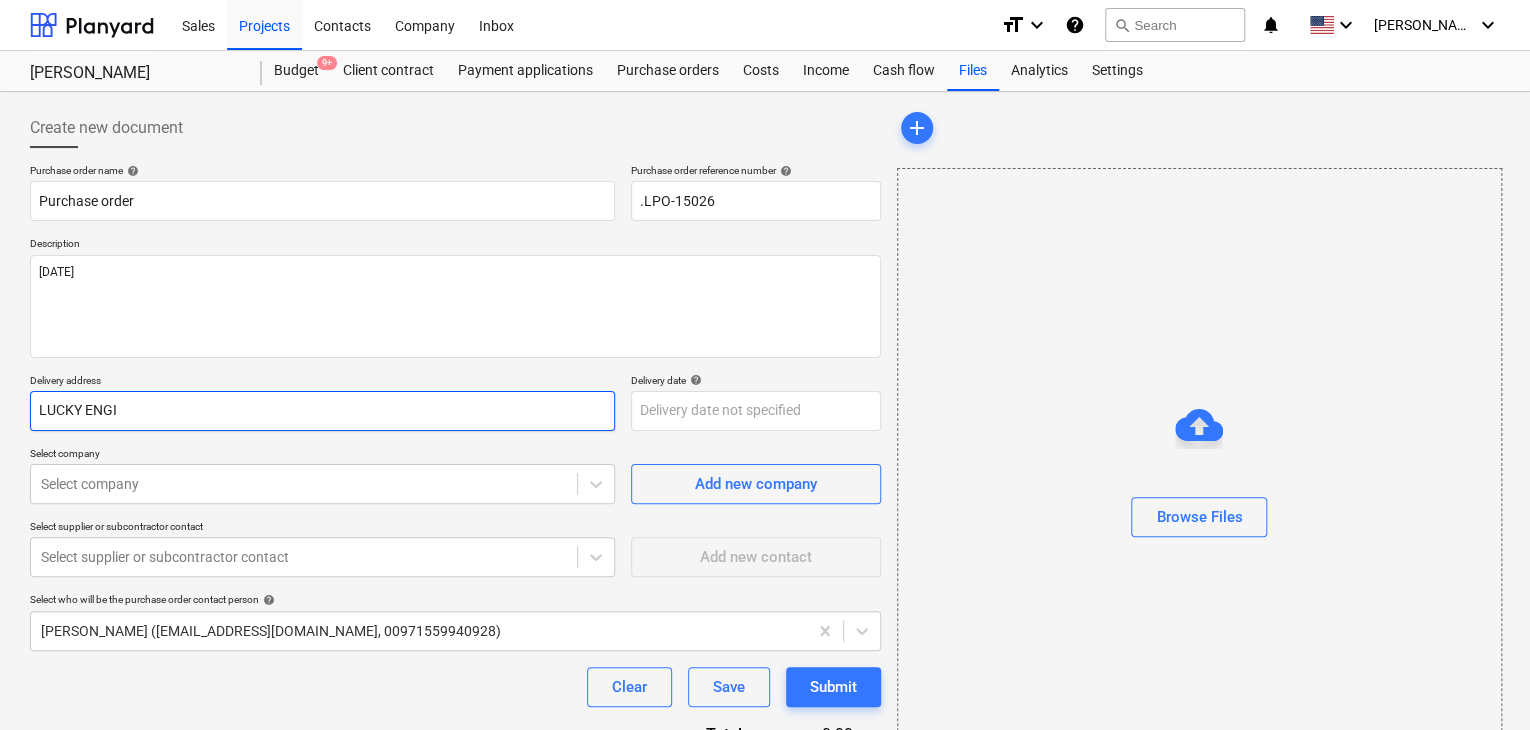 type on "x" 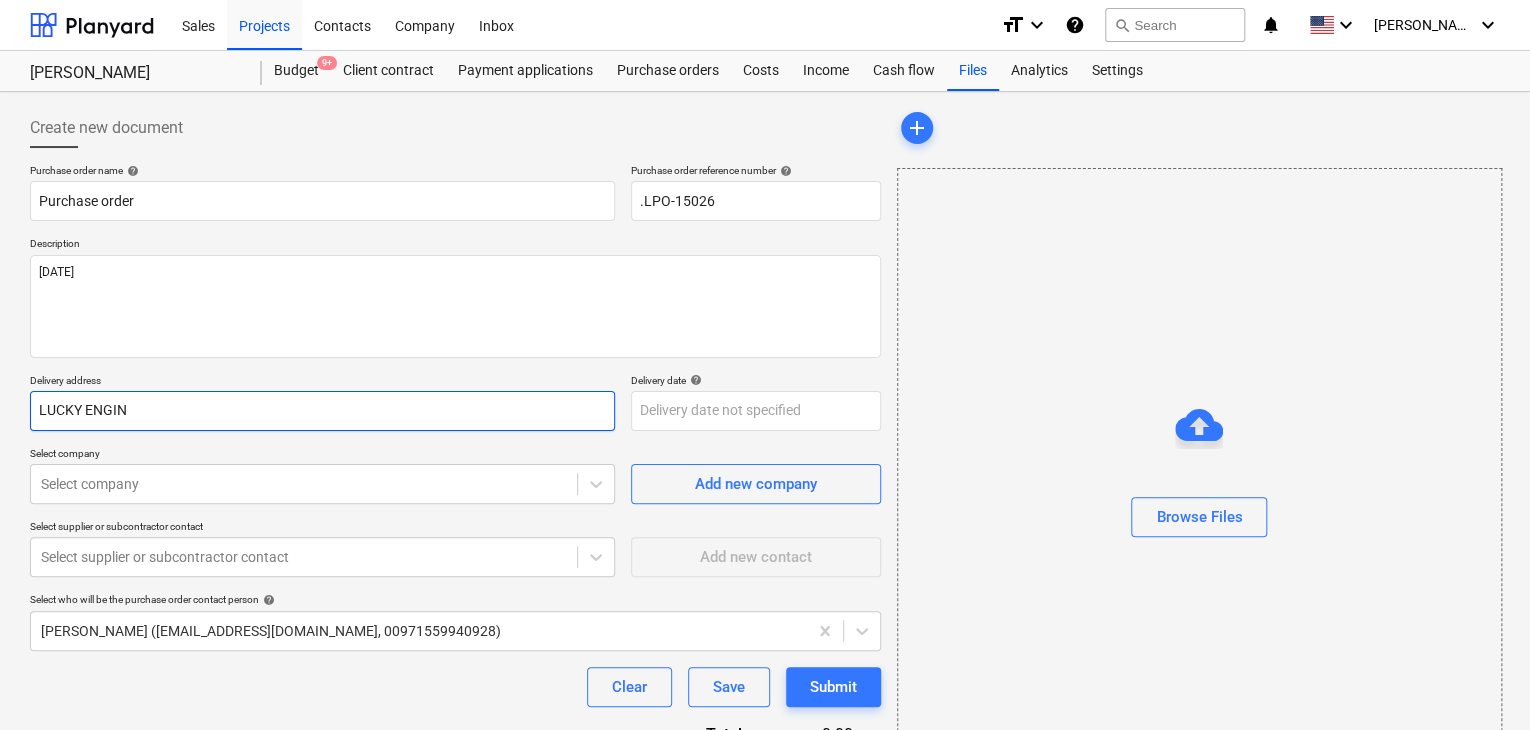type on "x" 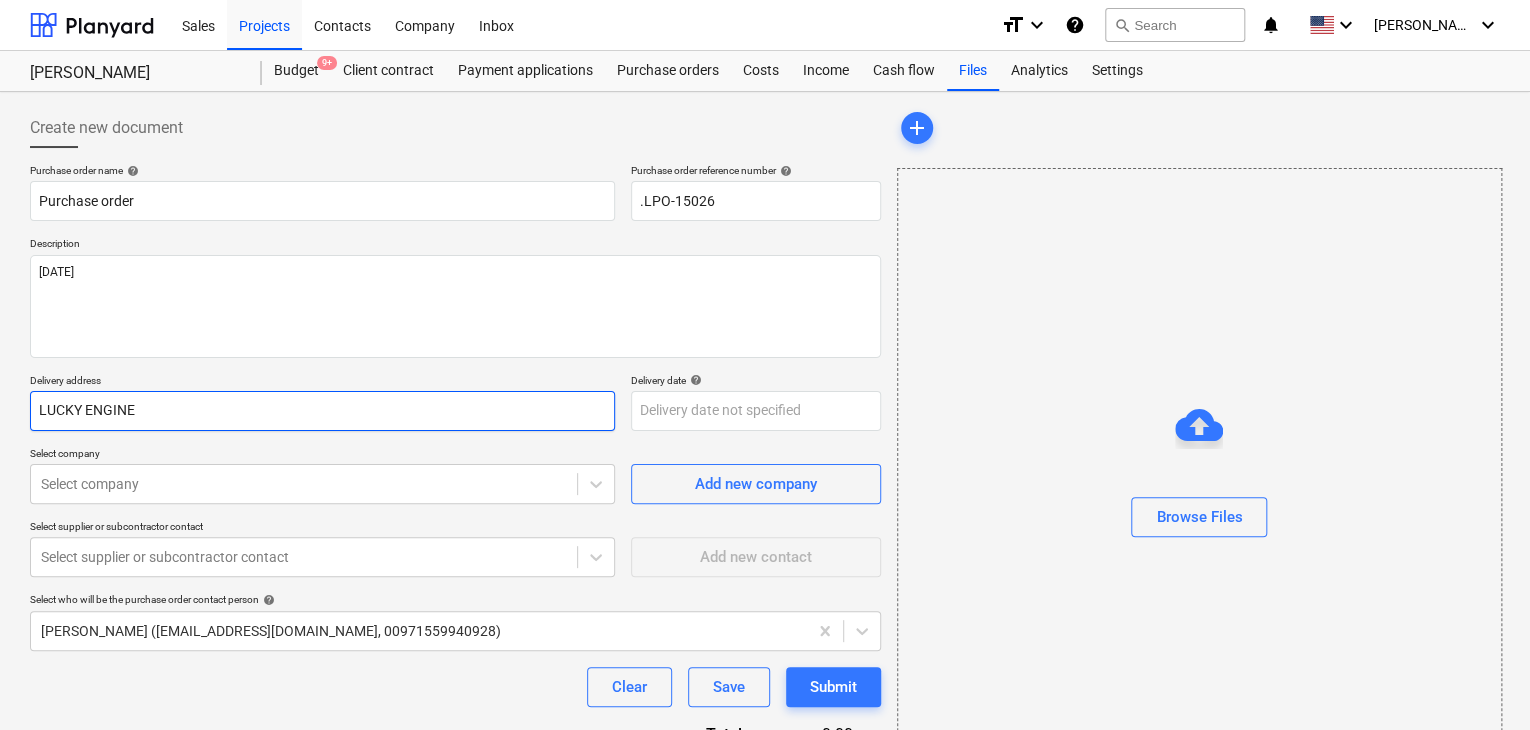 type on "x" 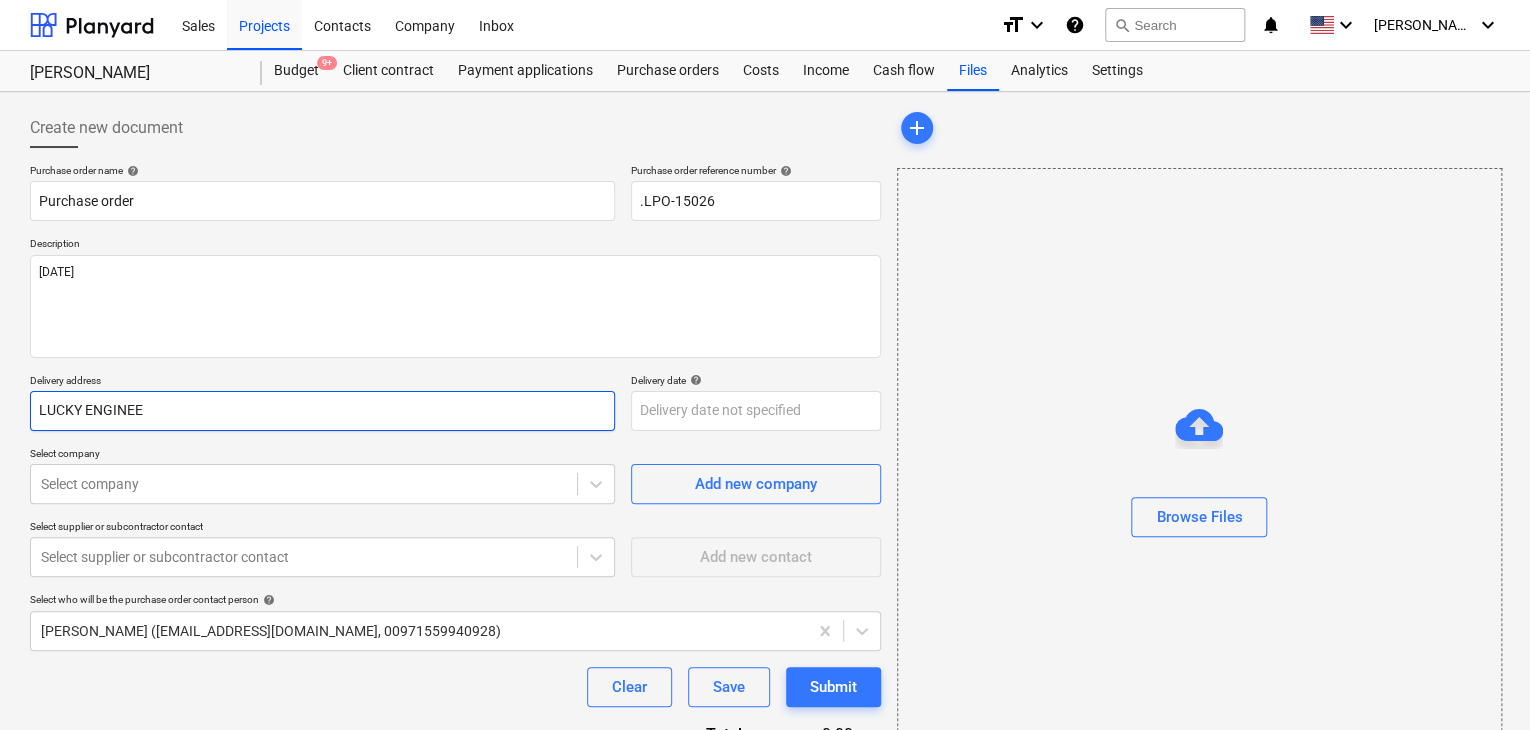 type on "x" 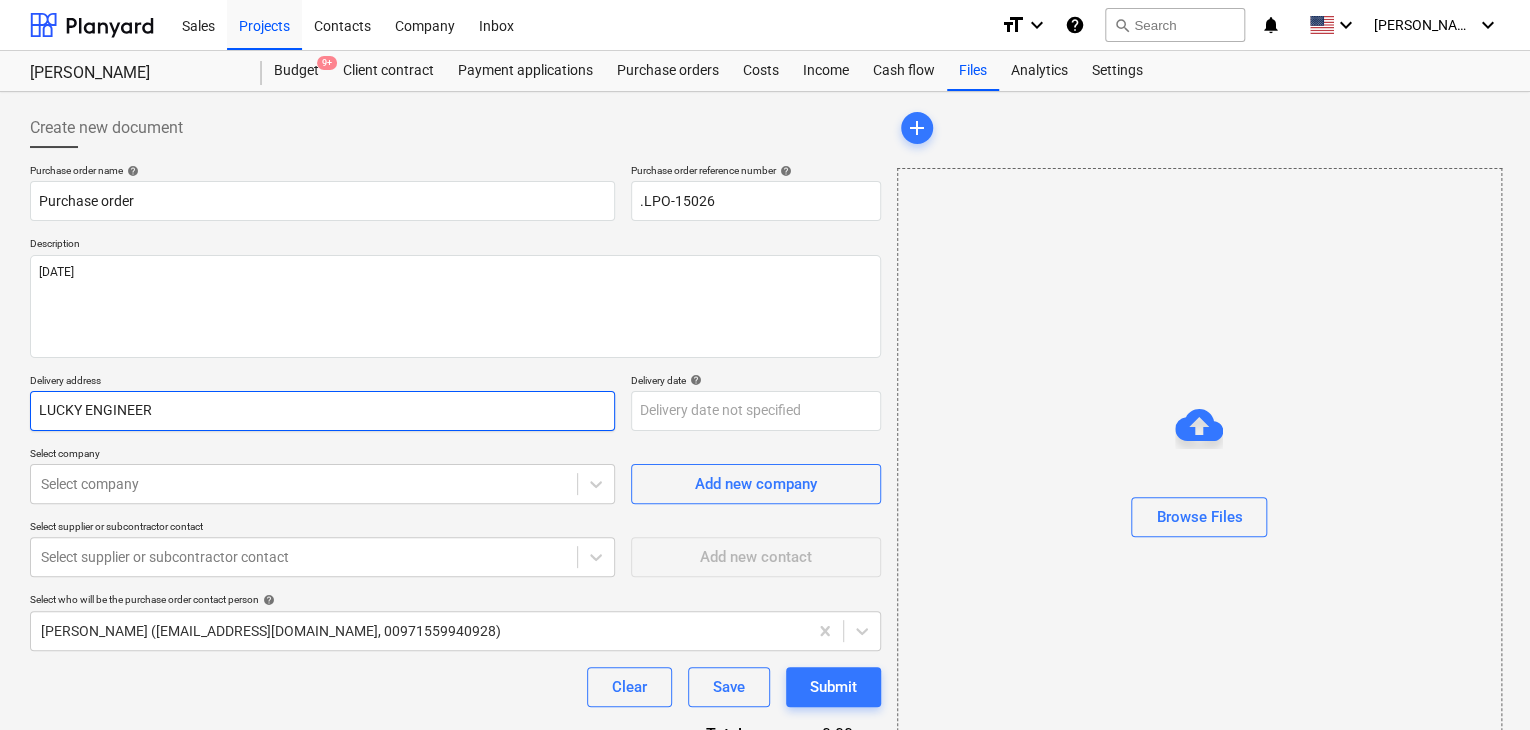 type on "x" 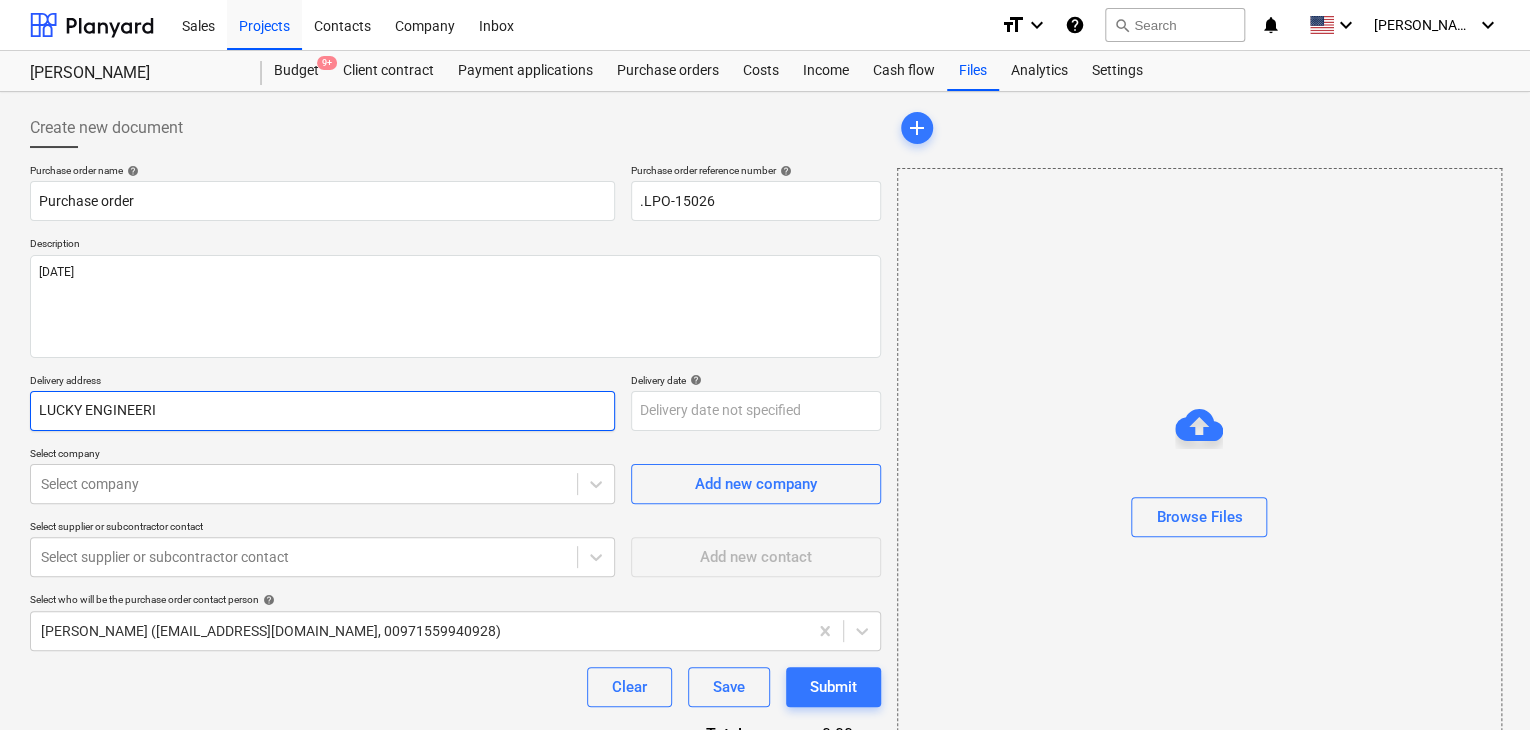 type on "x" 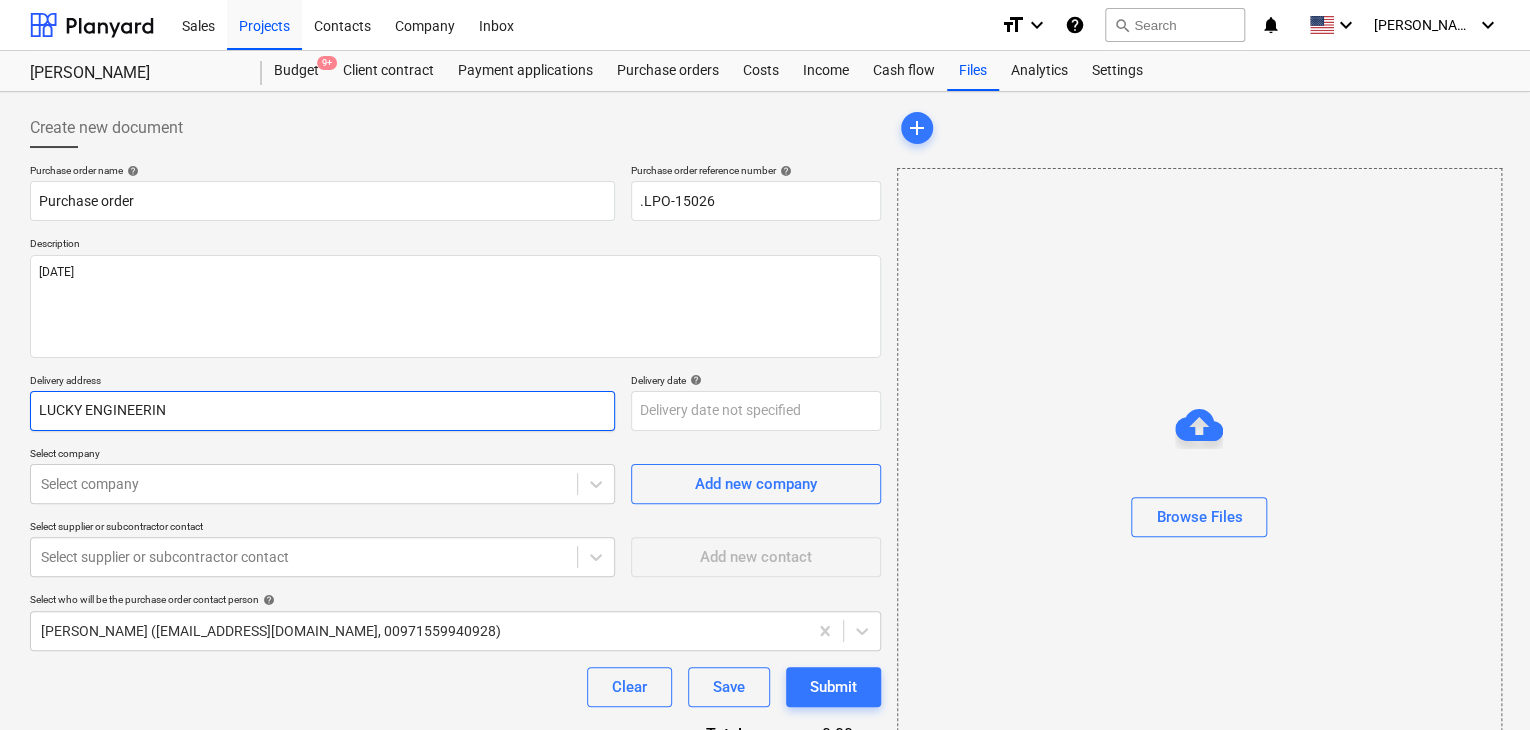 type on "x" 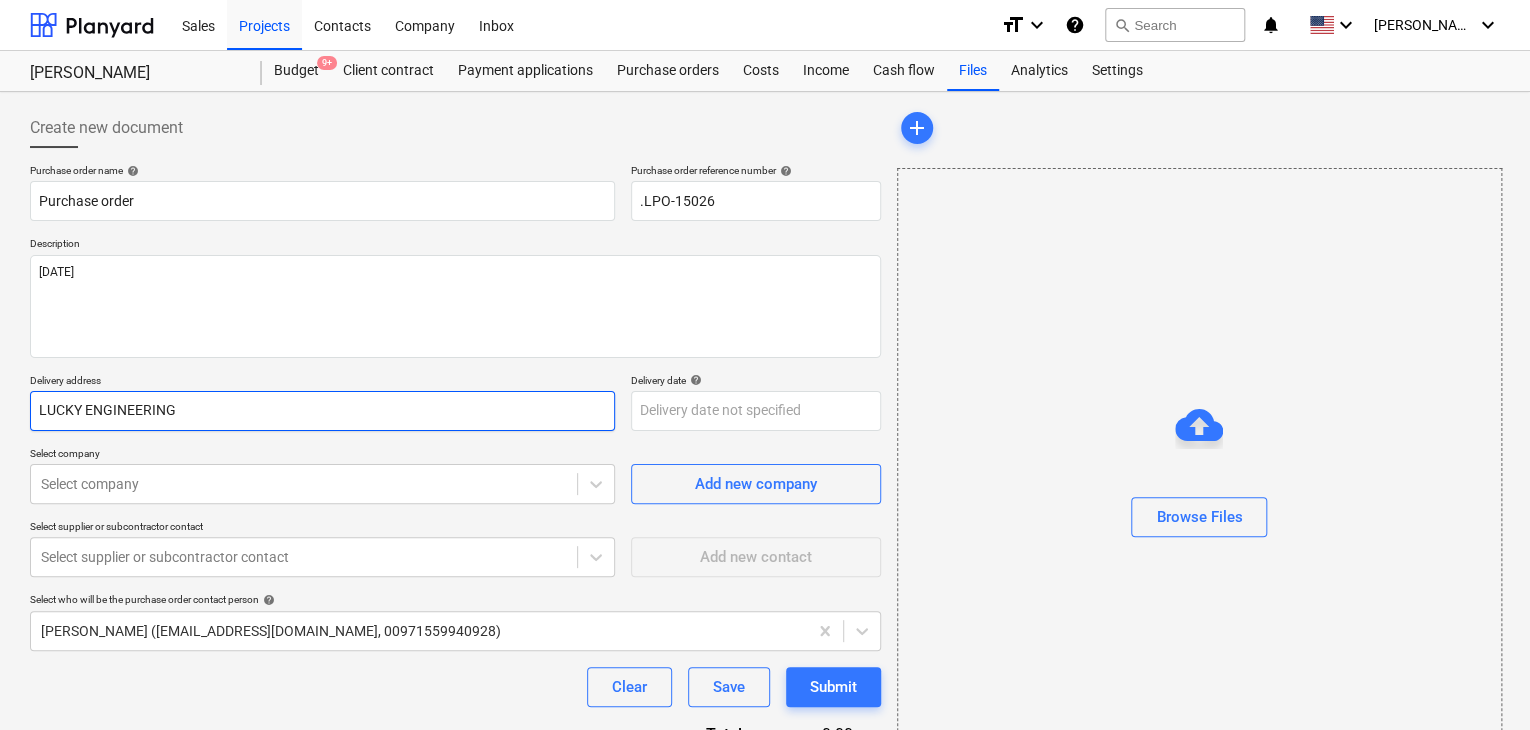type on "x" 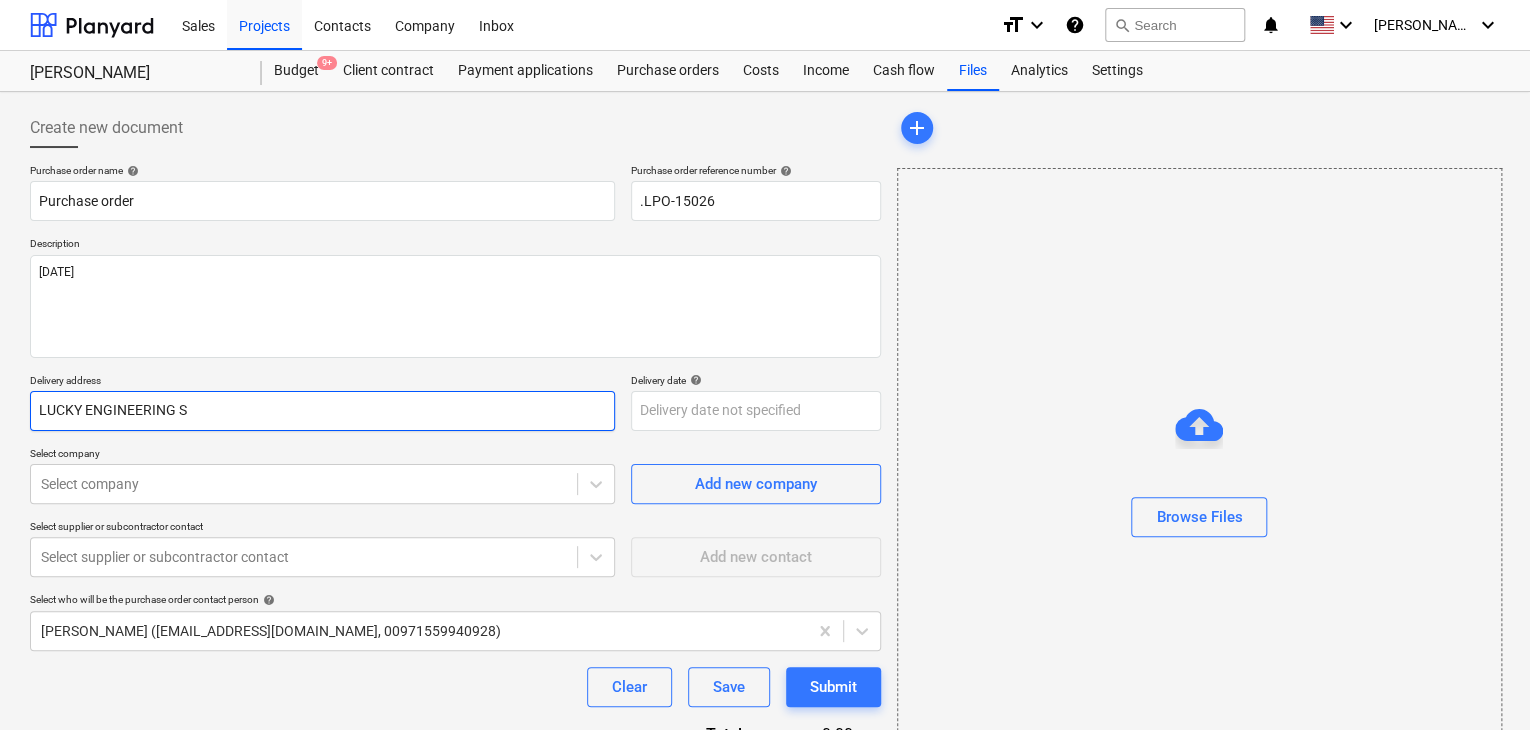 type on "x" 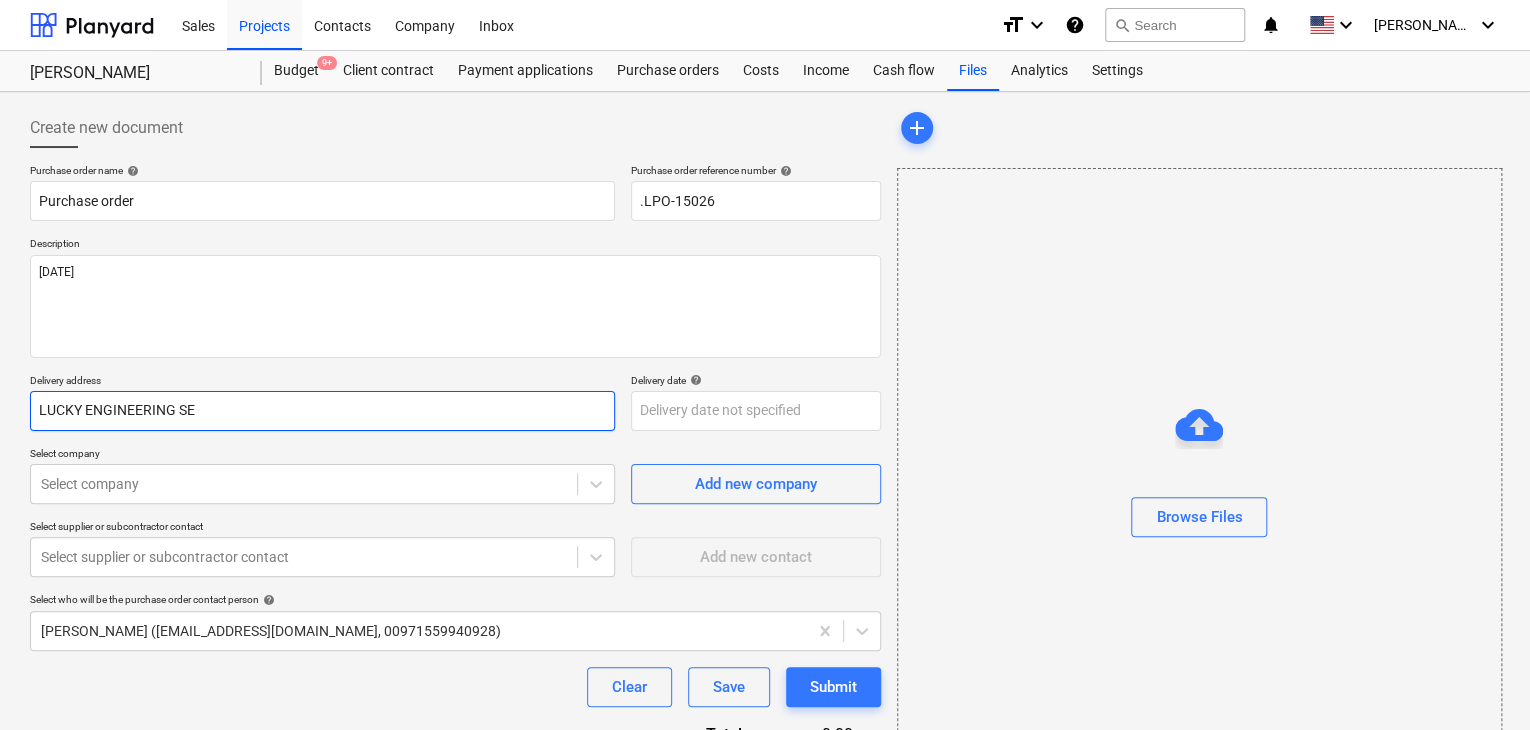 type on "x" 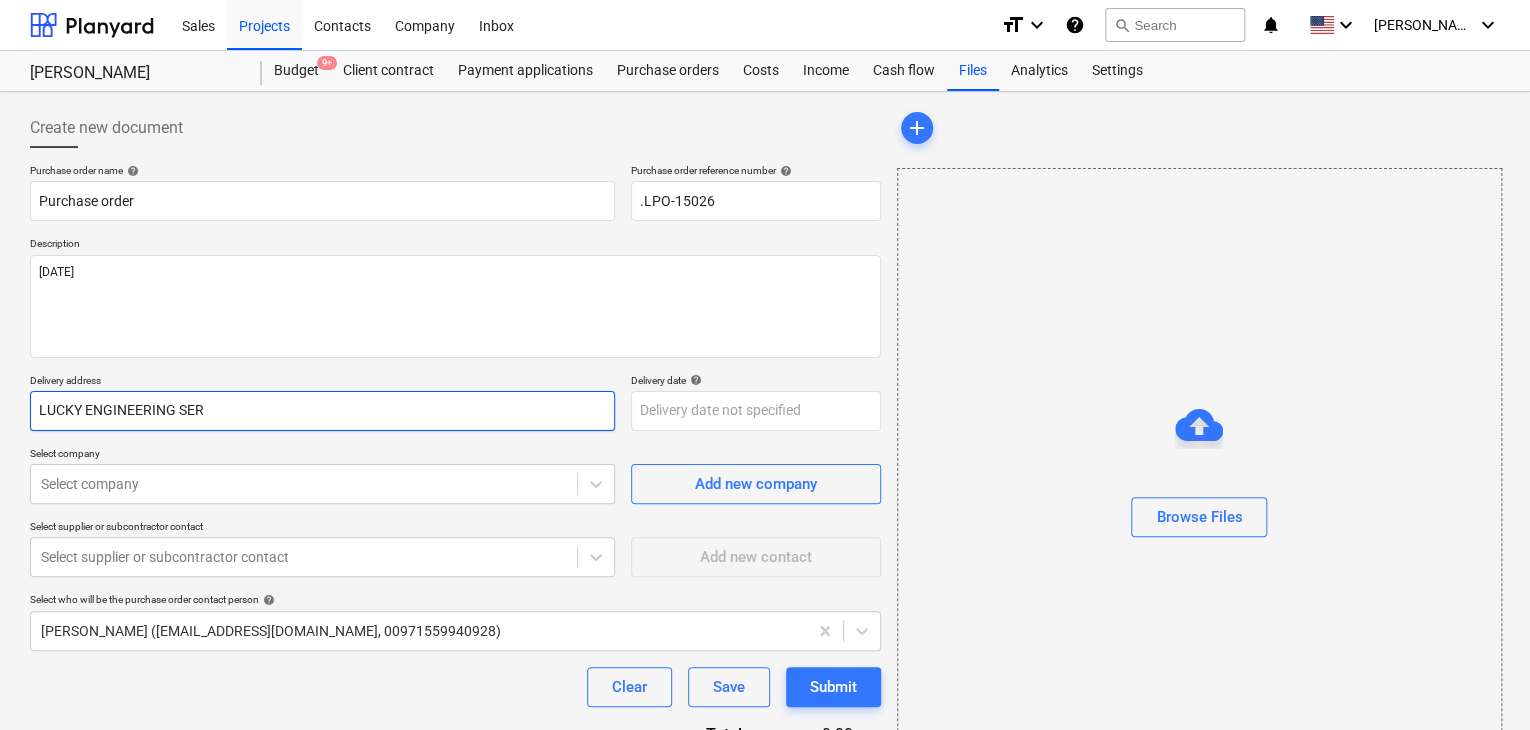 type on "x" 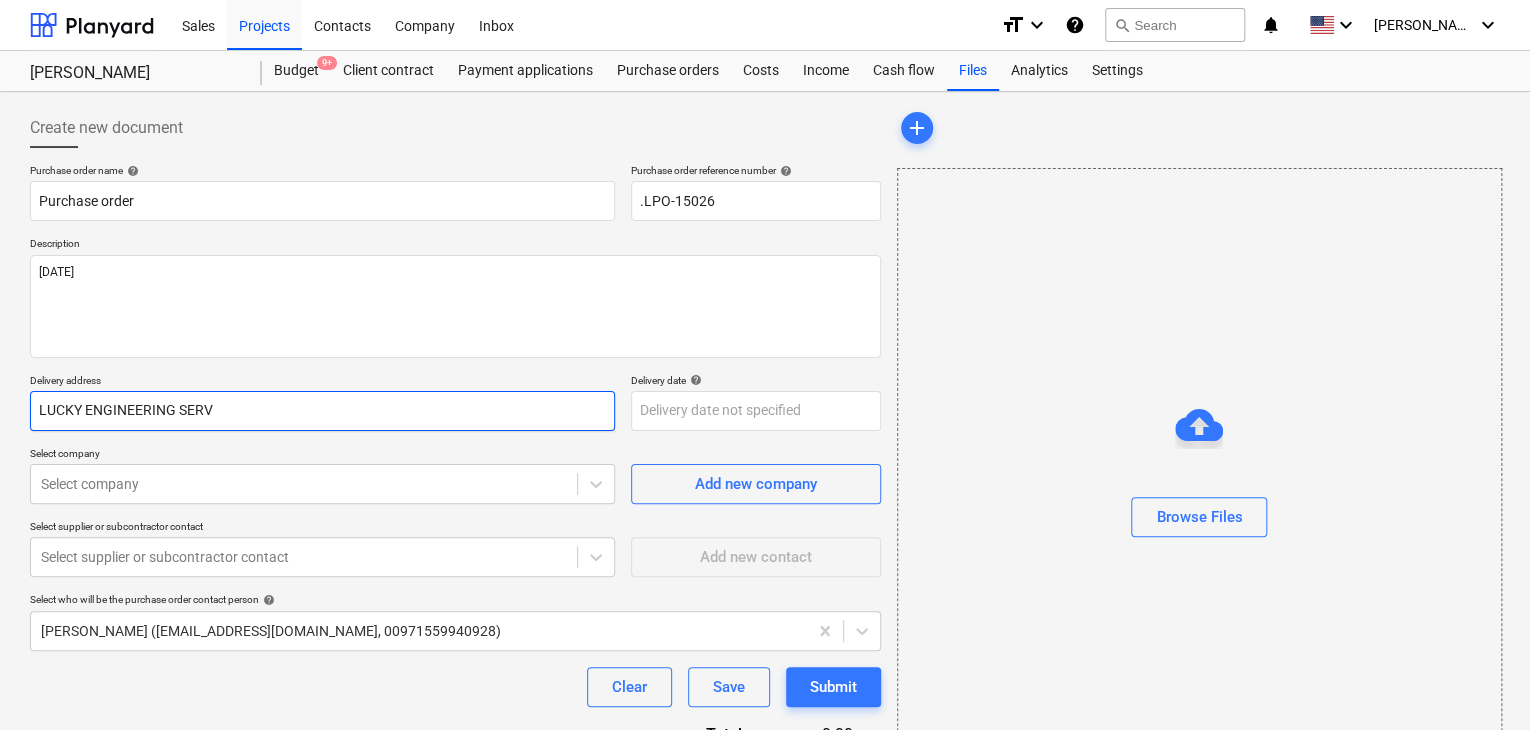 type on "x" 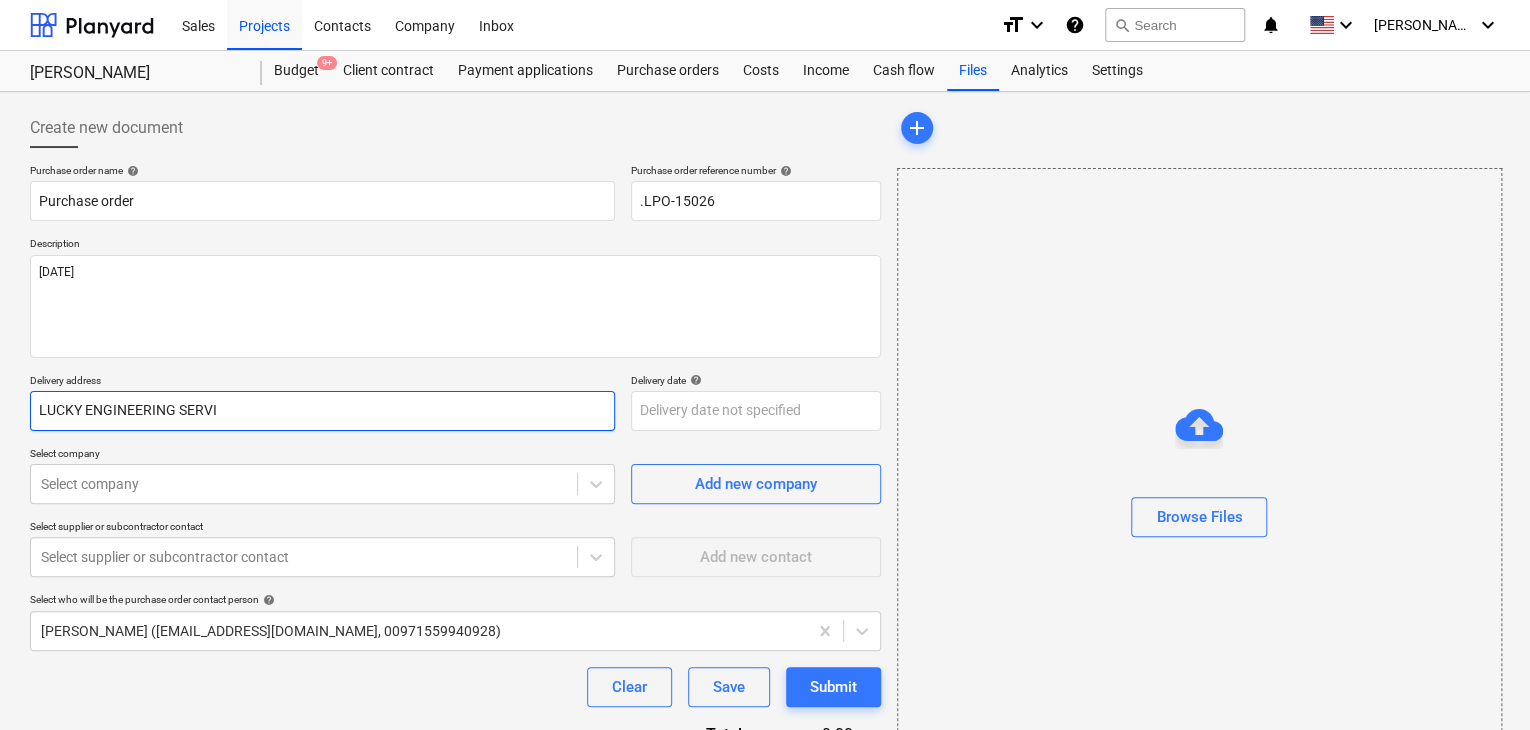 type on "x" 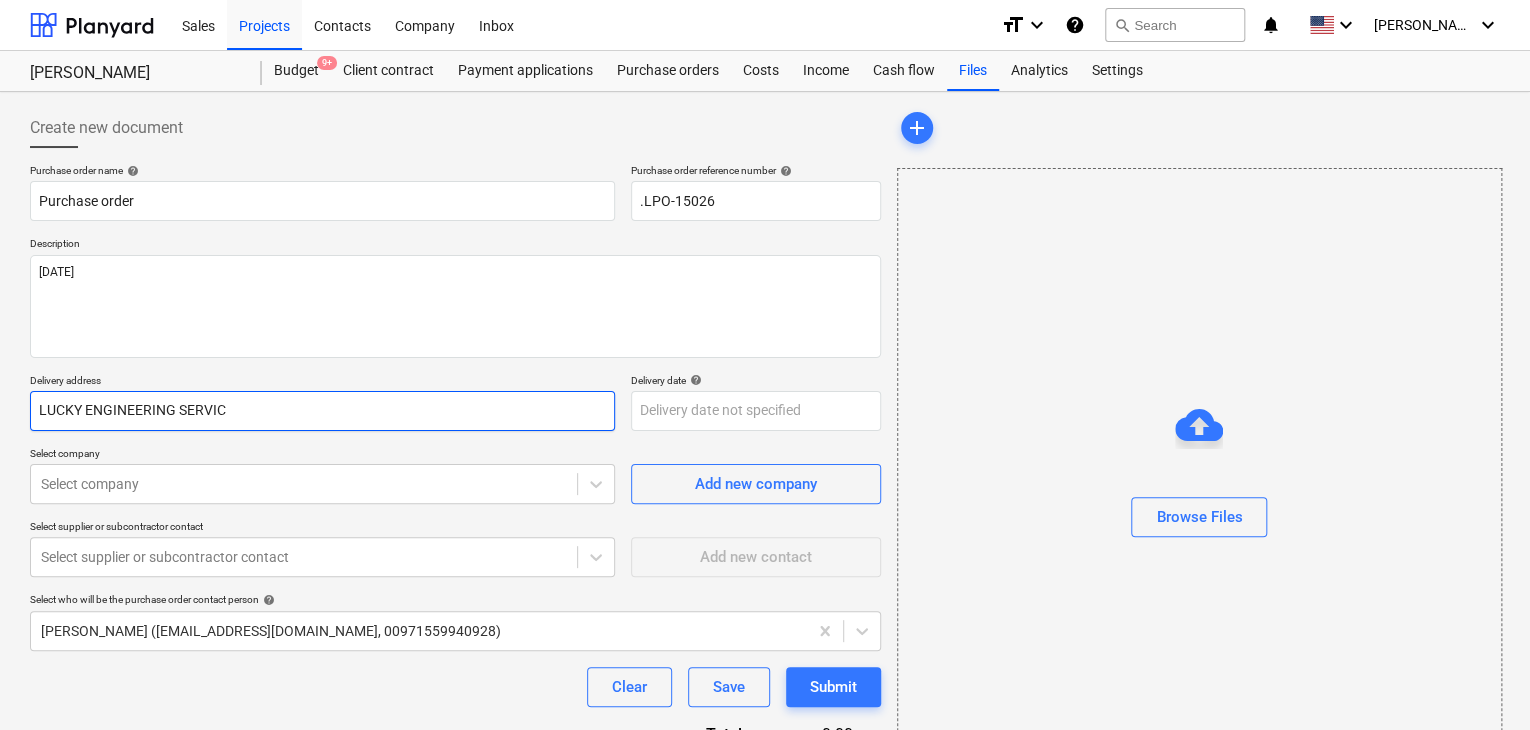type on "x" 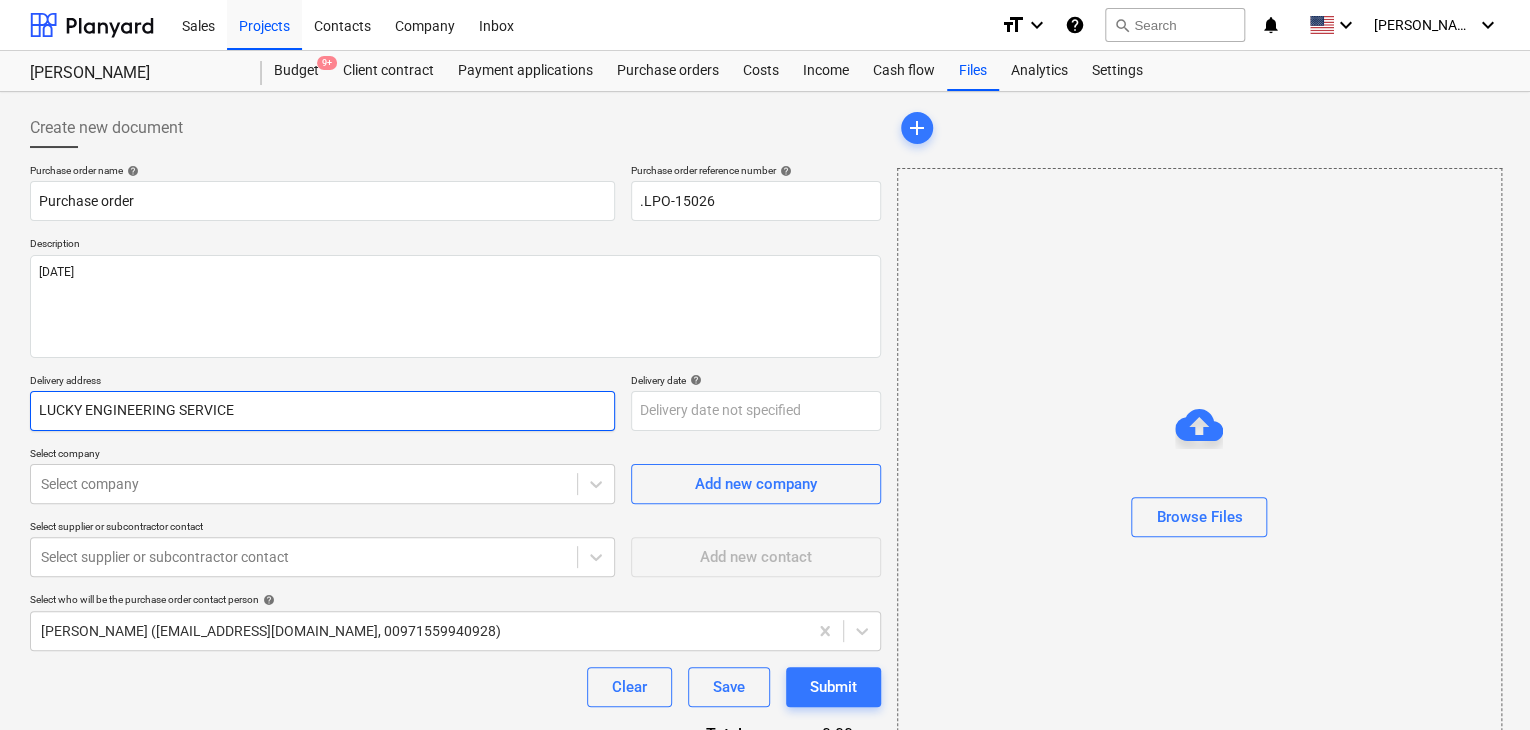 type on "x" 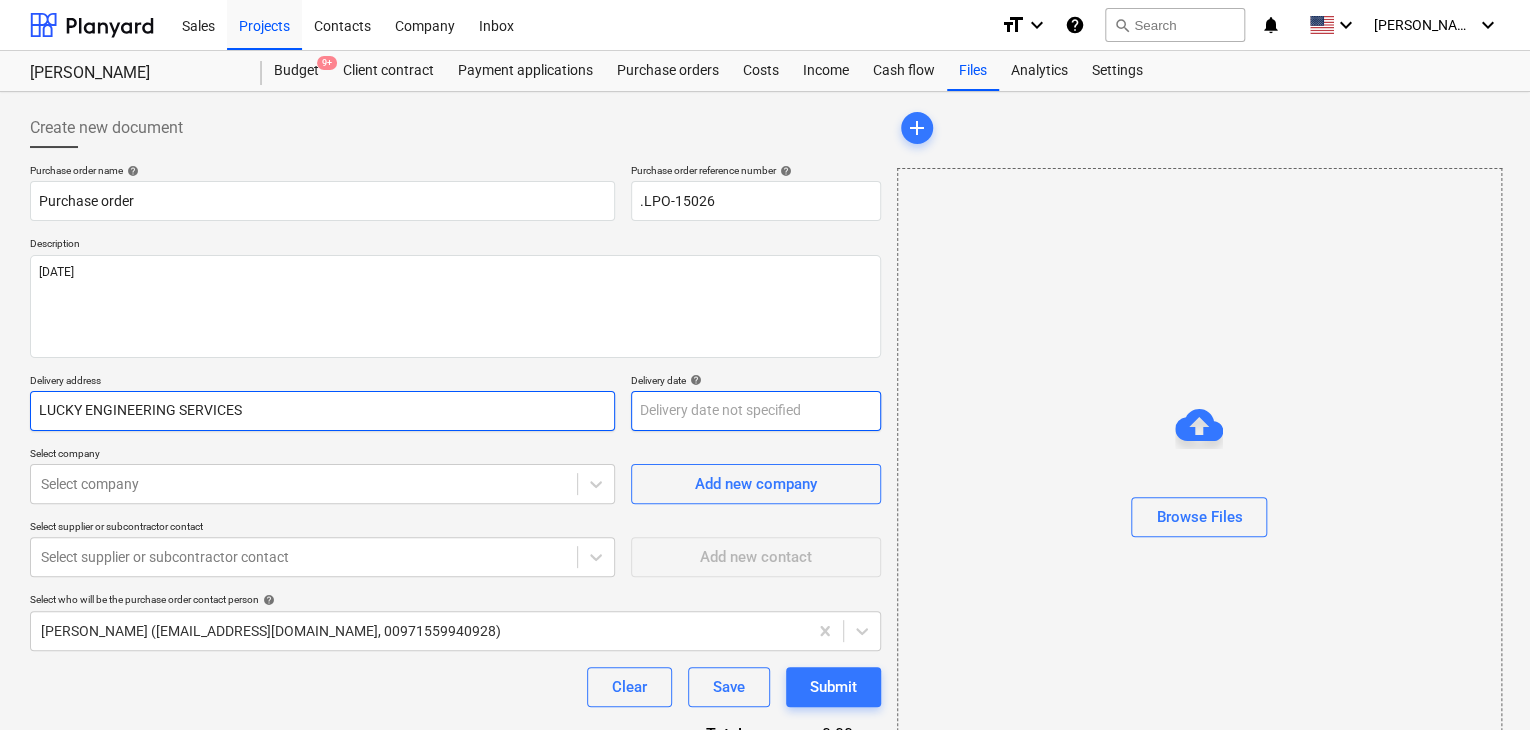 type on "LUCKY ENGINEERING SERVICES" 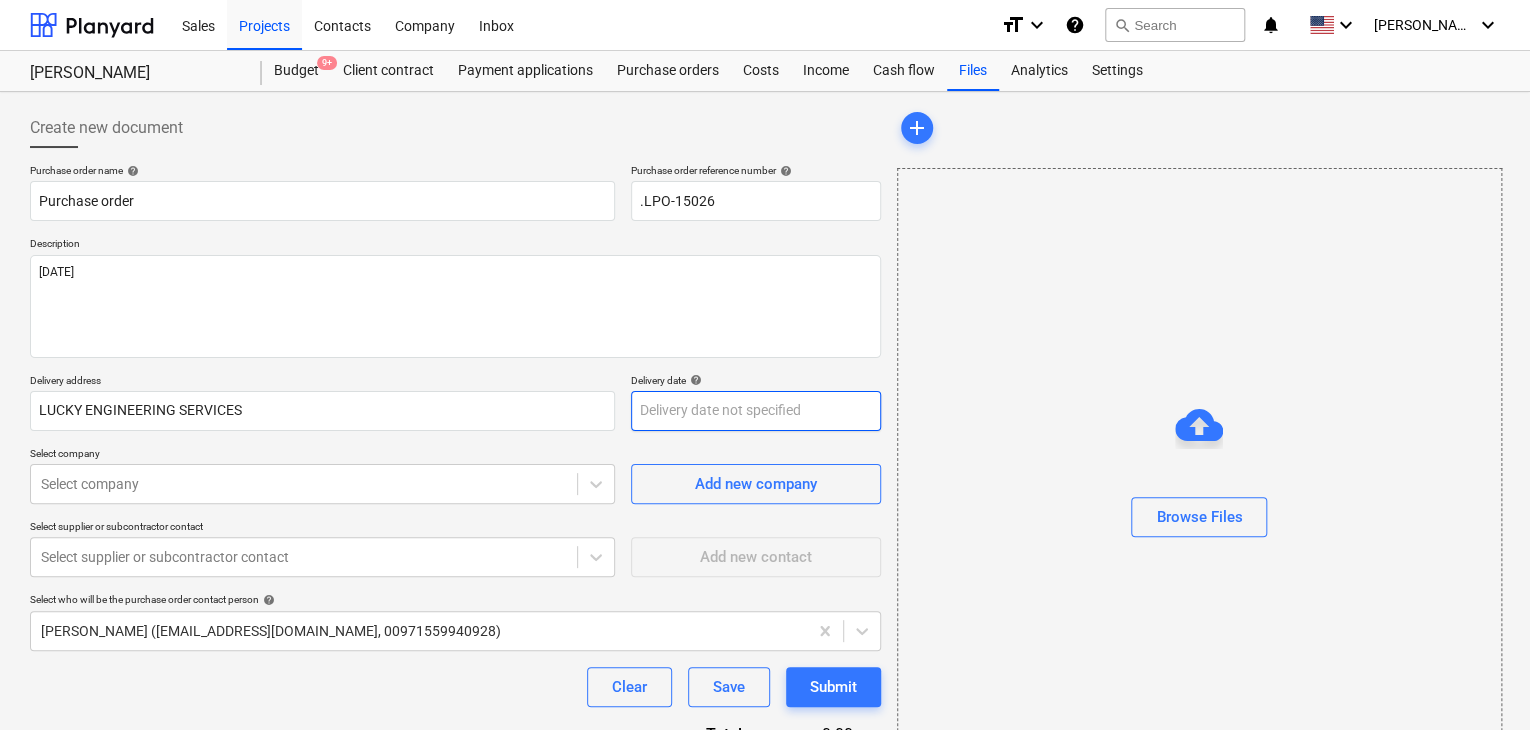 click on "Sales Projects Contacts Company Inbox format_size keyboard_arrow_down help search Search notifications 0 keyboard_arrow_down [PERSON_NAME] keyboard_arrow_down MARCO KSA Budget 9+ Client contract Payment applications Purchase orders Costs Income Cash flow Files Analytics Settings Create new document Purchase order name help Purchase order Purchase order reference number help .LPO-15026 Description [DATE] Delivery address LUCKY ENGINEERING SERVICES Delivery date help Press the down arrow key to interact with the calendar and
select a date. Press the question mark key to get the keyboard shortcuts for changing dates. Select company Select company Add new company Select supplier or subcontractor contact Select supplier or subcontractor contact Add new contact Select who will be the purchase order contact person help [PERSON_NAME] ([EMAIL_ADDRESS][DOMAIN_NAME], 00971559940928) Clear Save Submit Total 0.00د.إ.‏ Select line-items to add help Search or select a line-item Select in bulk add Browse Files
x" at bounding box center [765, 365] 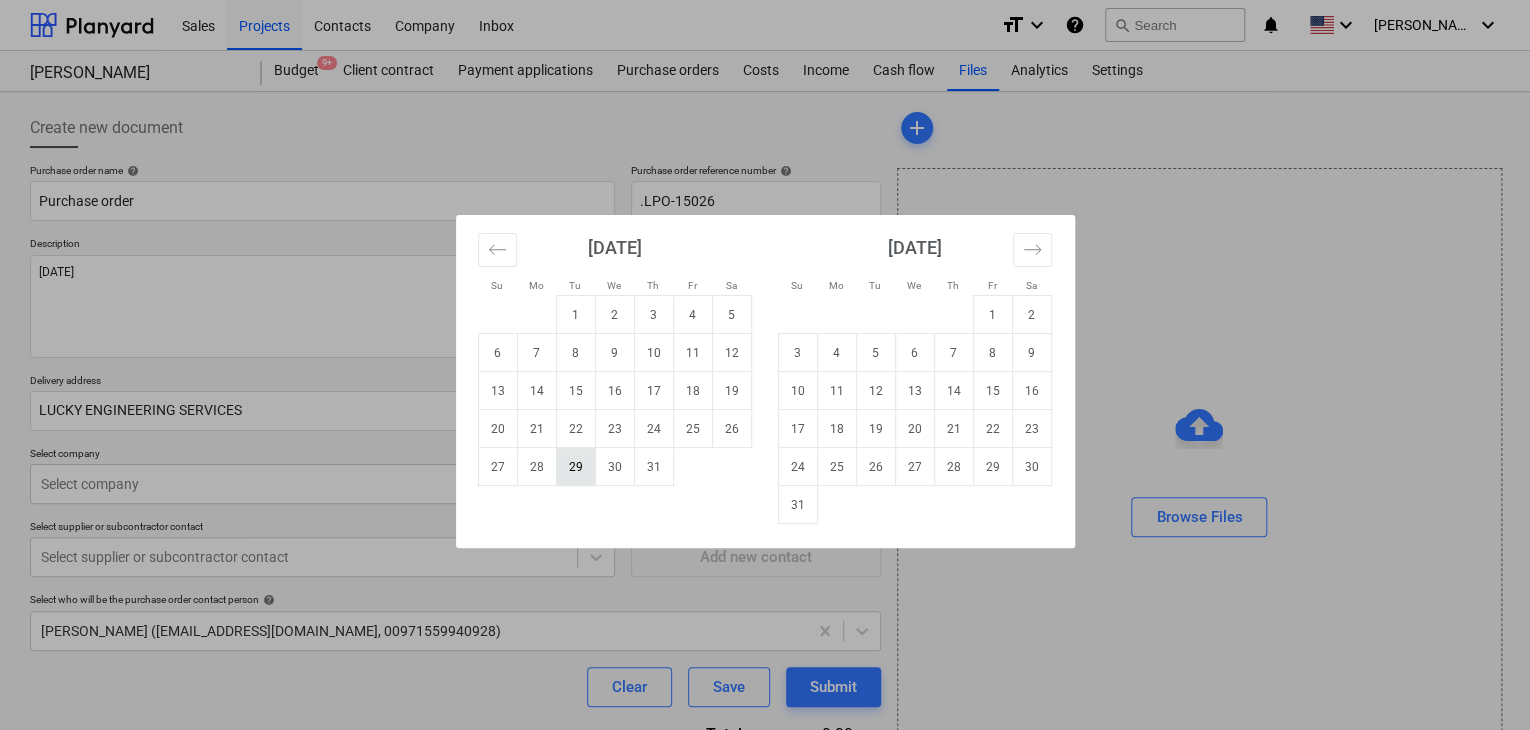 click on "29" at bounding box center [575, 467] 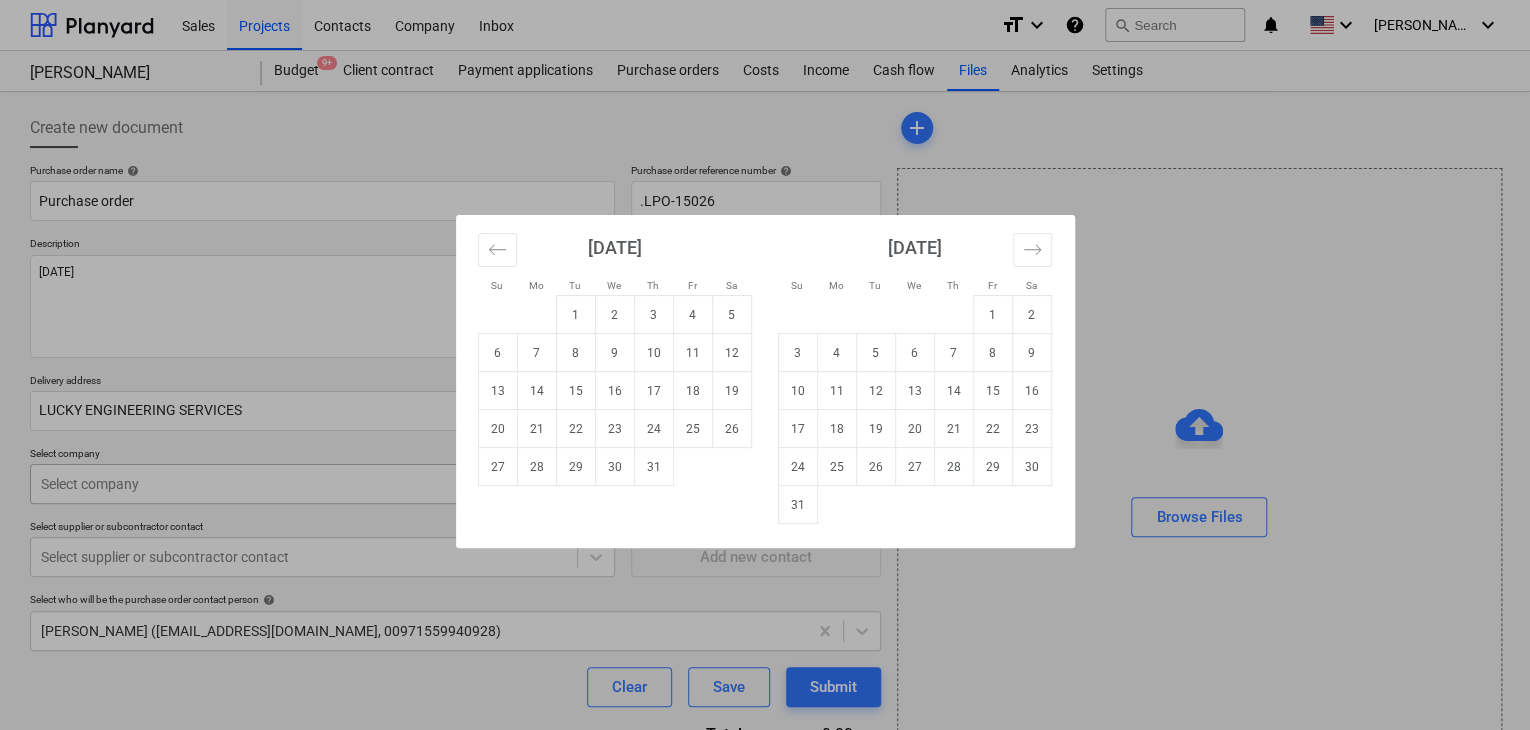 type on "x" 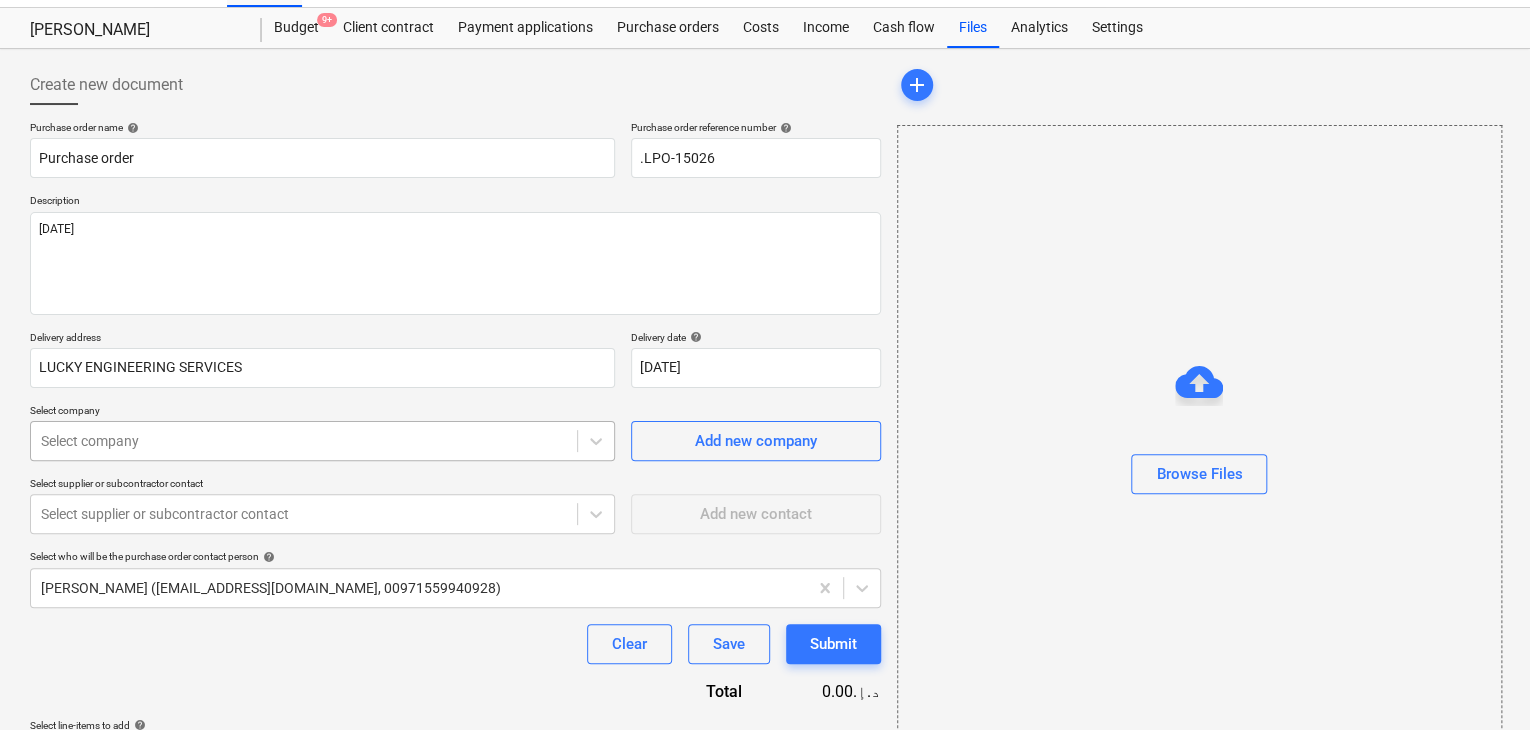 click on "Sales Projects Contacts Company Inbox format_size keyboard_arrow_down help search Search notifications 0 keyboard_arrow_down [PERSON_NAME] keyboard_arrow_down MARCO KSA Budget 9+ Client contract Payment applications Purchase orders Costs Income Cash flow Files Analytics Settings Create new document Purchase order name help Purchase order Purchase order reference number help .LPO-15026 Description [DATE] Delivery address LUCKY ENGINEERING SERVICES Delivery date help [DATE] [DATE] Press the down arrow key to interact with the calendar and
select a date. Press the question mark key to get the keyboard shortcuts for changing dates. Select company Select company Add new company Select supplier or subcontractor contact Select supplier or subcontractor contact Add new contact Select who will be the purchase order contact person help [PERSON_NAME] ([EMAIL_ADDRESS][DOMAIN_NAME], 00971559940928) Clear Save Submit Total 0.00د.إ.‏ Select line-items to add help Search or select a line-item Select in bulk add" at bounding box center (765, 322) 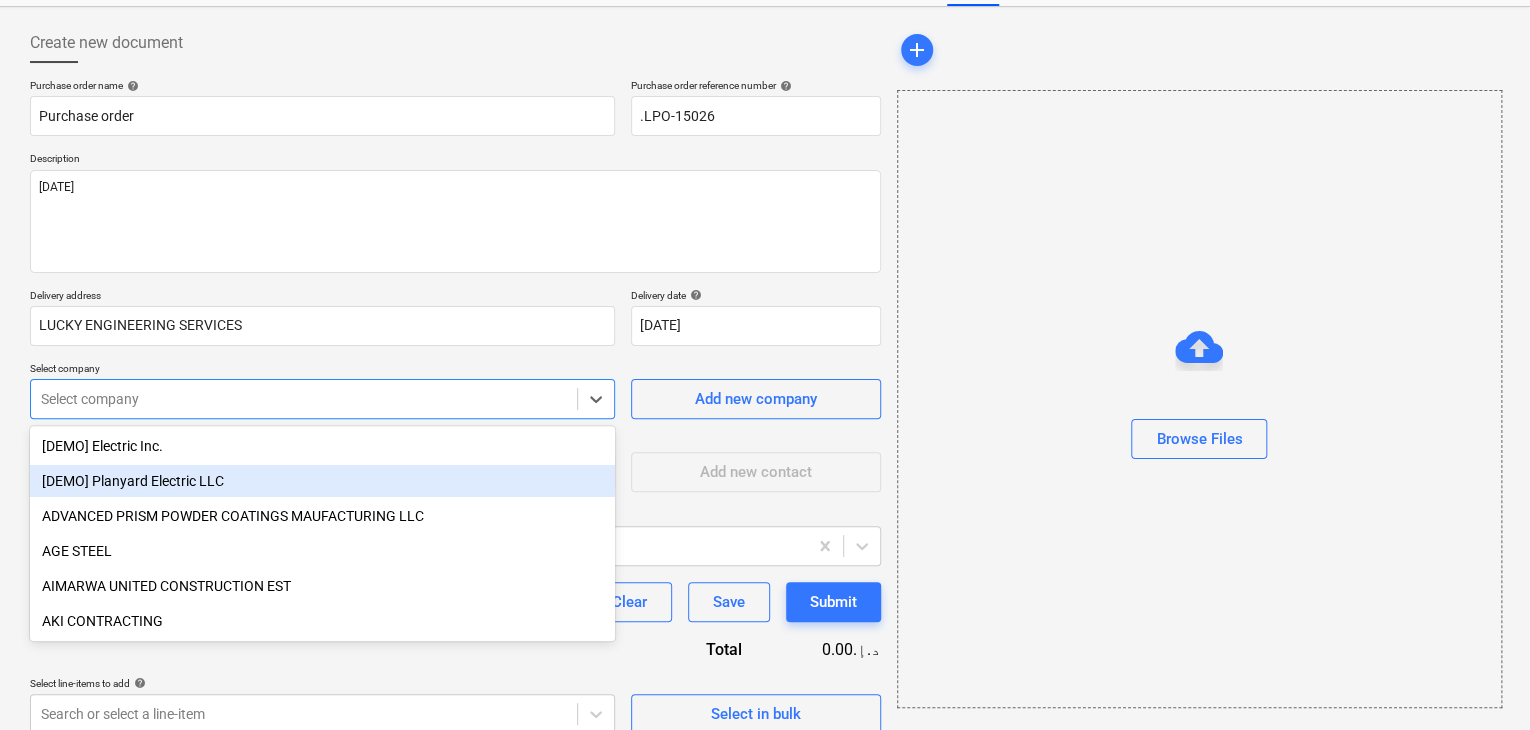 scroll, scrollTop: 93, scrollLeft: 0, axis: vertical 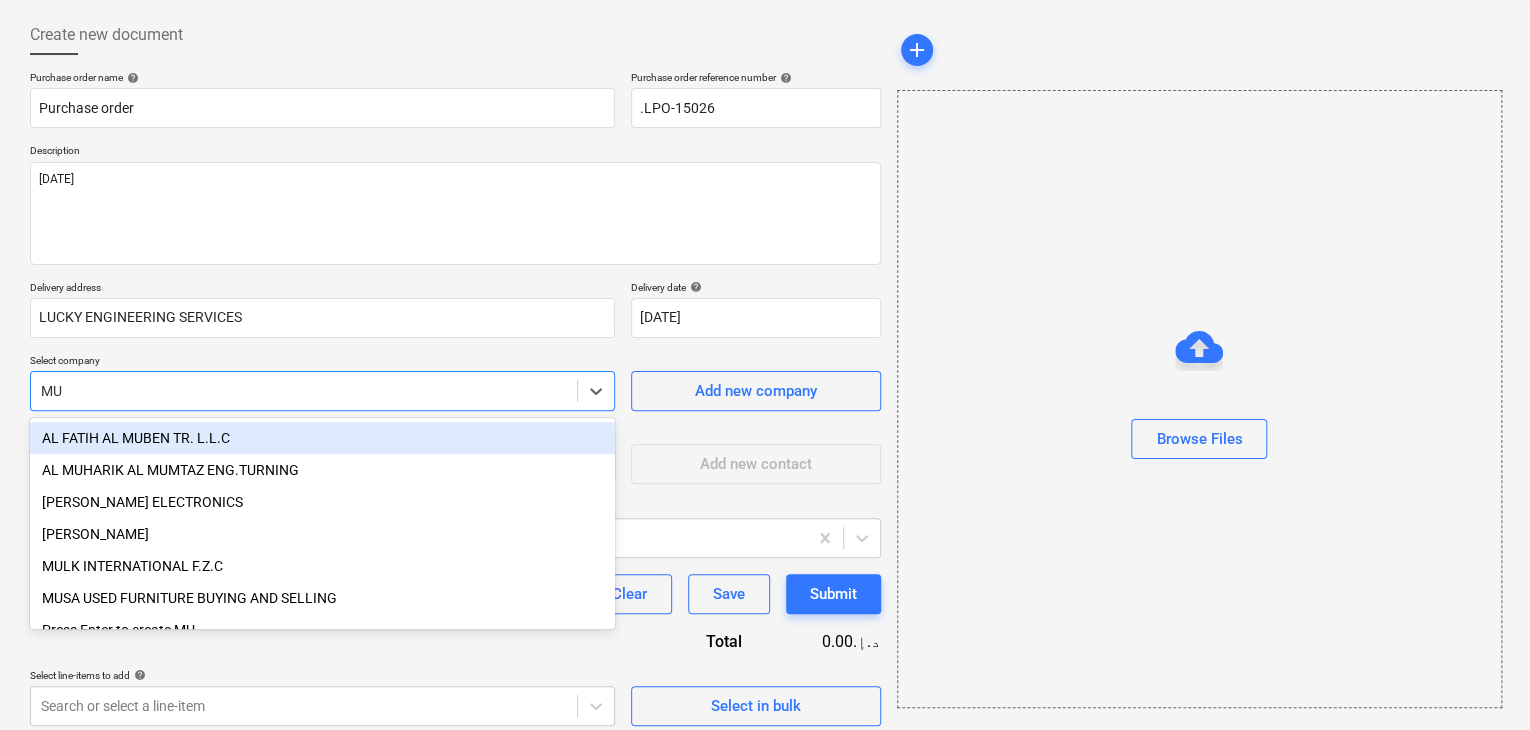 type on "MUH" 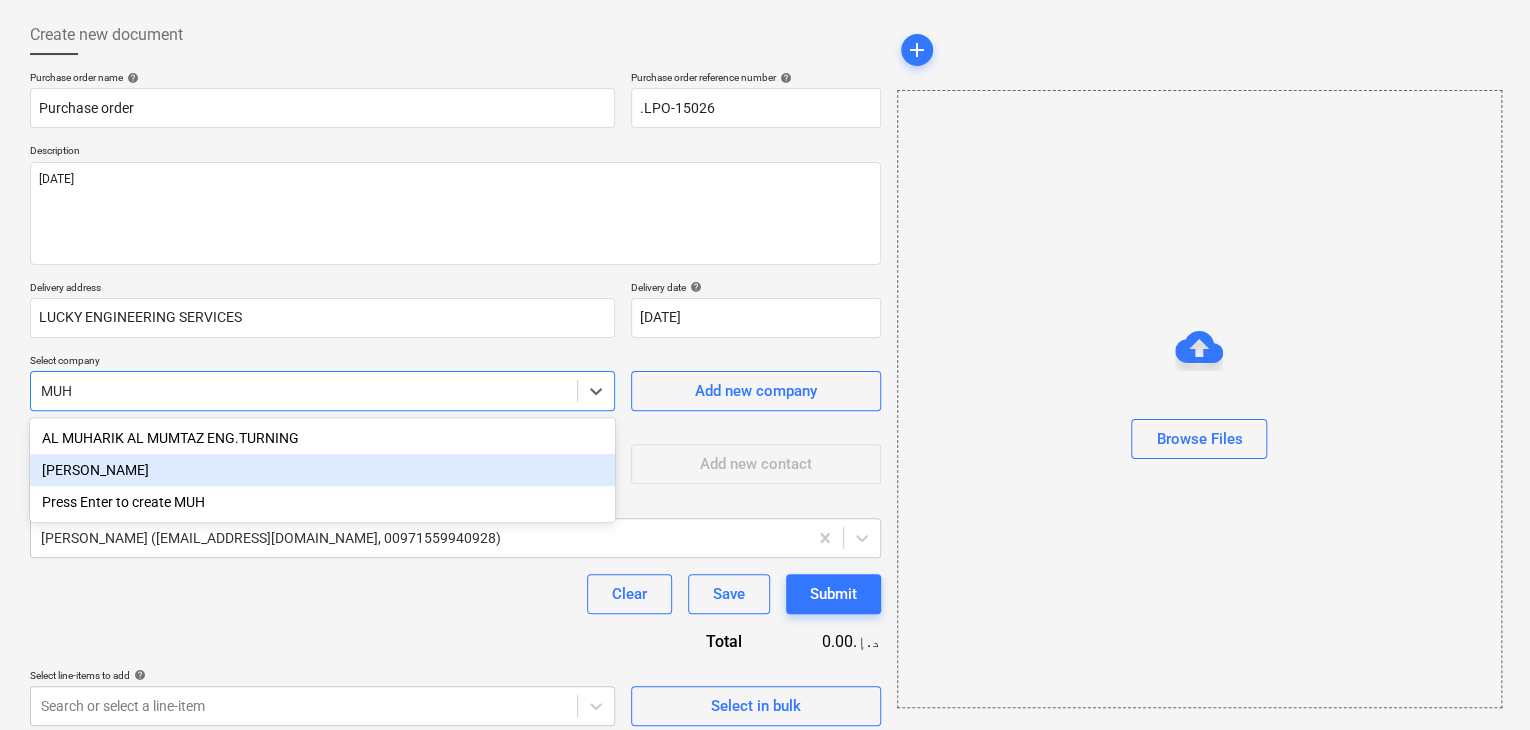 click on "[PERSON_NAME]" at bounding box center [322, 470] 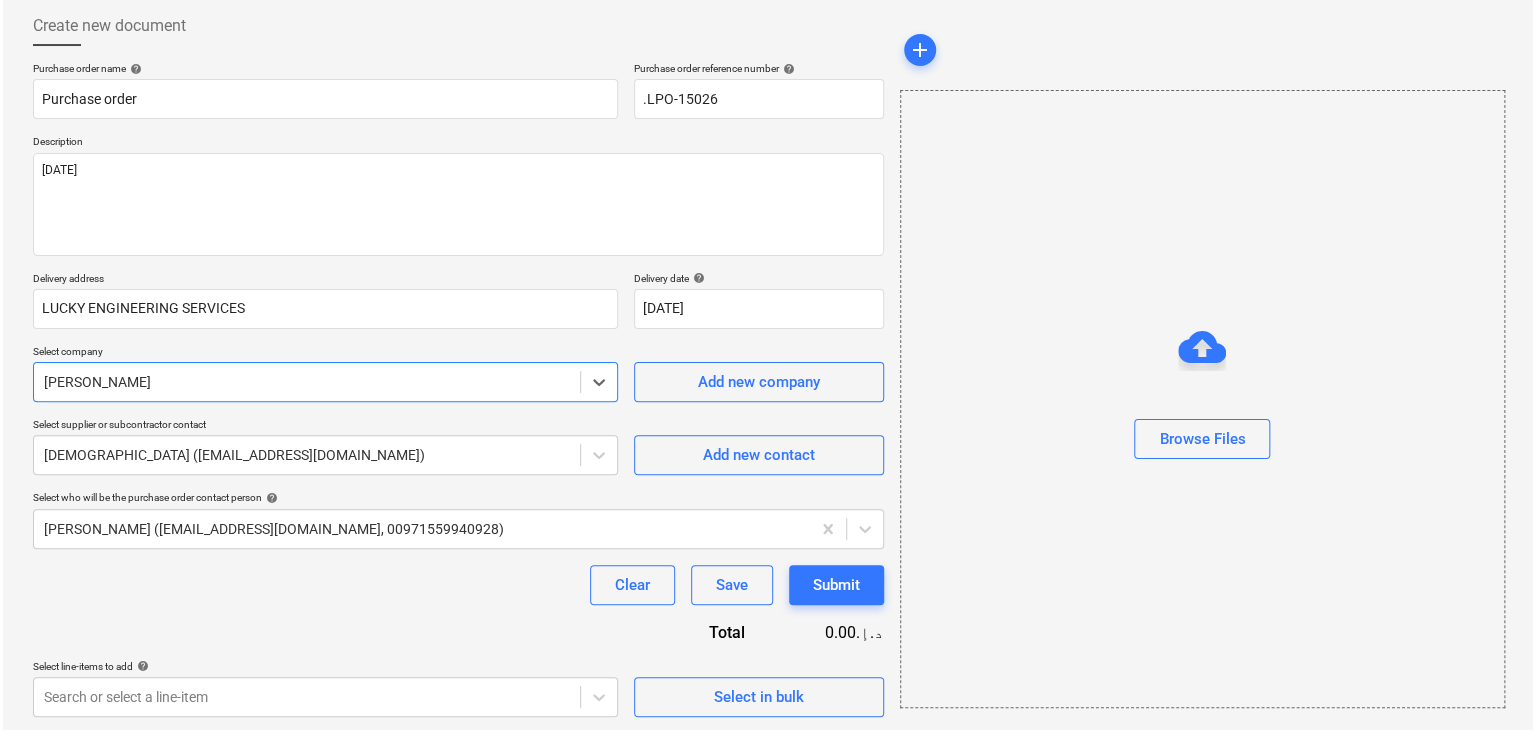 scroll, scrollTop: 104, scrollLeft: 0, axis: vertical 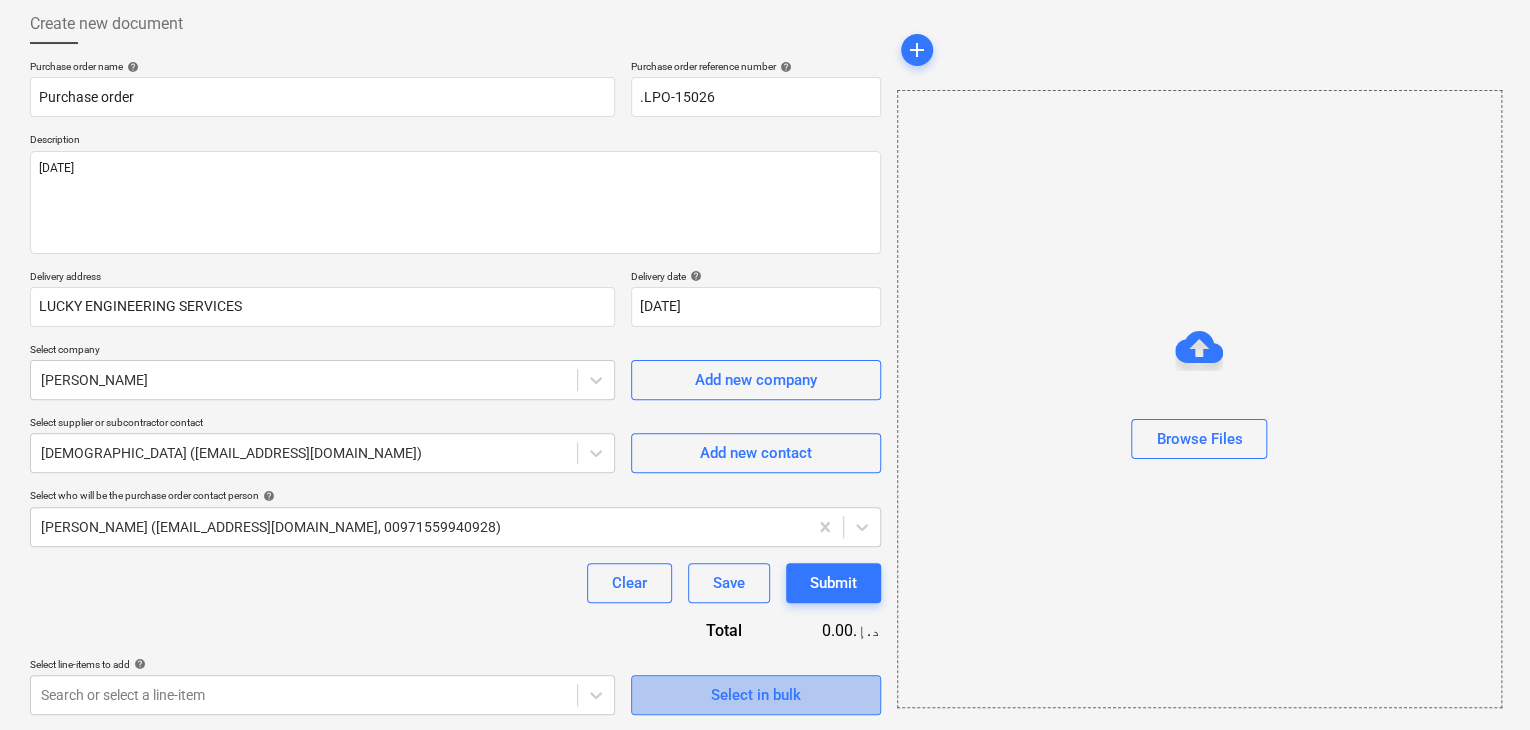 click on "Select in bulk" at bounding box center (756, 695) 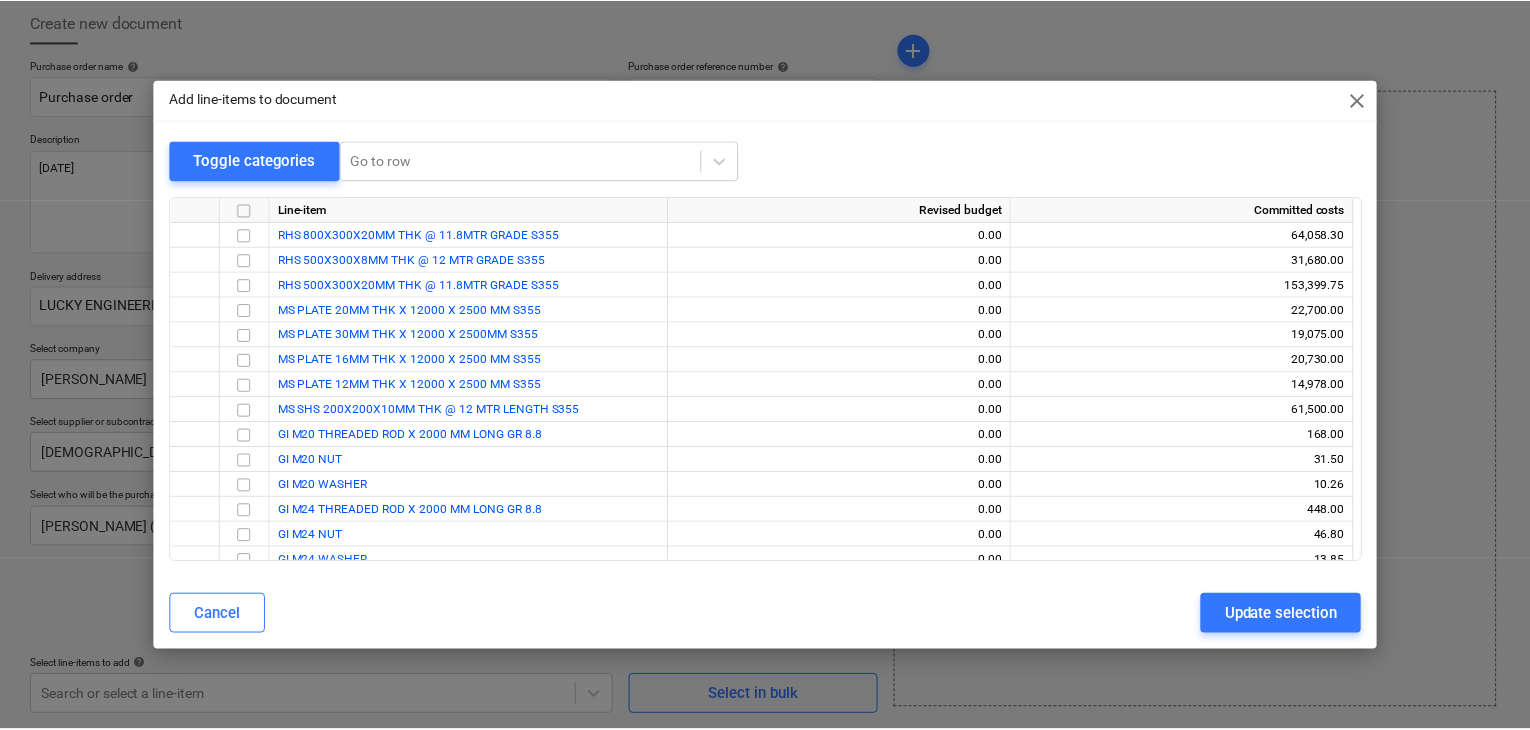 scroll, scrollTop: 4087, scrollLeft: 0, axis: vertical 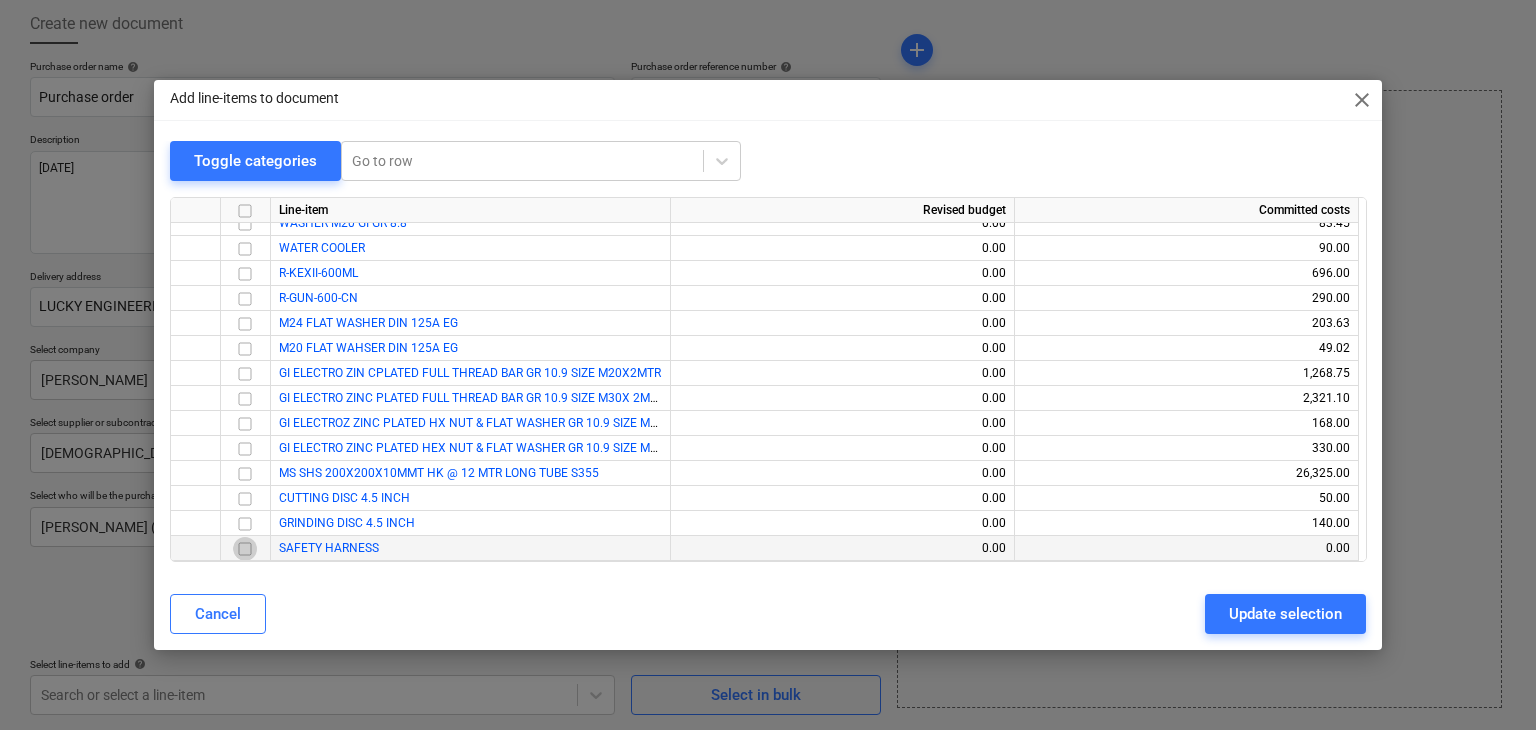 click at bounding box center (245, 549) 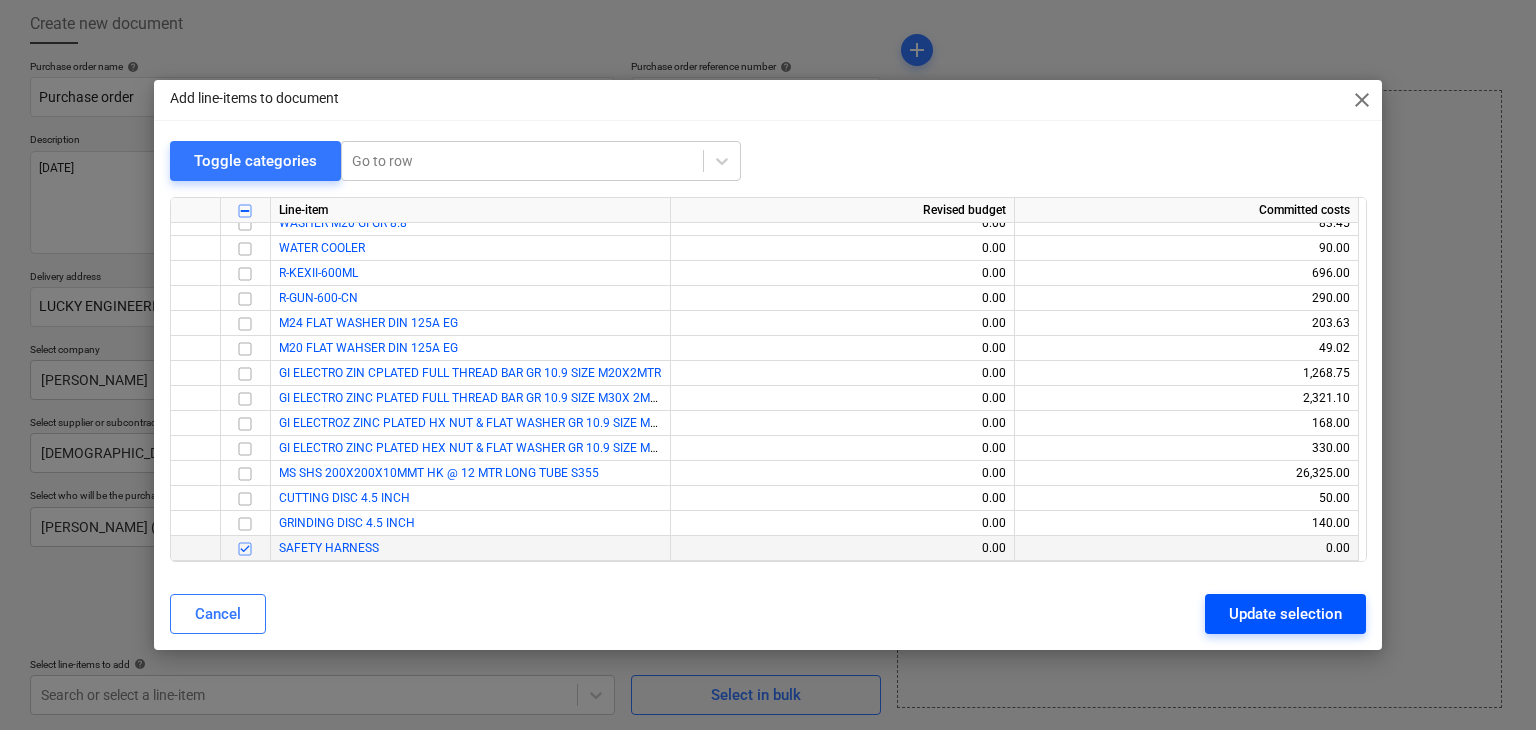 click on "Update selection" at bounding box center [1285, 614] 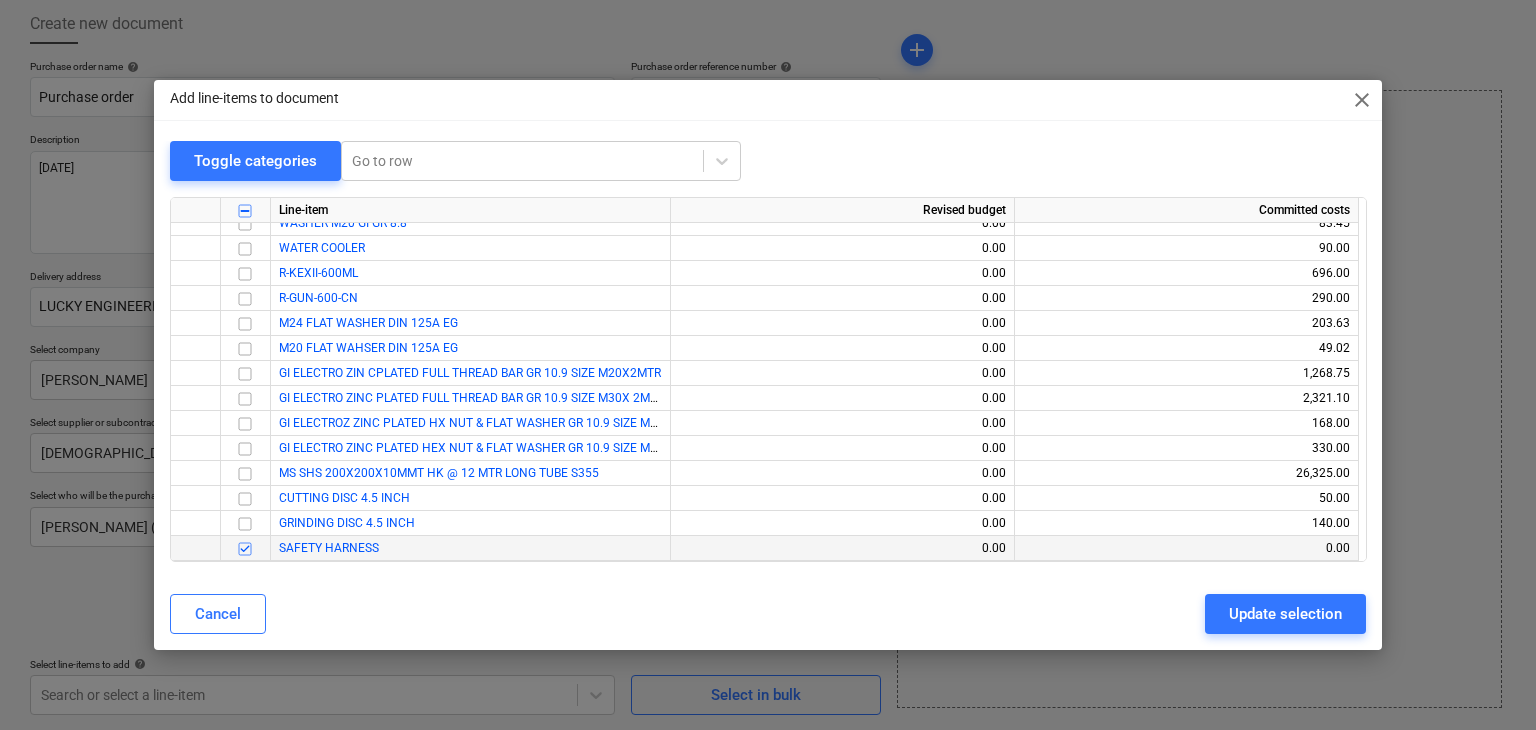 type on "x" 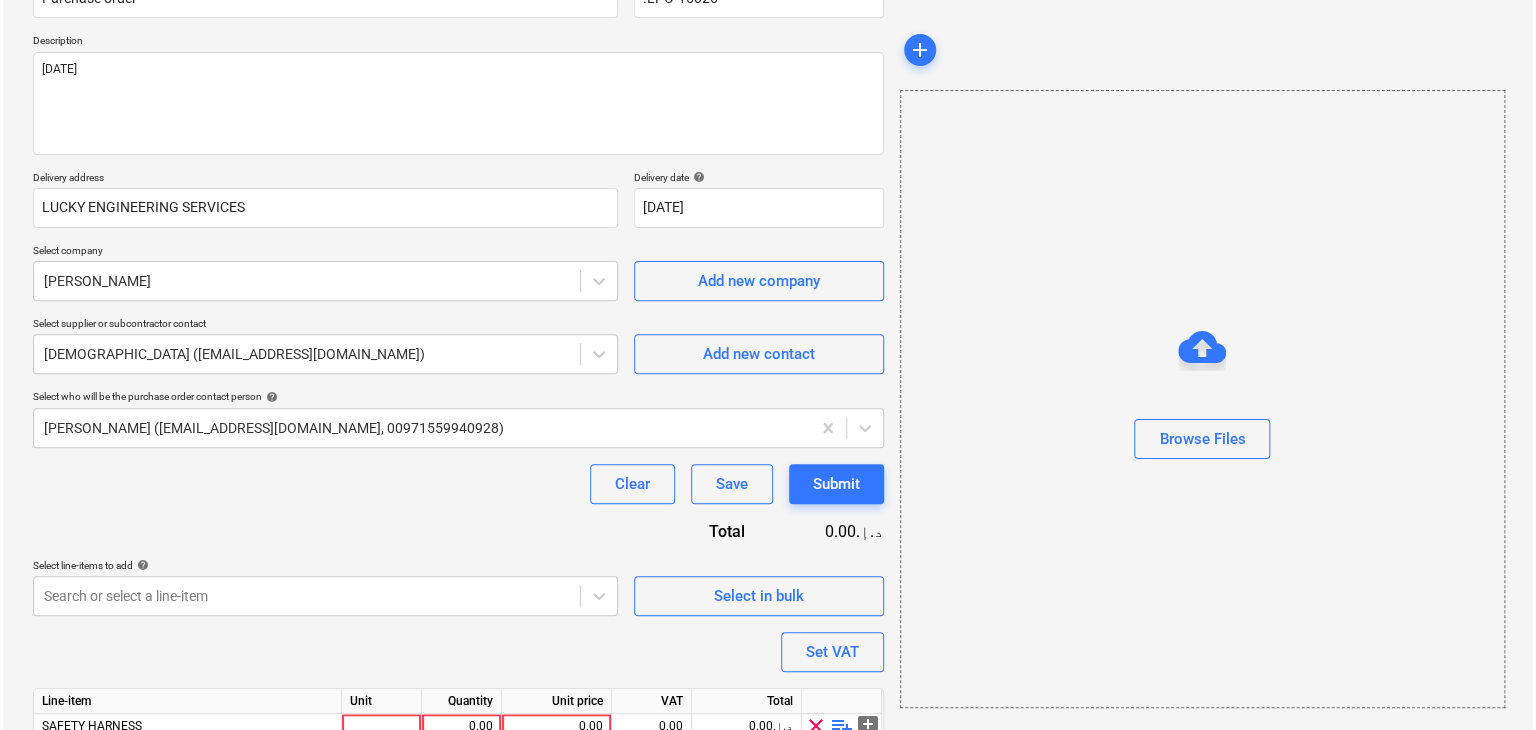 scroll, scrollTop: 292, scrollLeft: 0, axis: vertical 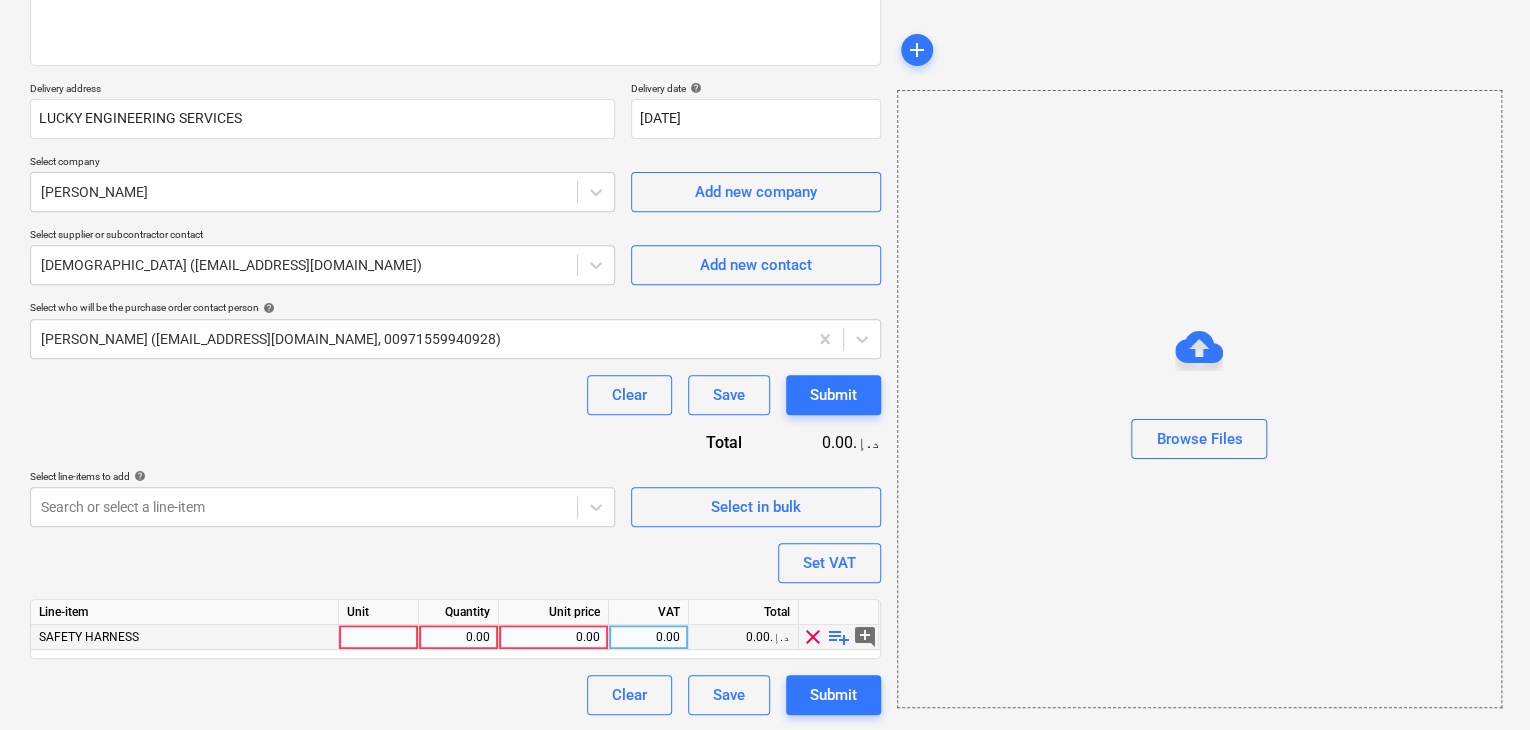 click at bounding box center (379, 637) 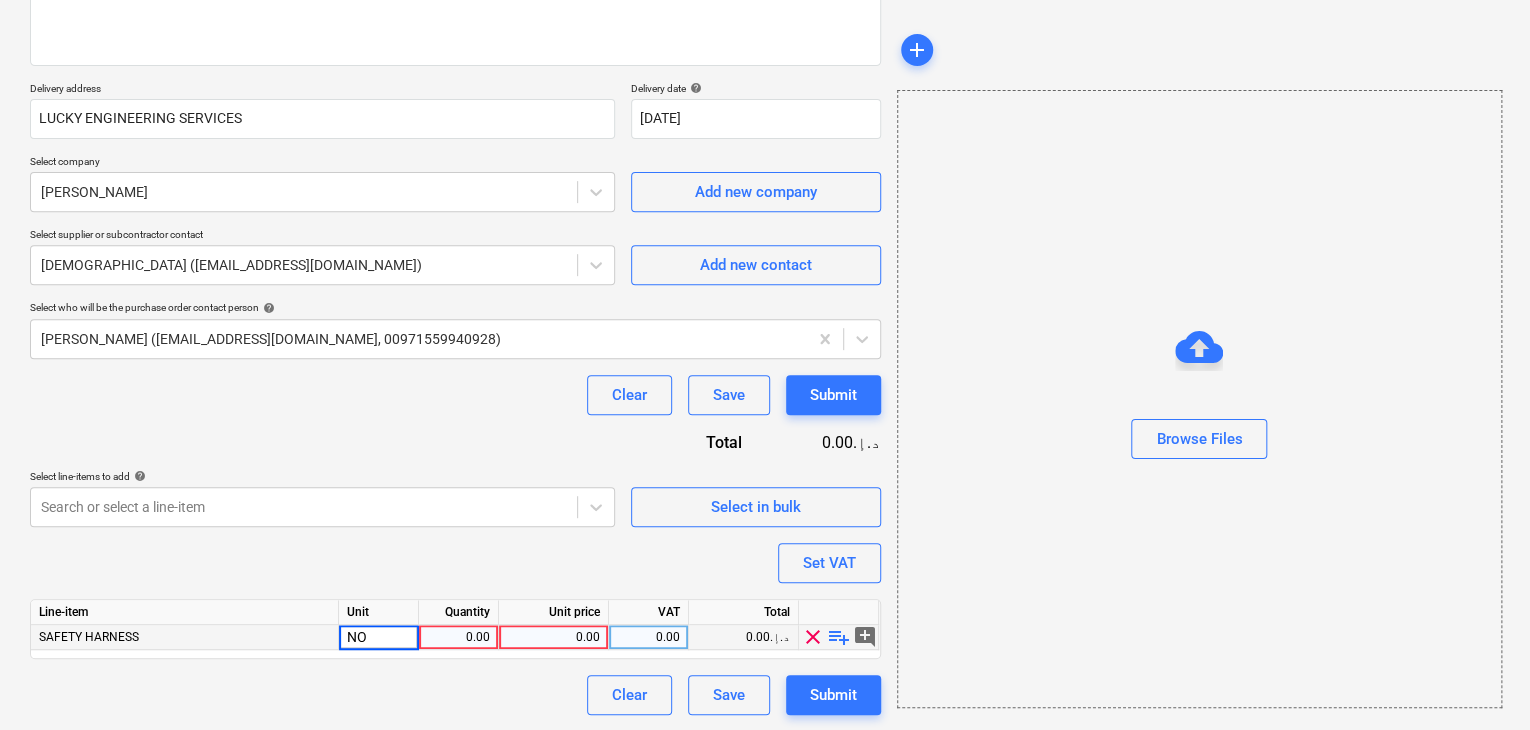 type on "NOS" 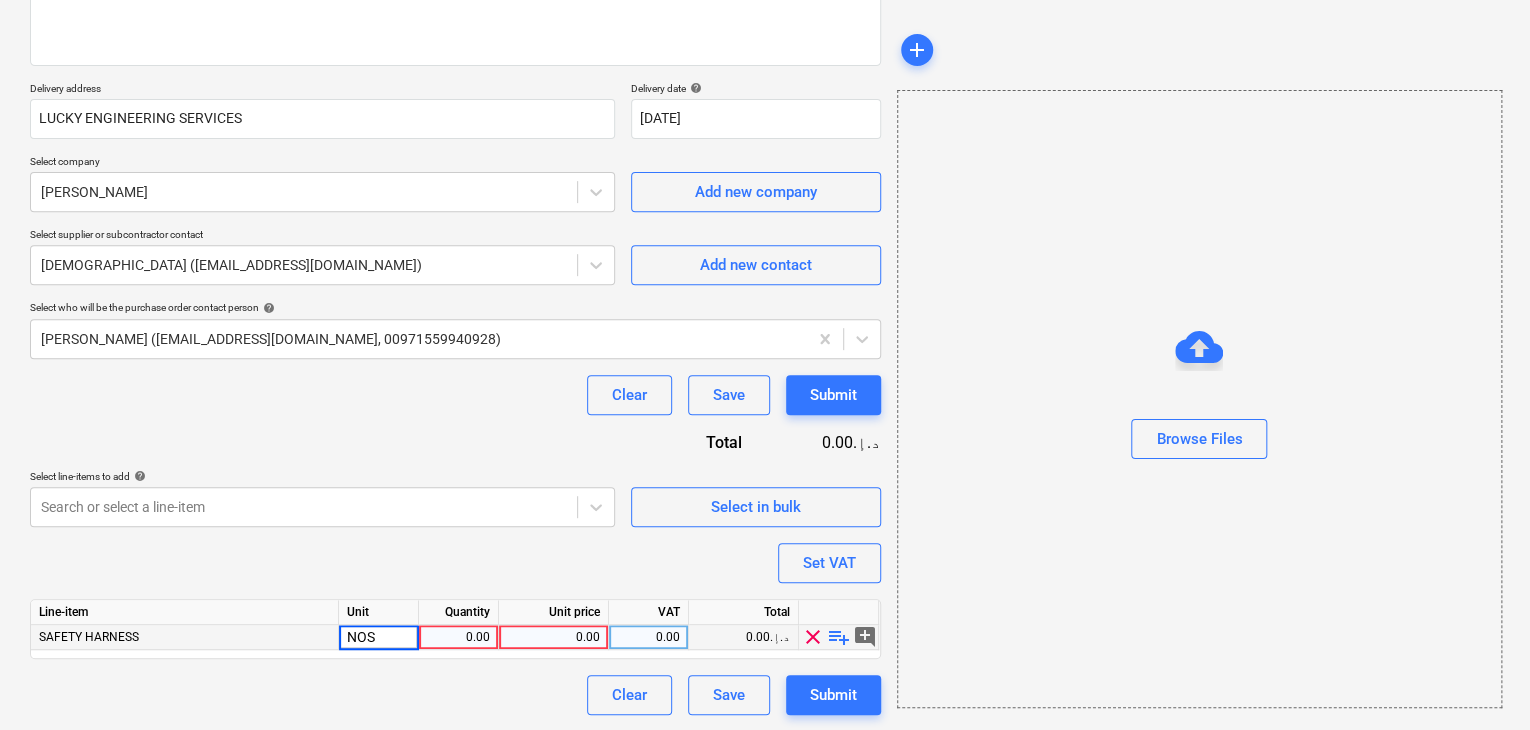 type on "x" 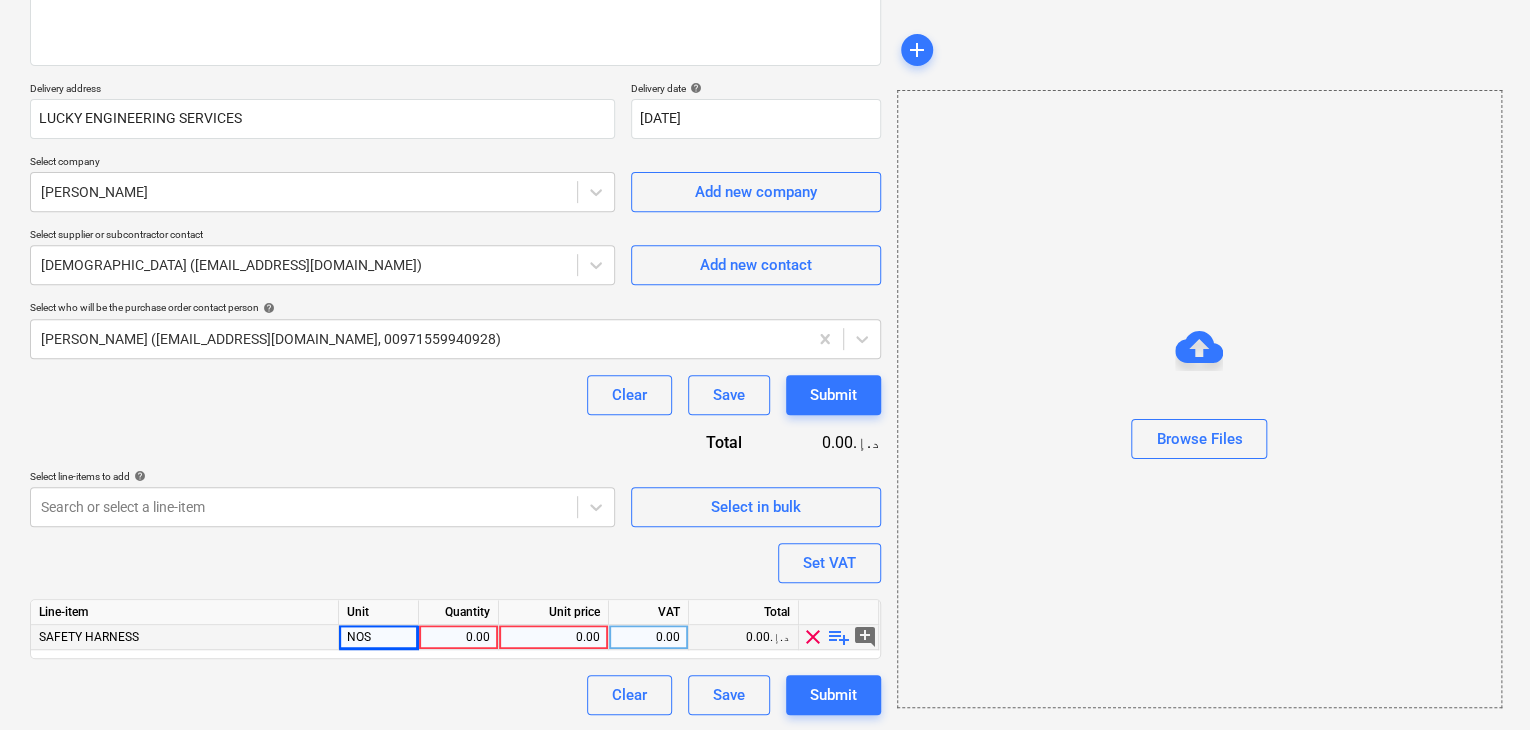 click on "0.00" at bounding box center [458, 637] 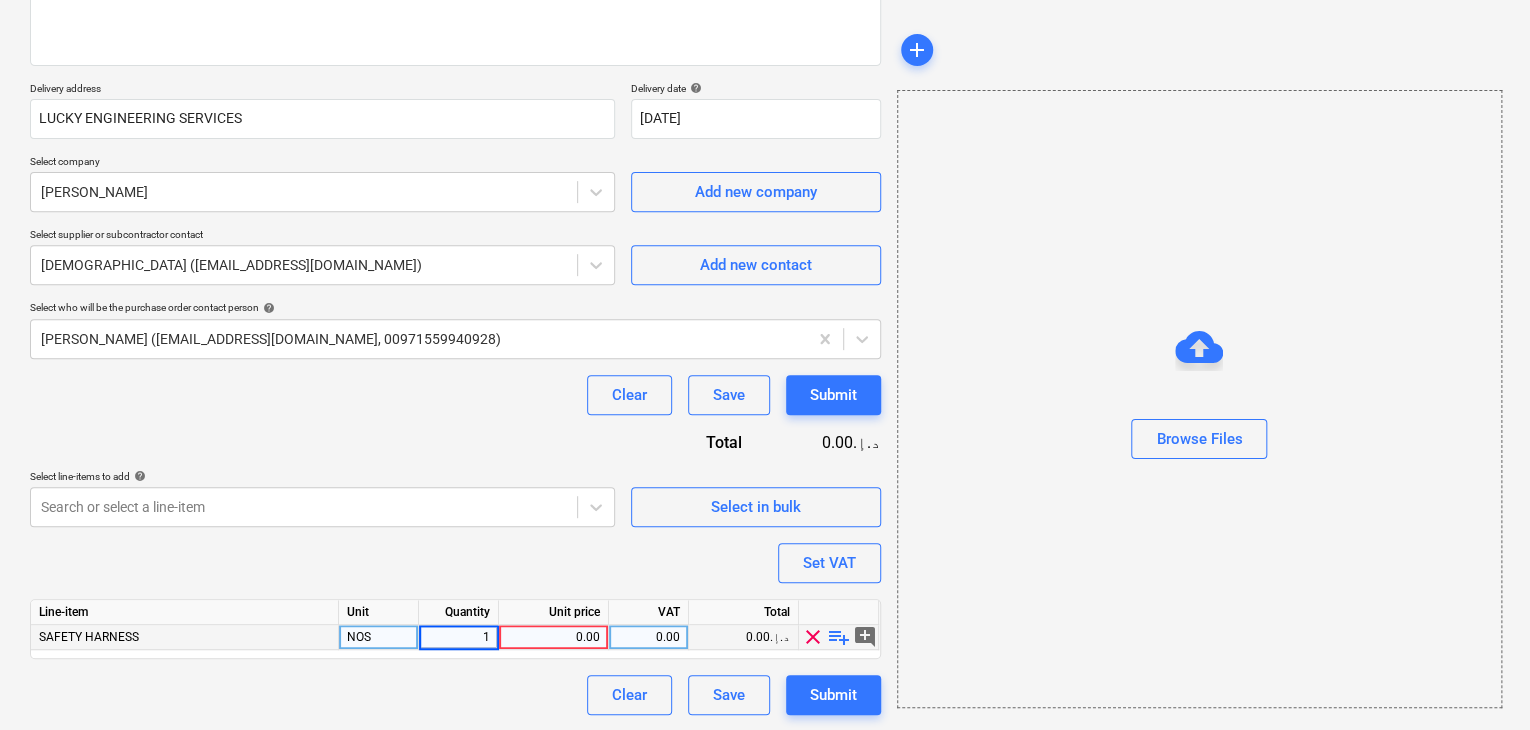 type on "10" 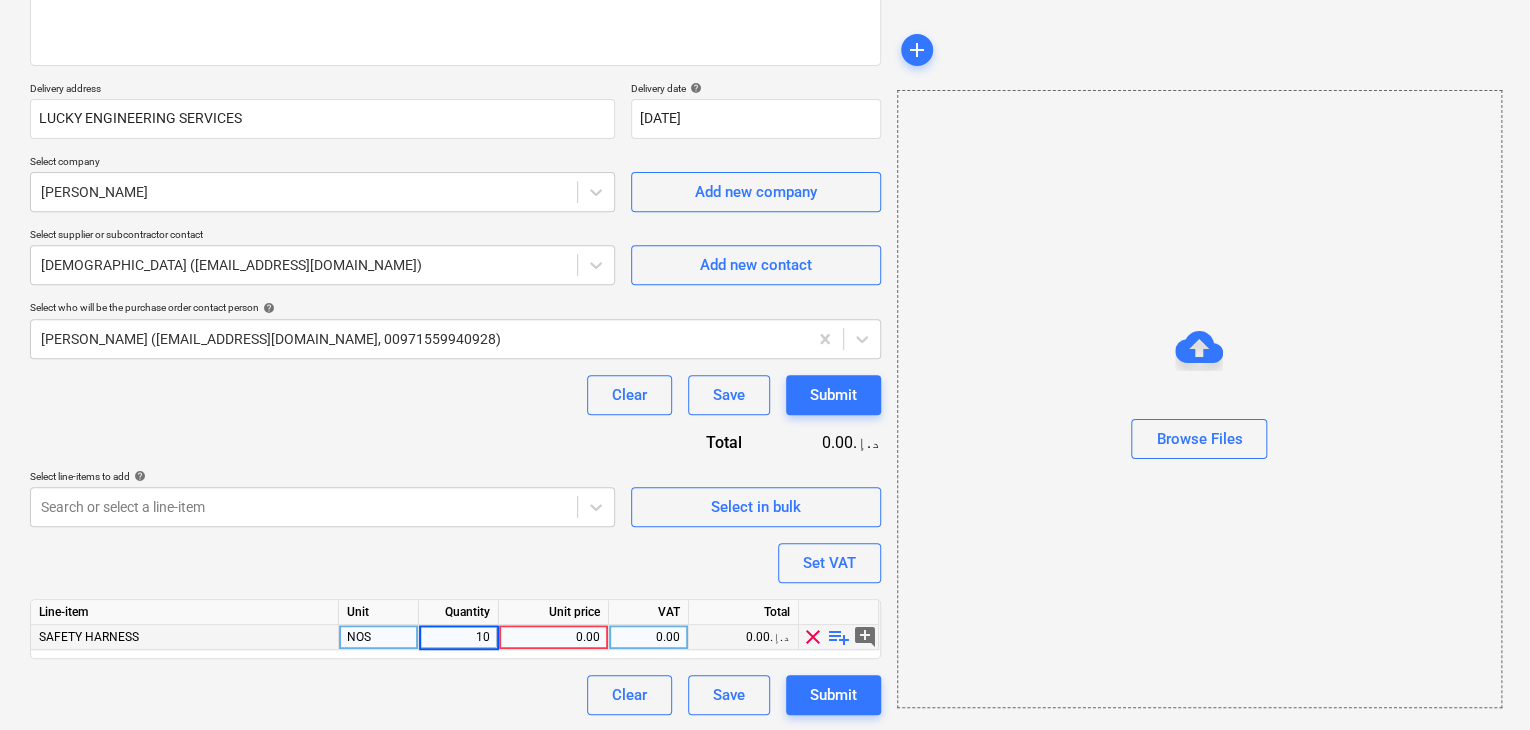 type on "x" 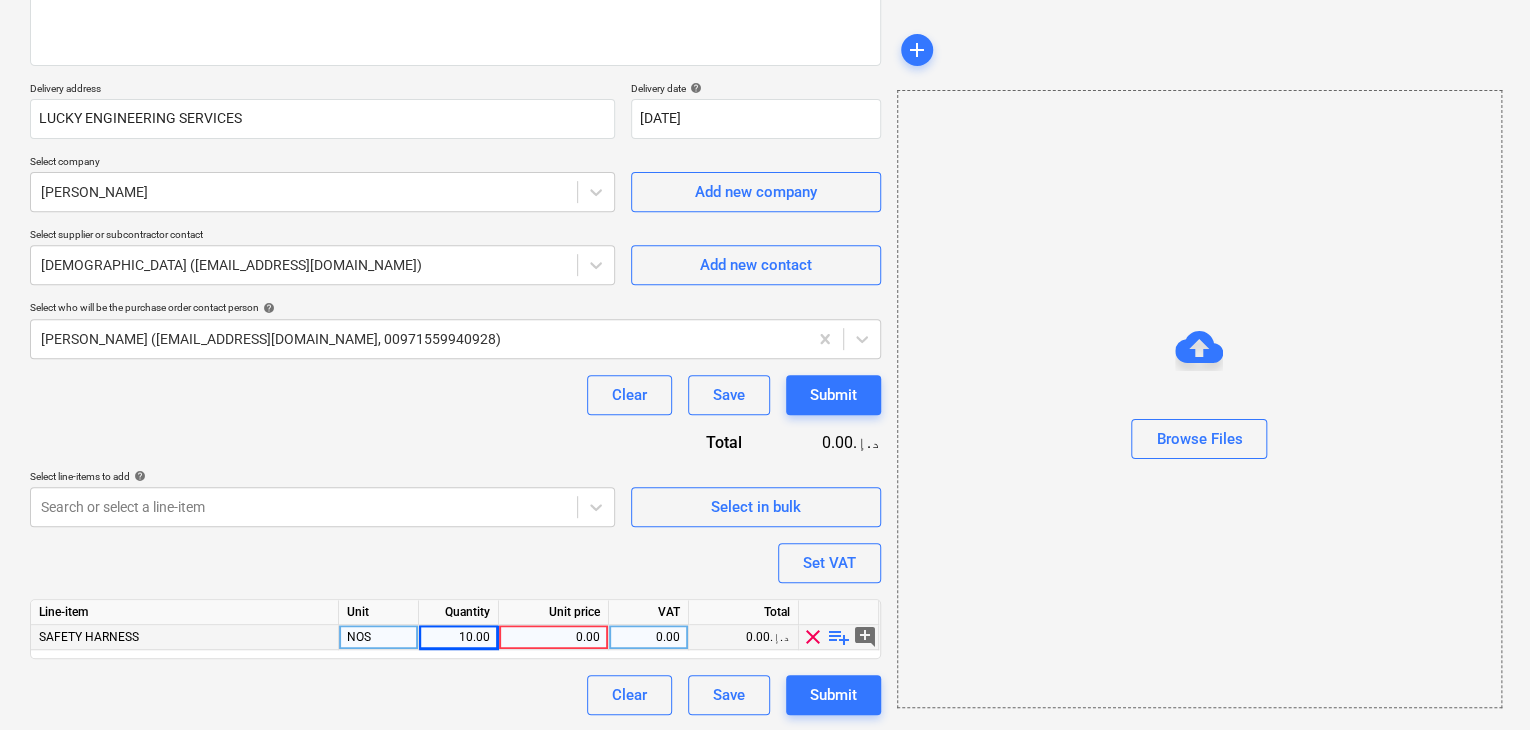 click on "0.00" at bounding box center [553, 637] 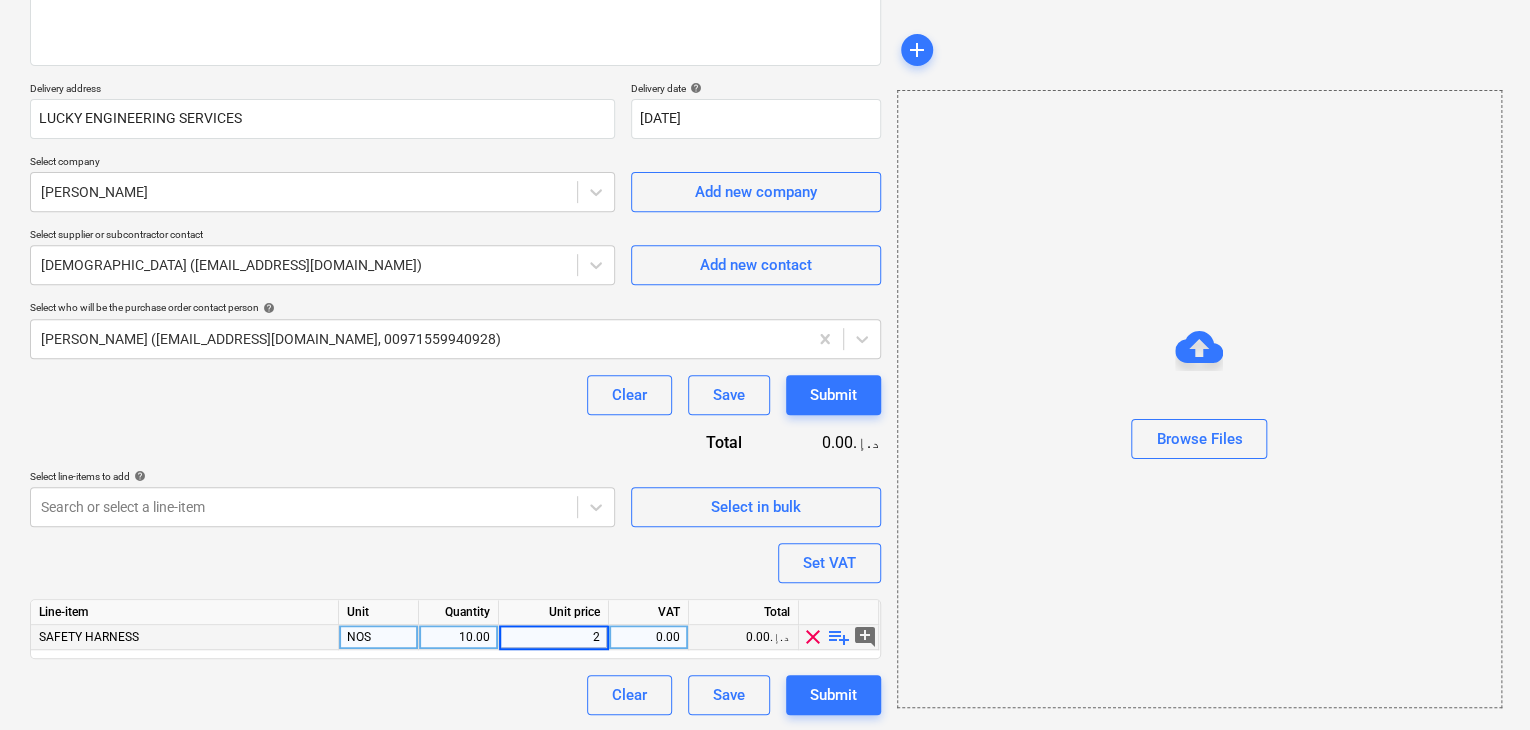 type on "25" 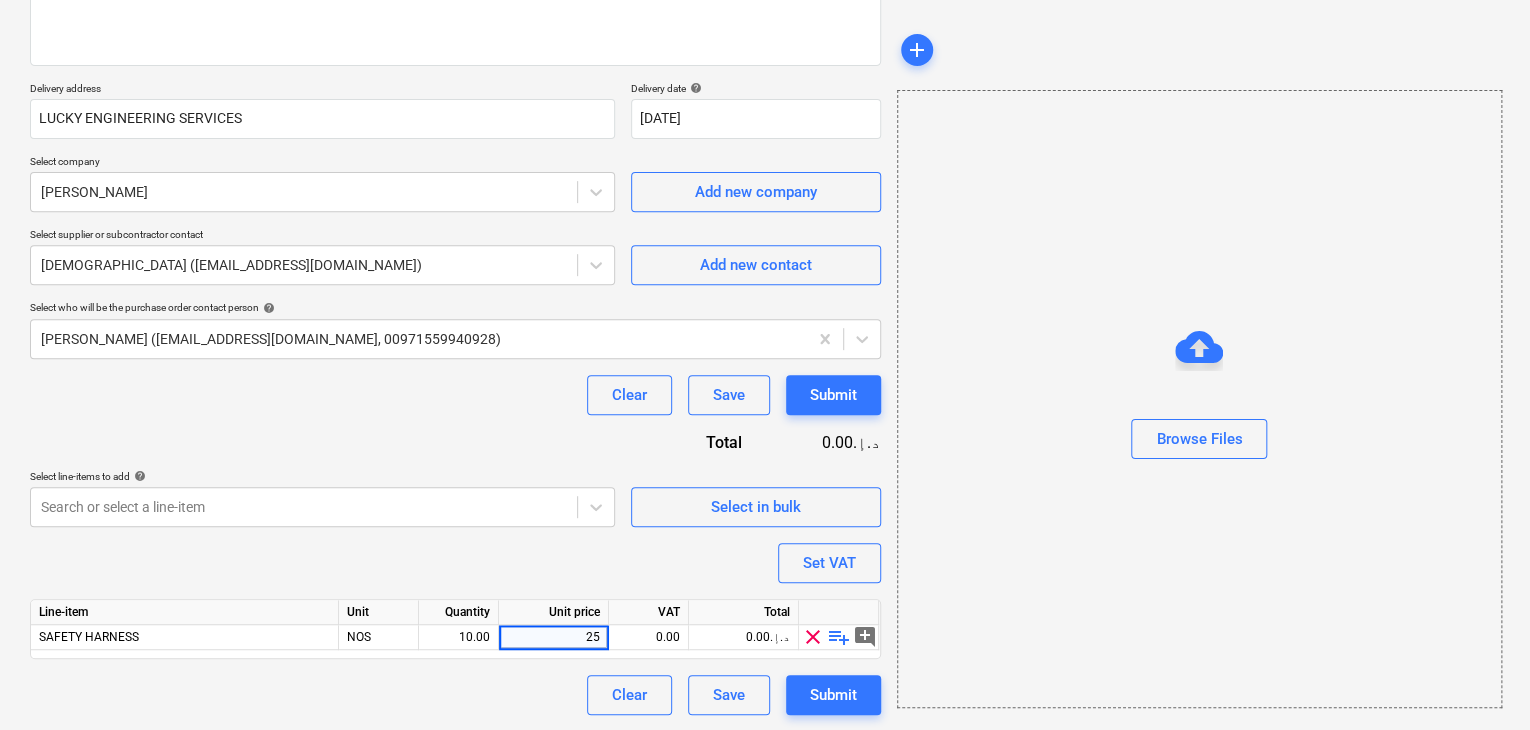 click on "Browse Files" at bounding box center (1199, 399) 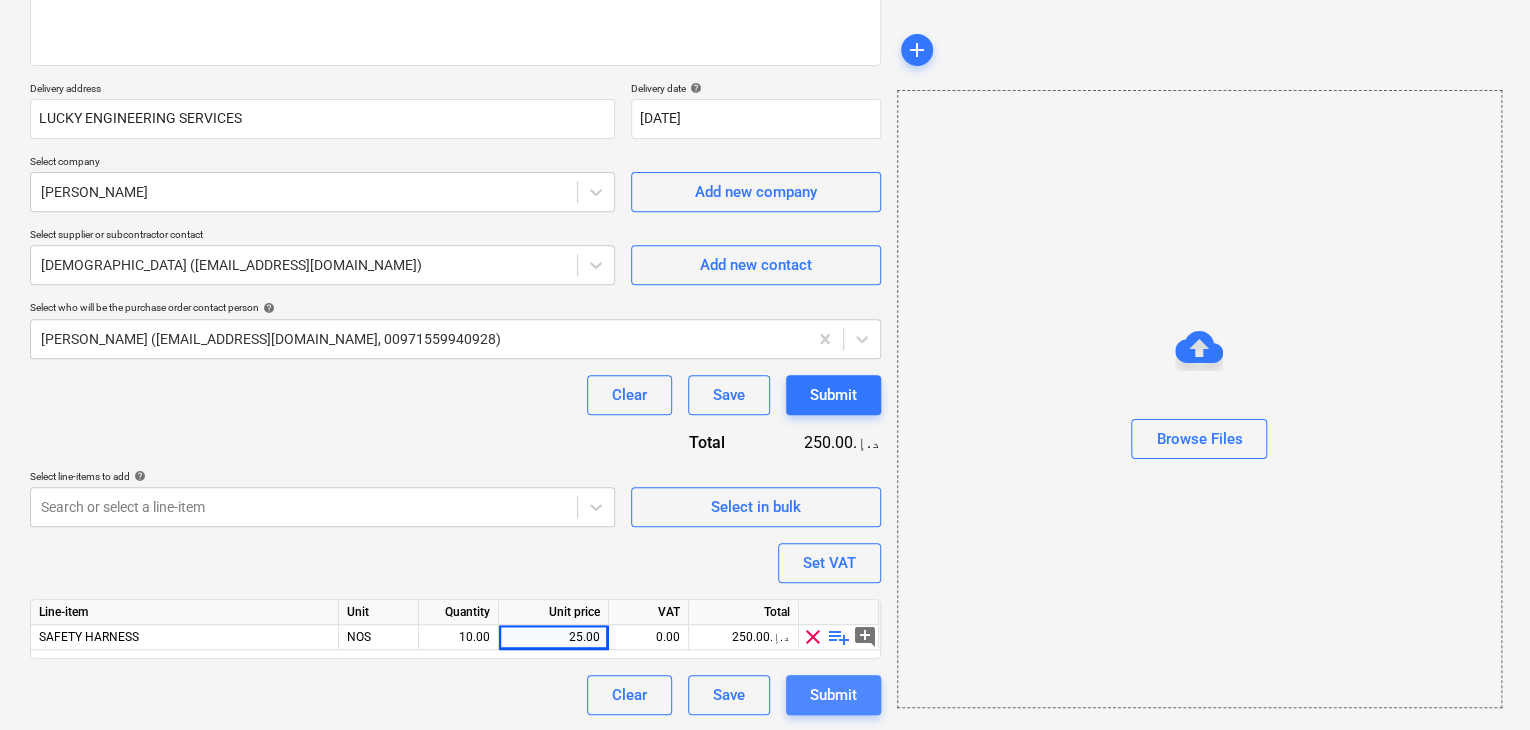click on "Submit" at bounding box center (833, 695) 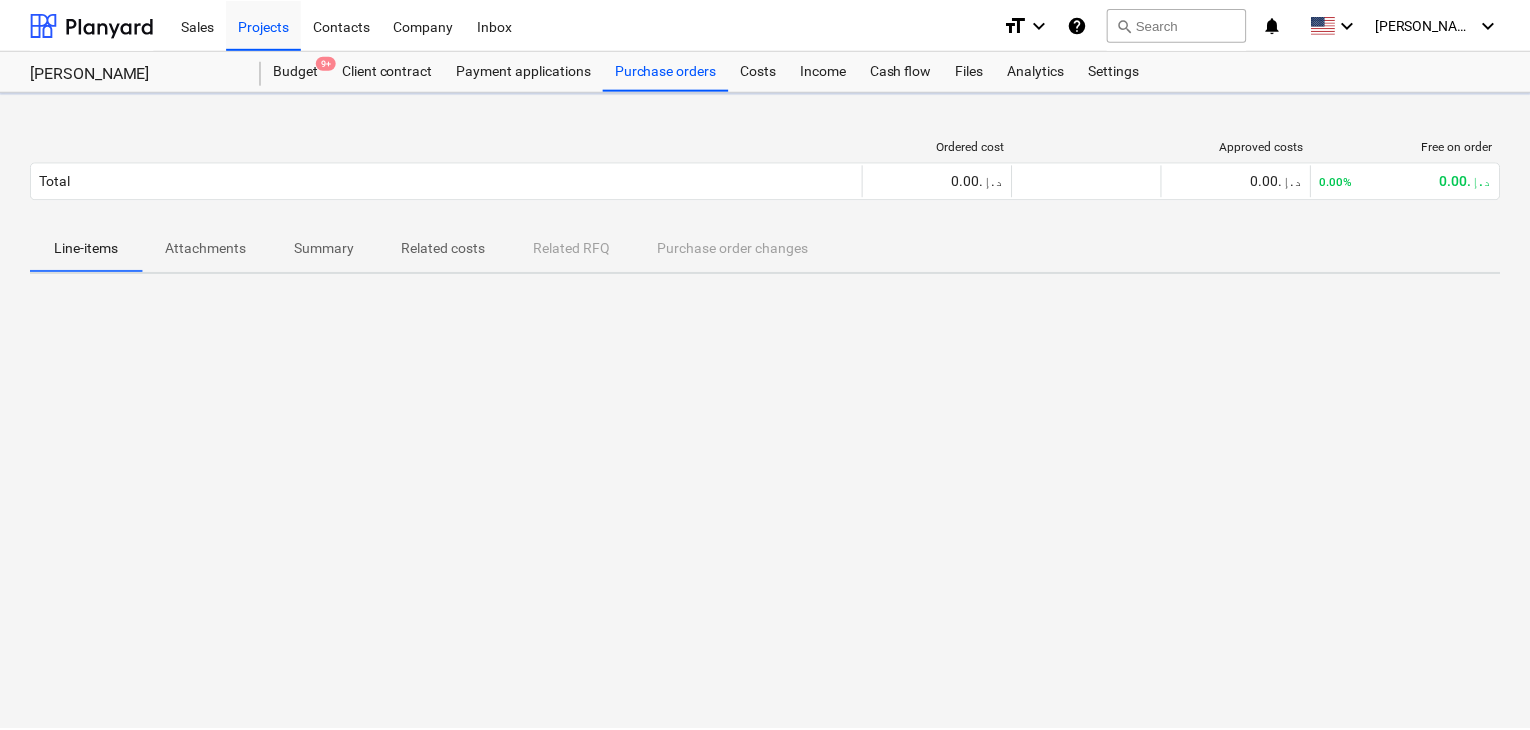 scroll, scrollTop: 0, scrollLeft: 0, axis: both 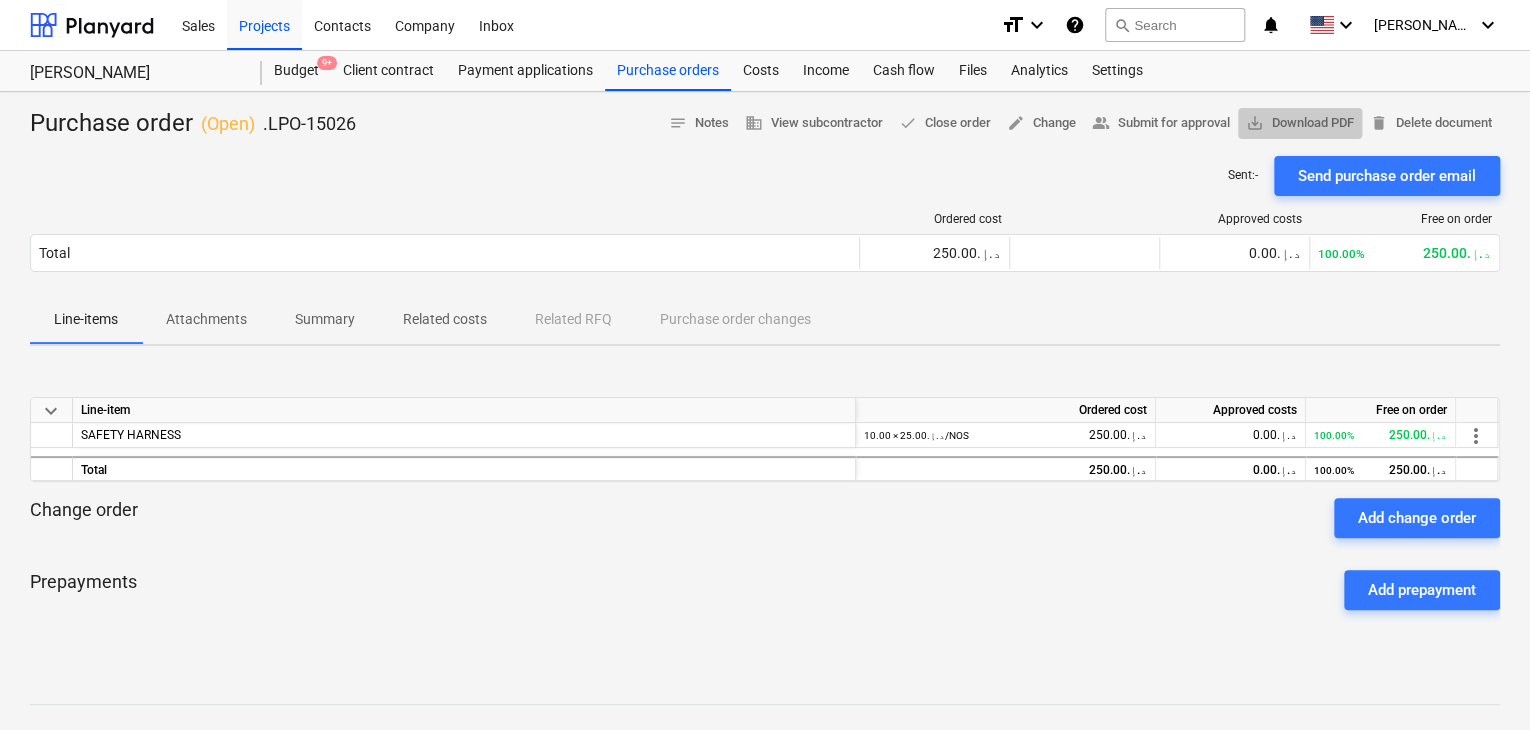 click on "save_alt Download PDF" at bounding box center (1300, 123) 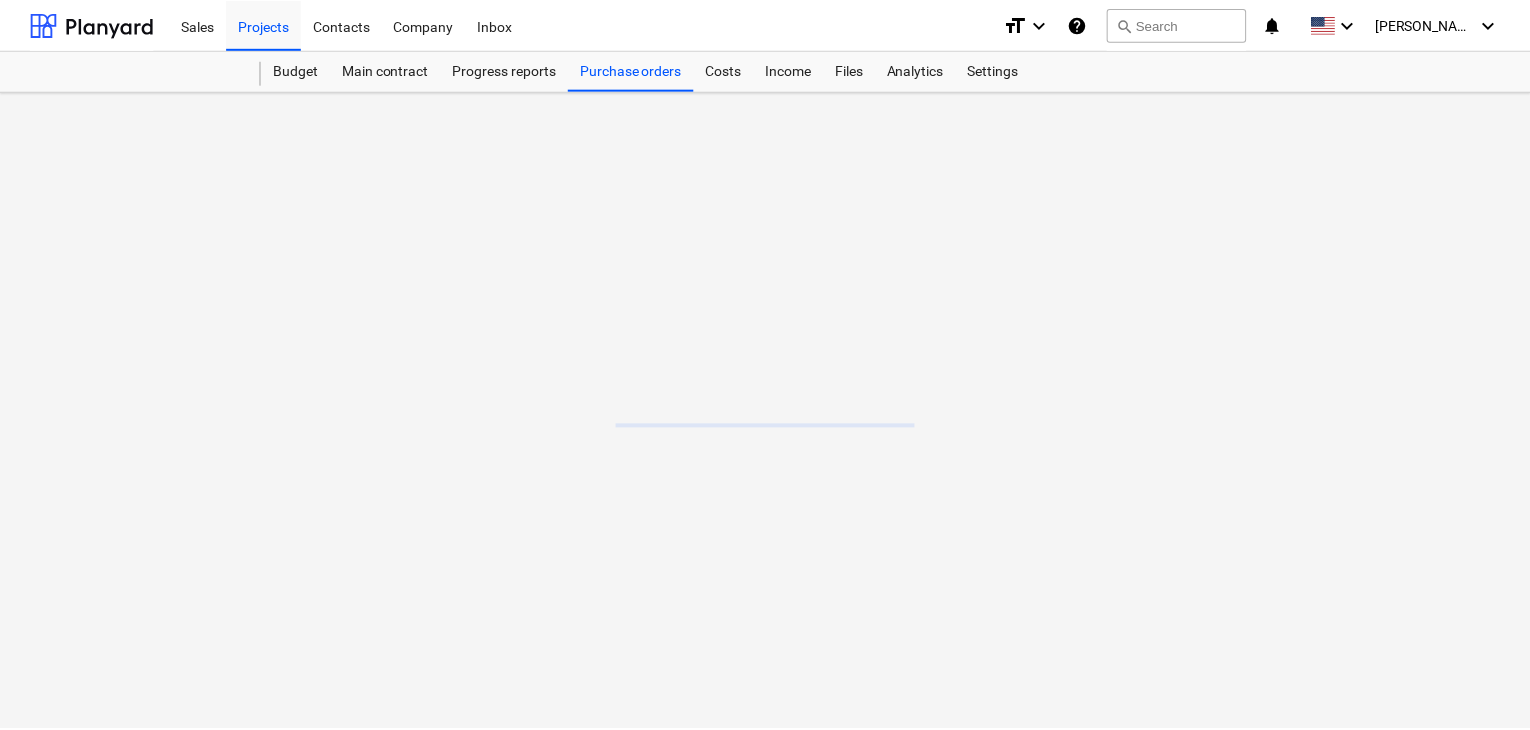 scroll, scrollTop: 0, scrollLeft: 0, axis: both 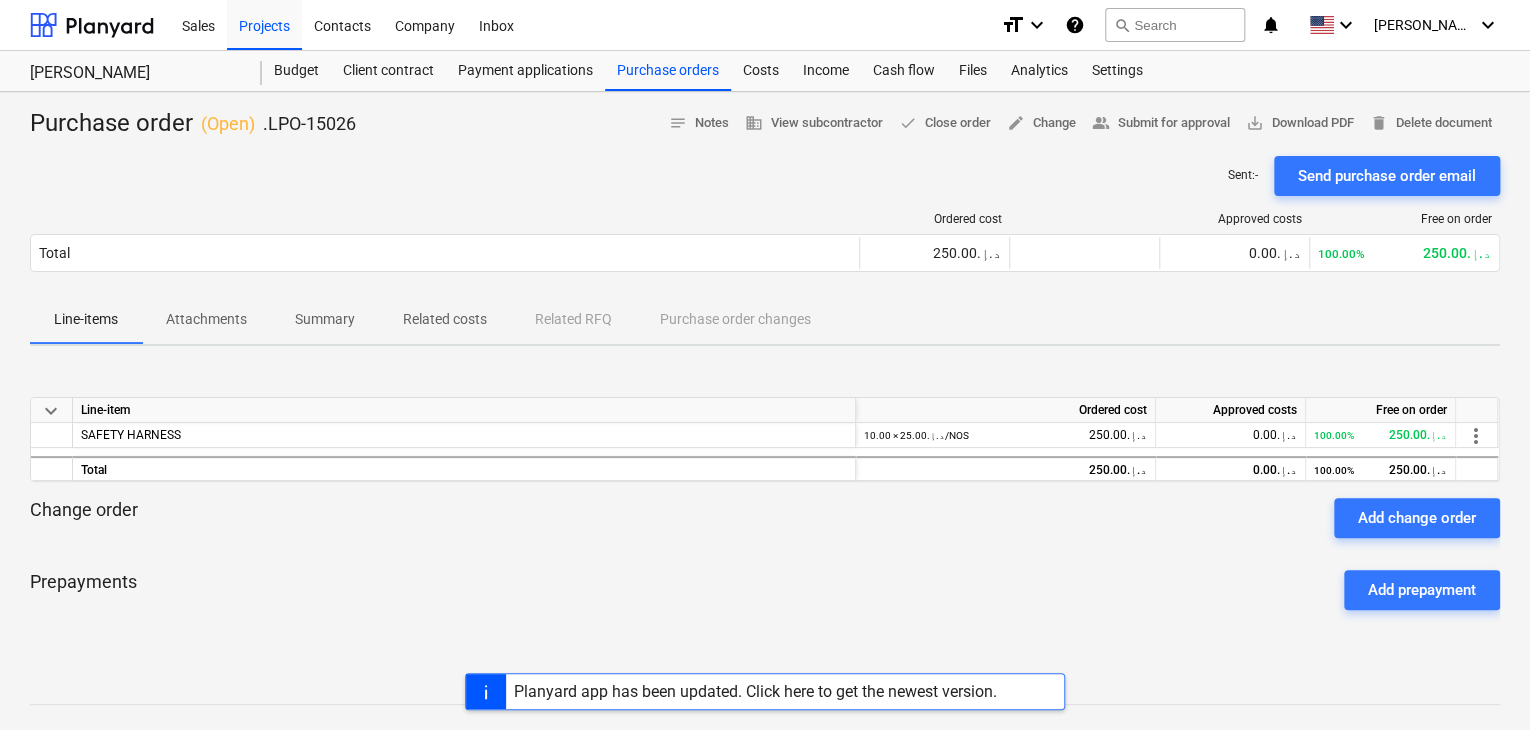 click on "Planyard app has been updated. Click here to get the newest version." at bounding box center (755, 691) 